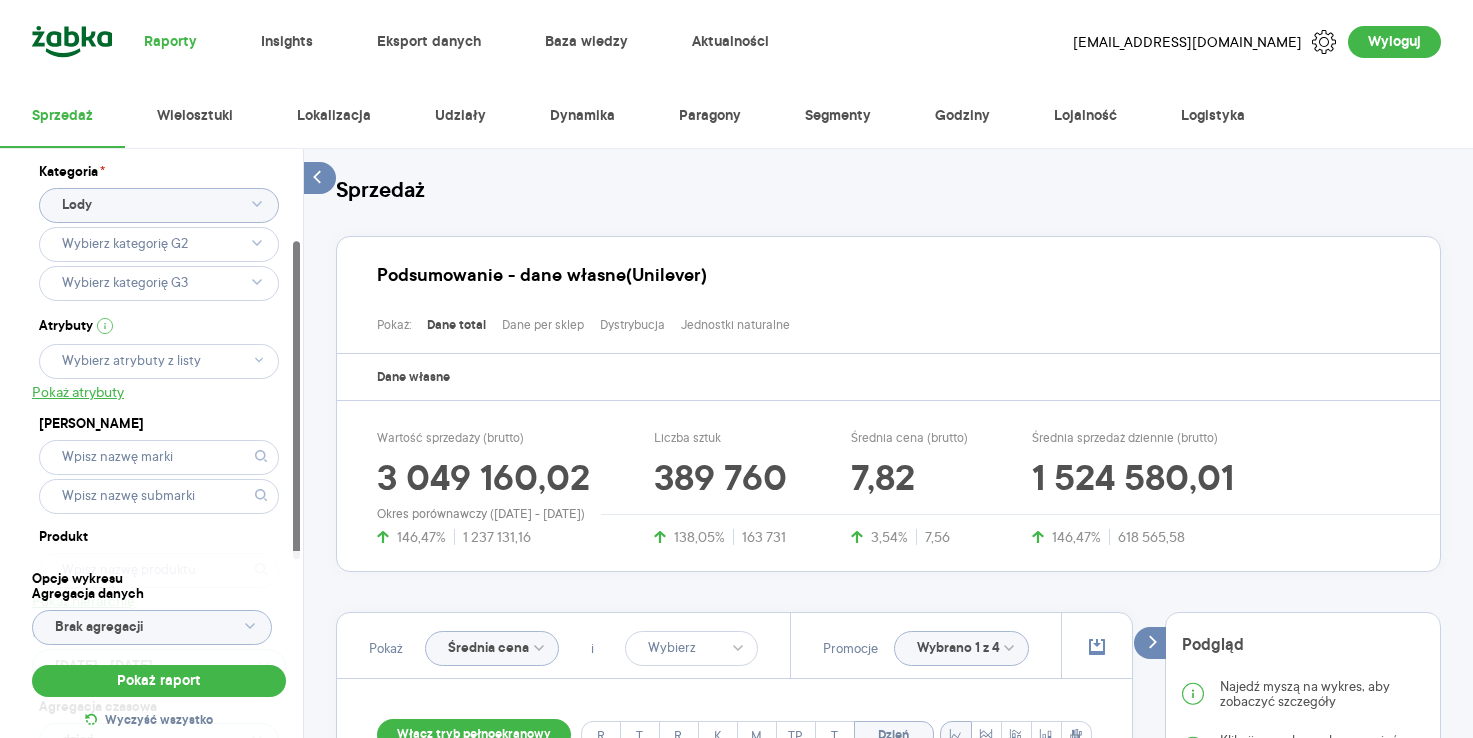 scroll, scrollTop: 0, scrollLeft: 0, axis: both 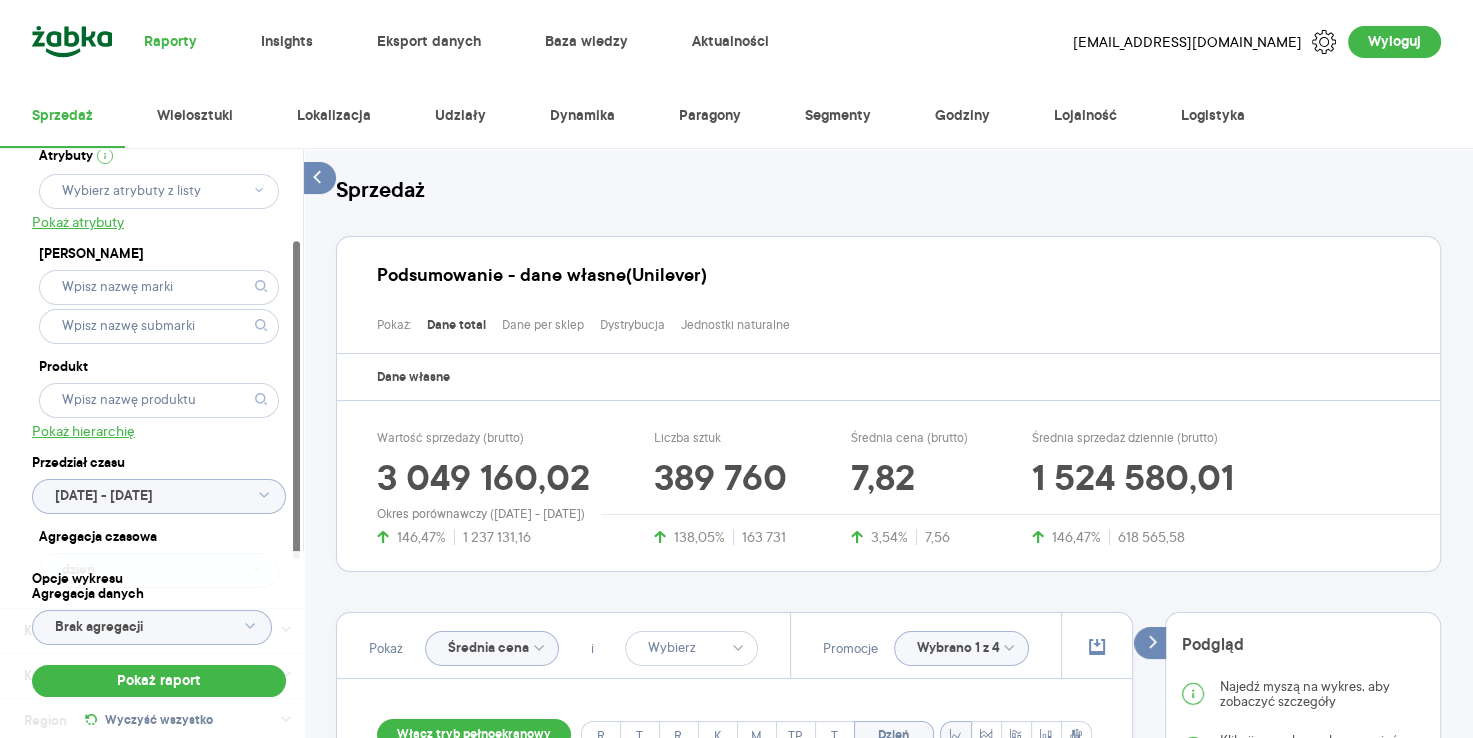 click on "[DATE] - [DATE]" 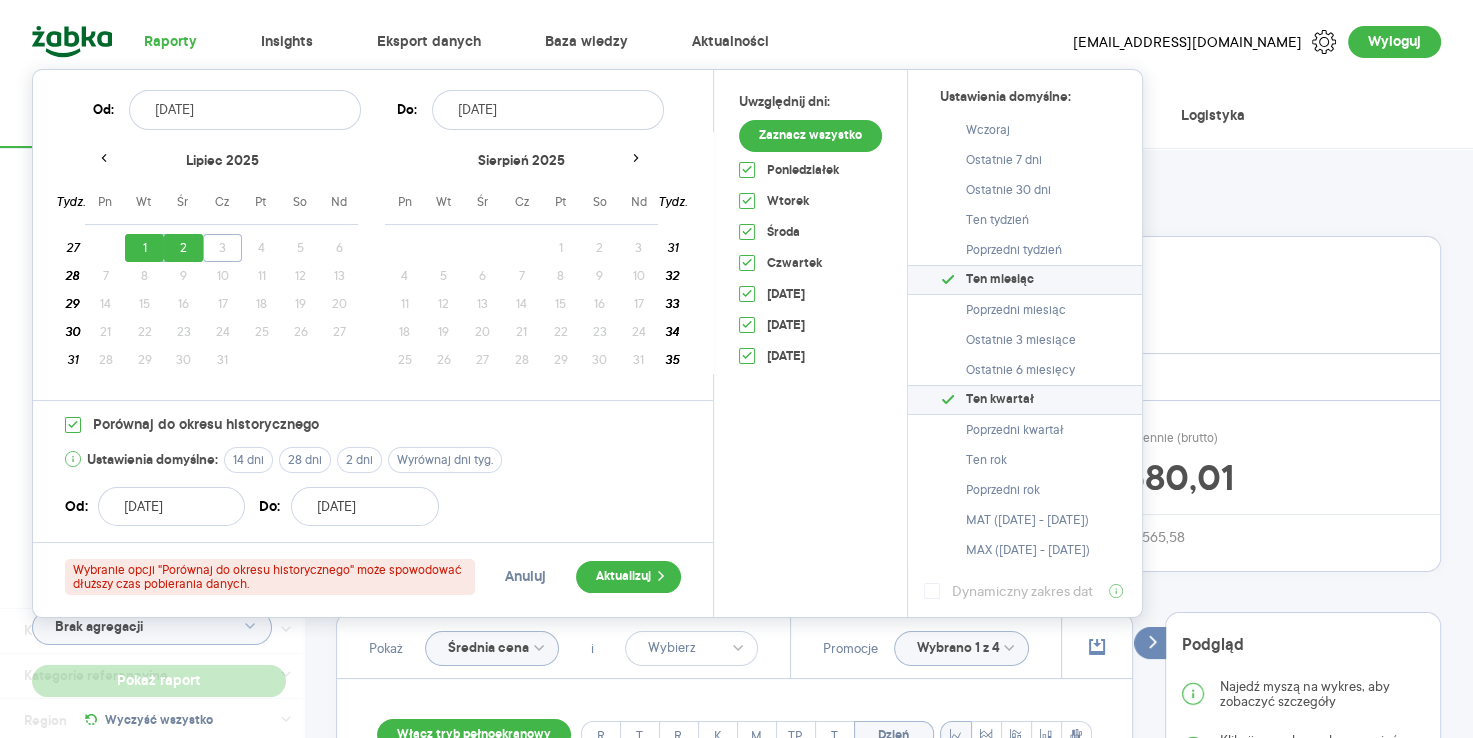 type 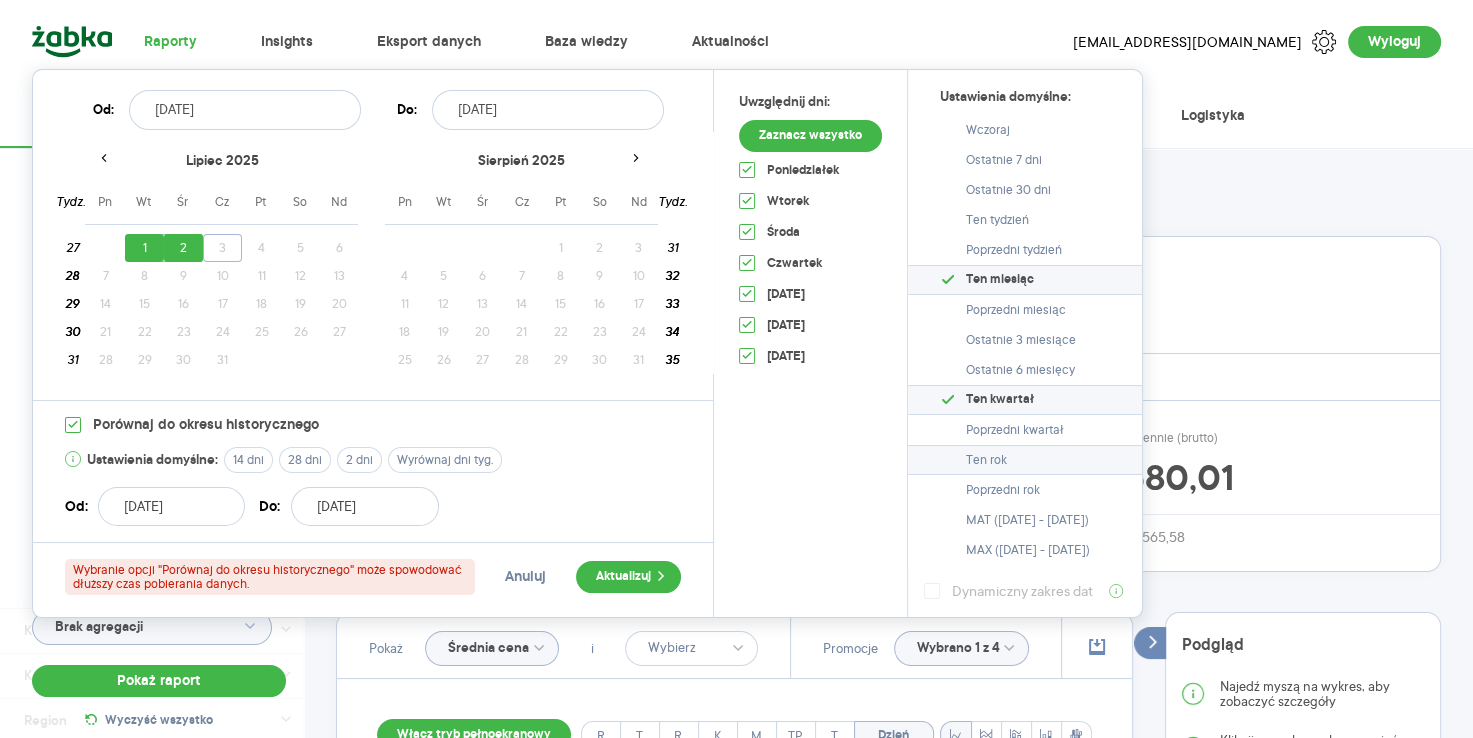 click on "Ten rok" at bounding box center (1025, 460) 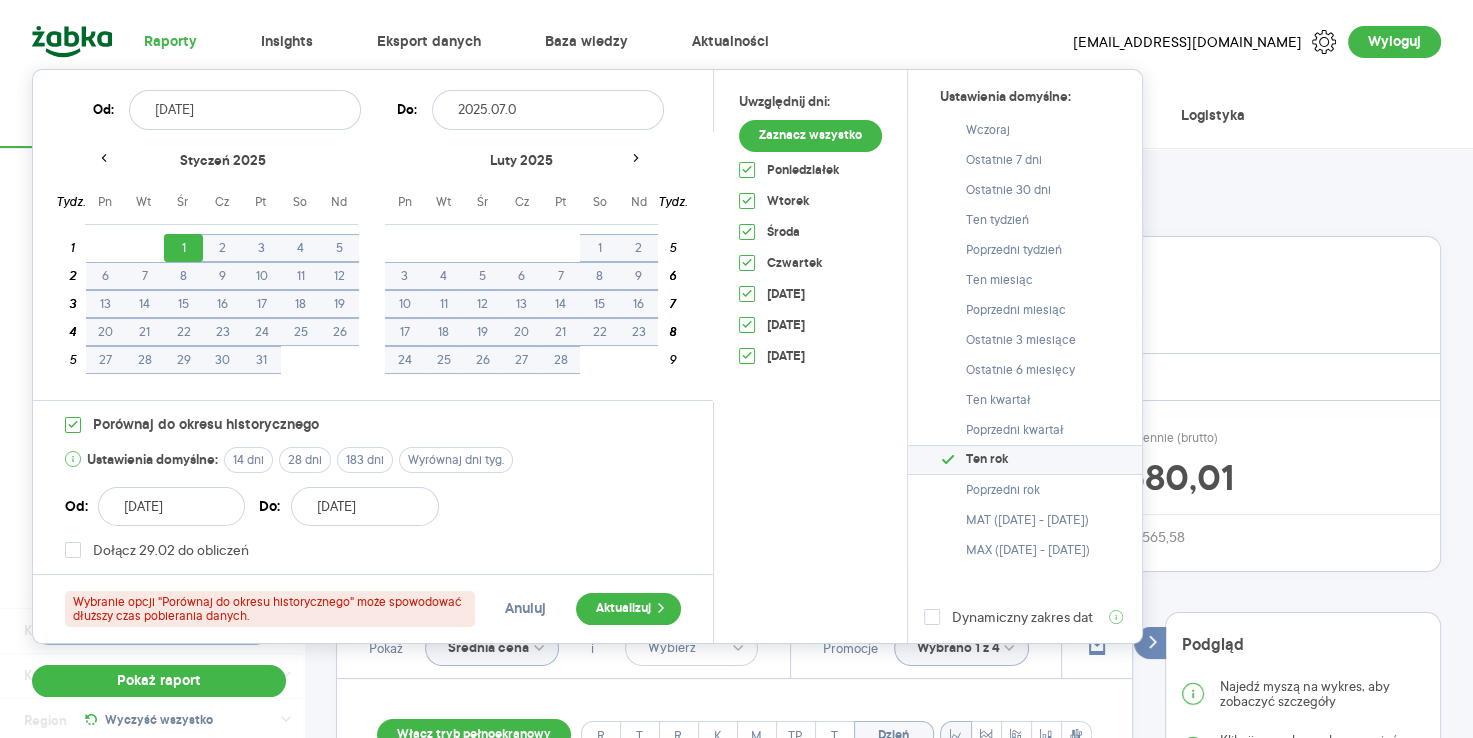 type on "2025.07.0" 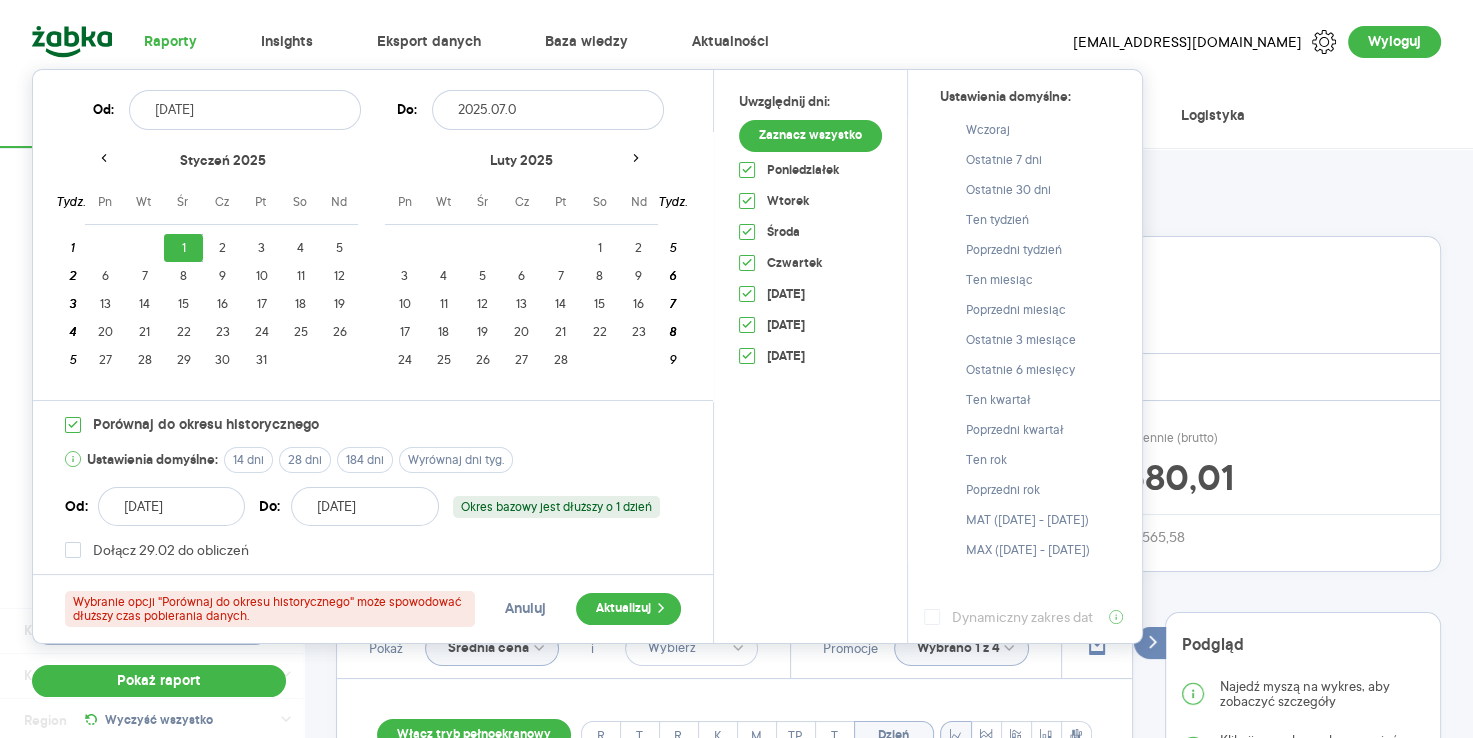 click on "2025.07.0" at bounding box center [548, 110] 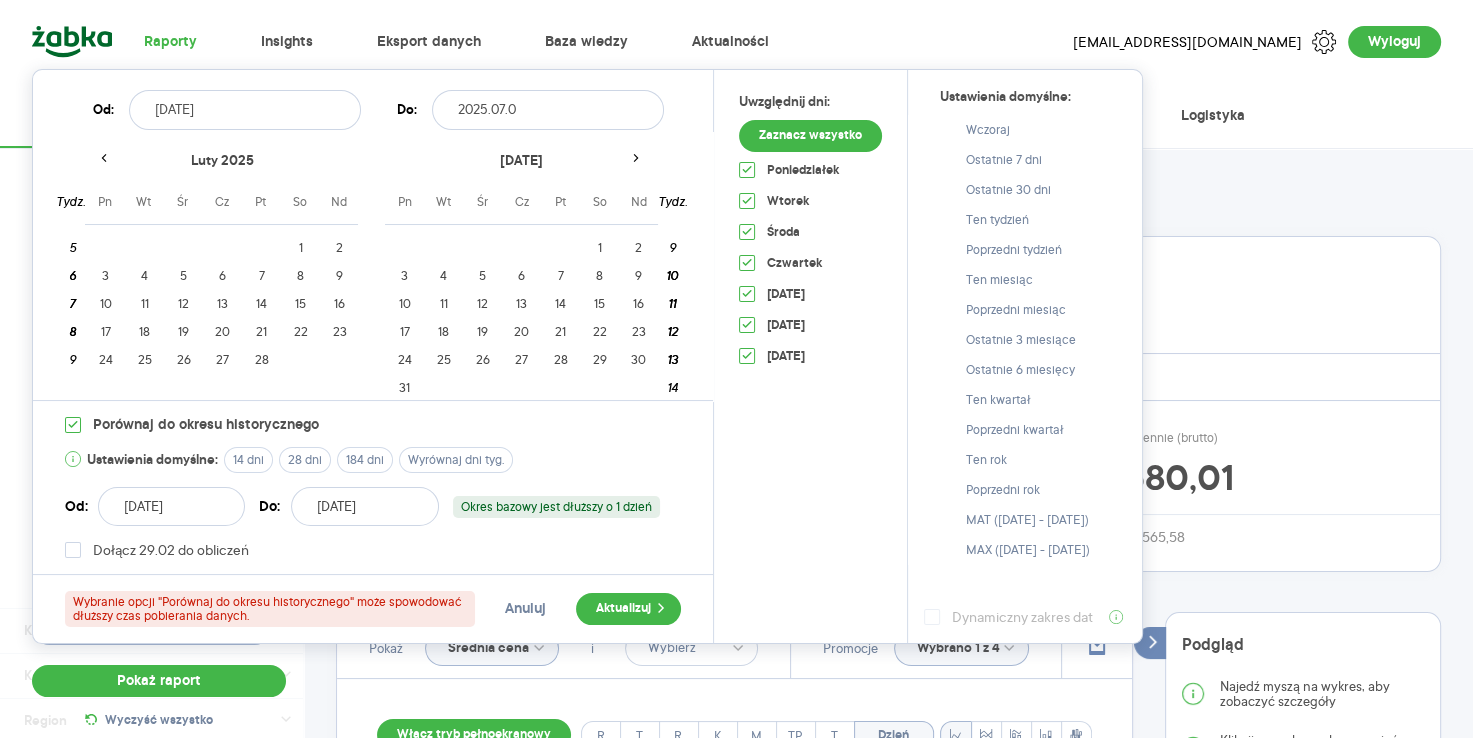 click at bounding box center [636, 161] 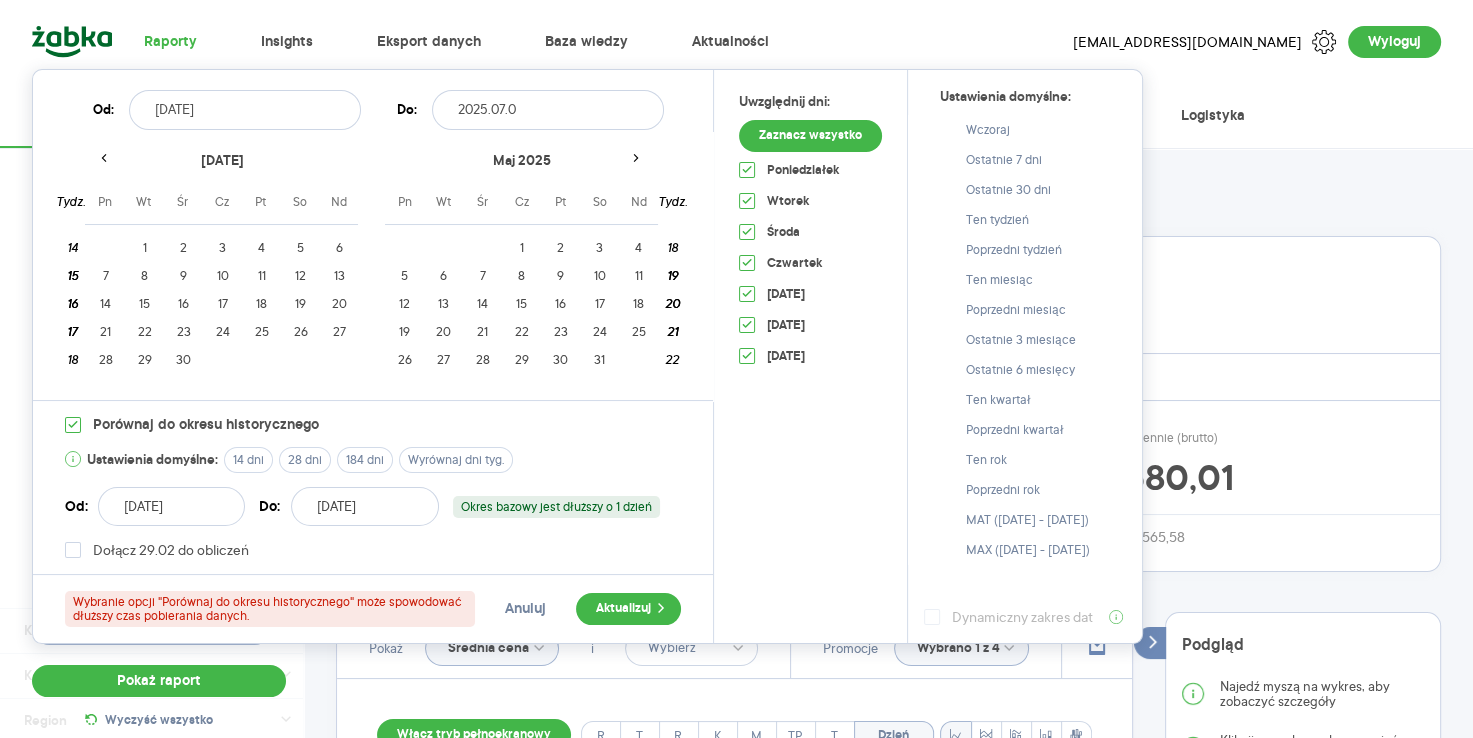 click at bounding box center [636, 161] 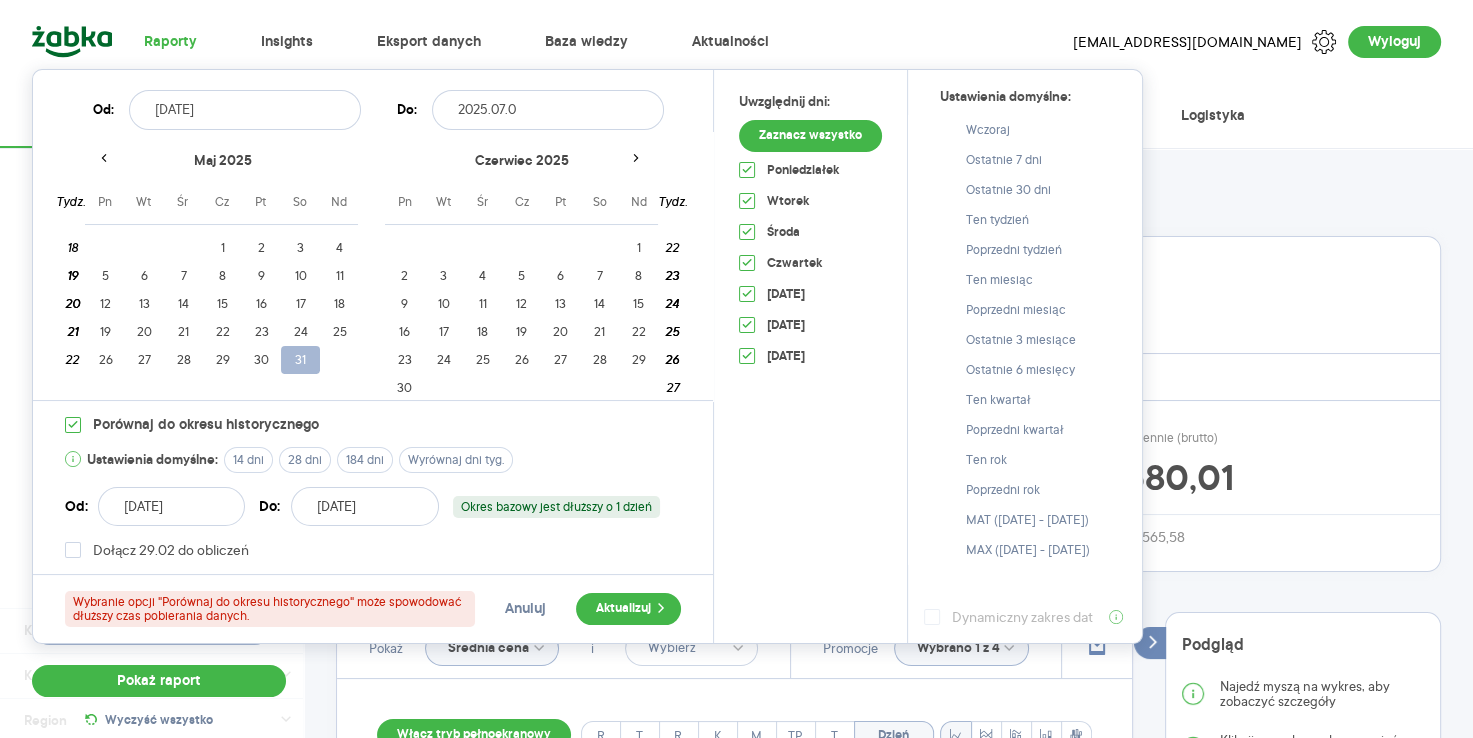 click on "31" at bounding box center [300, 360] 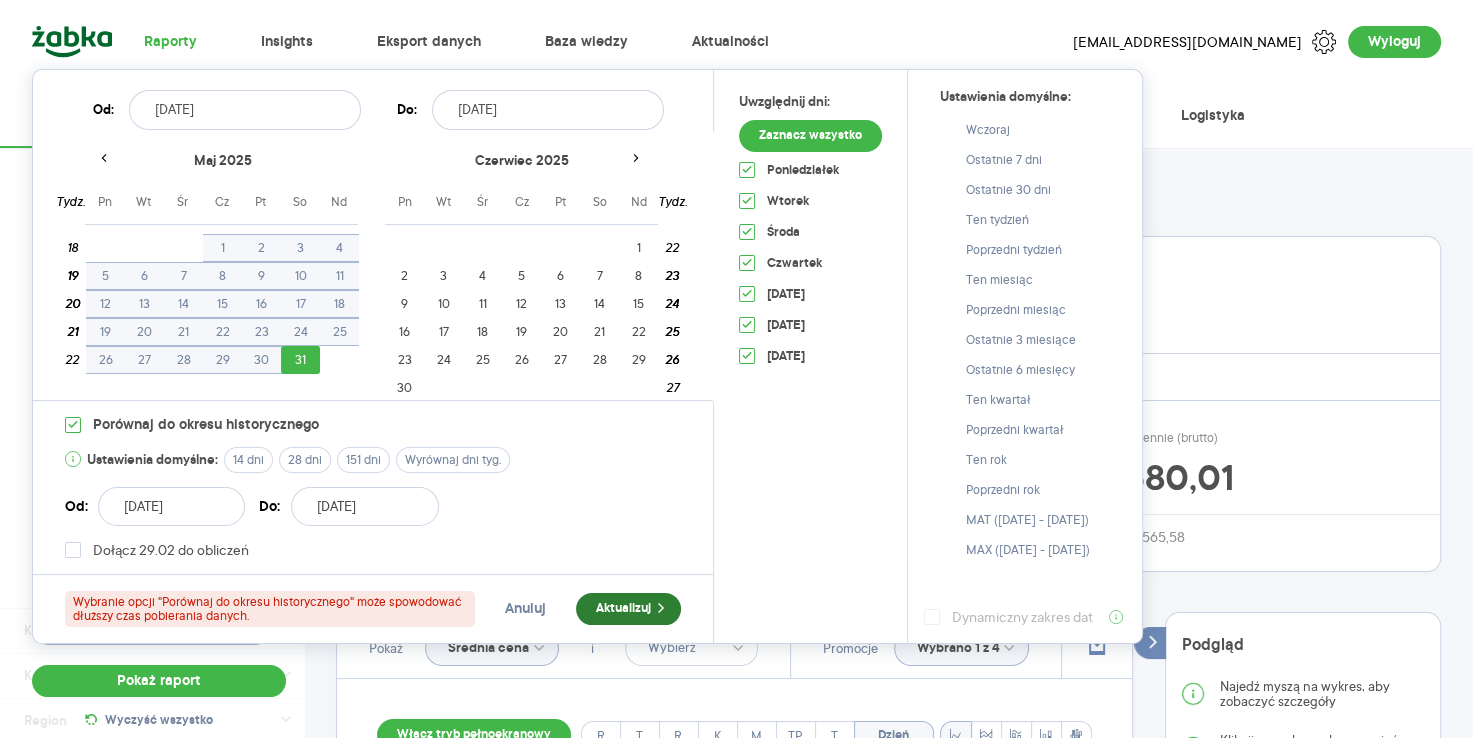 click on "Aktualizuj" at bounding box center (628, 609) 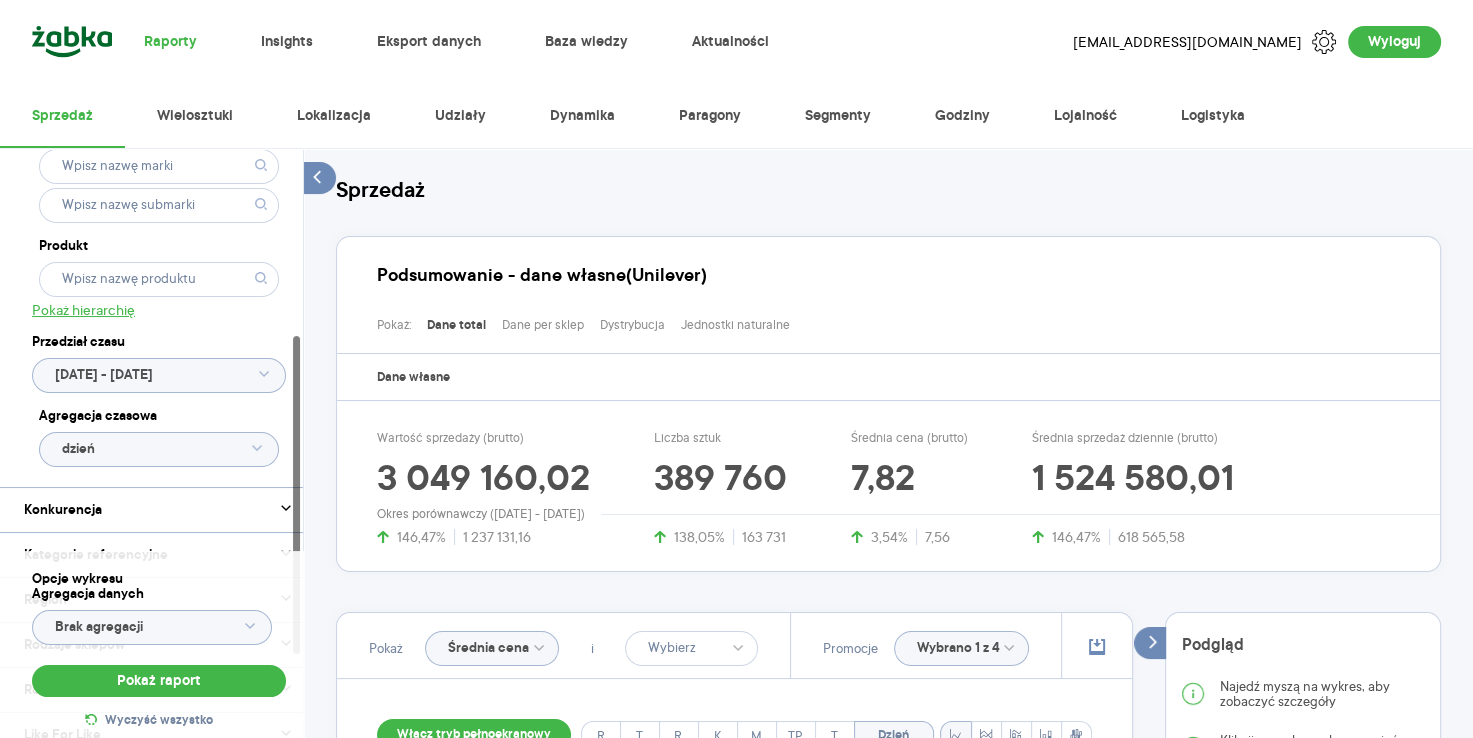 scroll, scrollTop: 0, scrollLeft: 0, axis: both 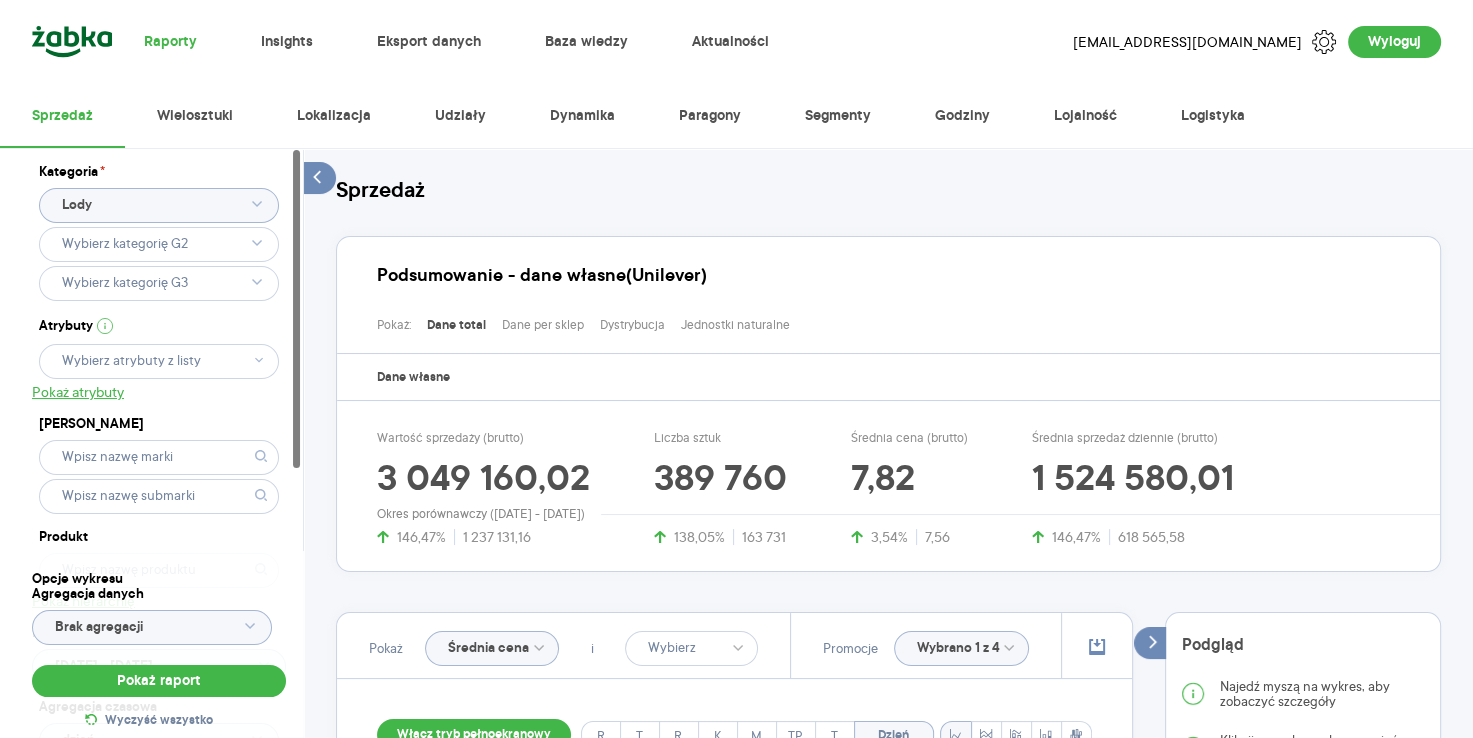 click 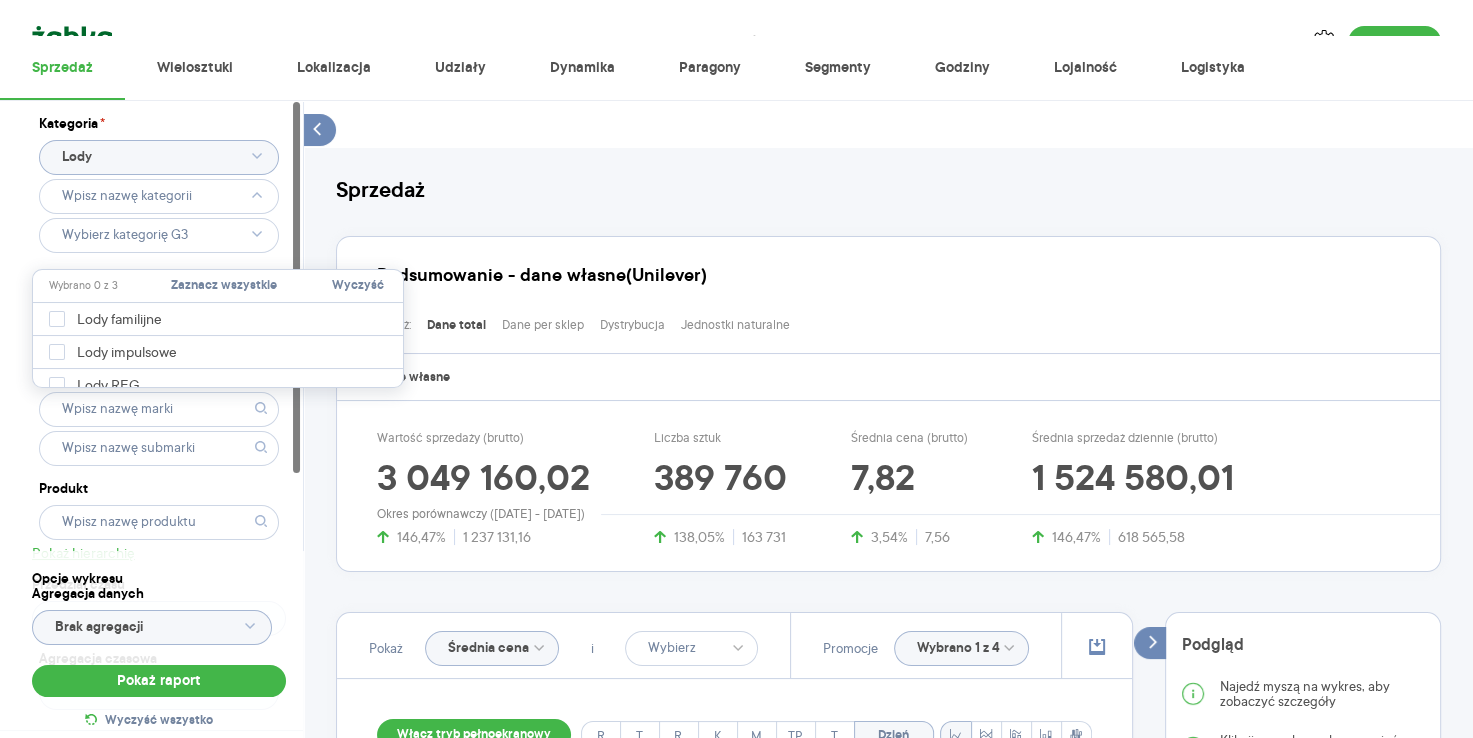 scroll, scrollTop: 53, scrollLeft: 0, axis: vertical 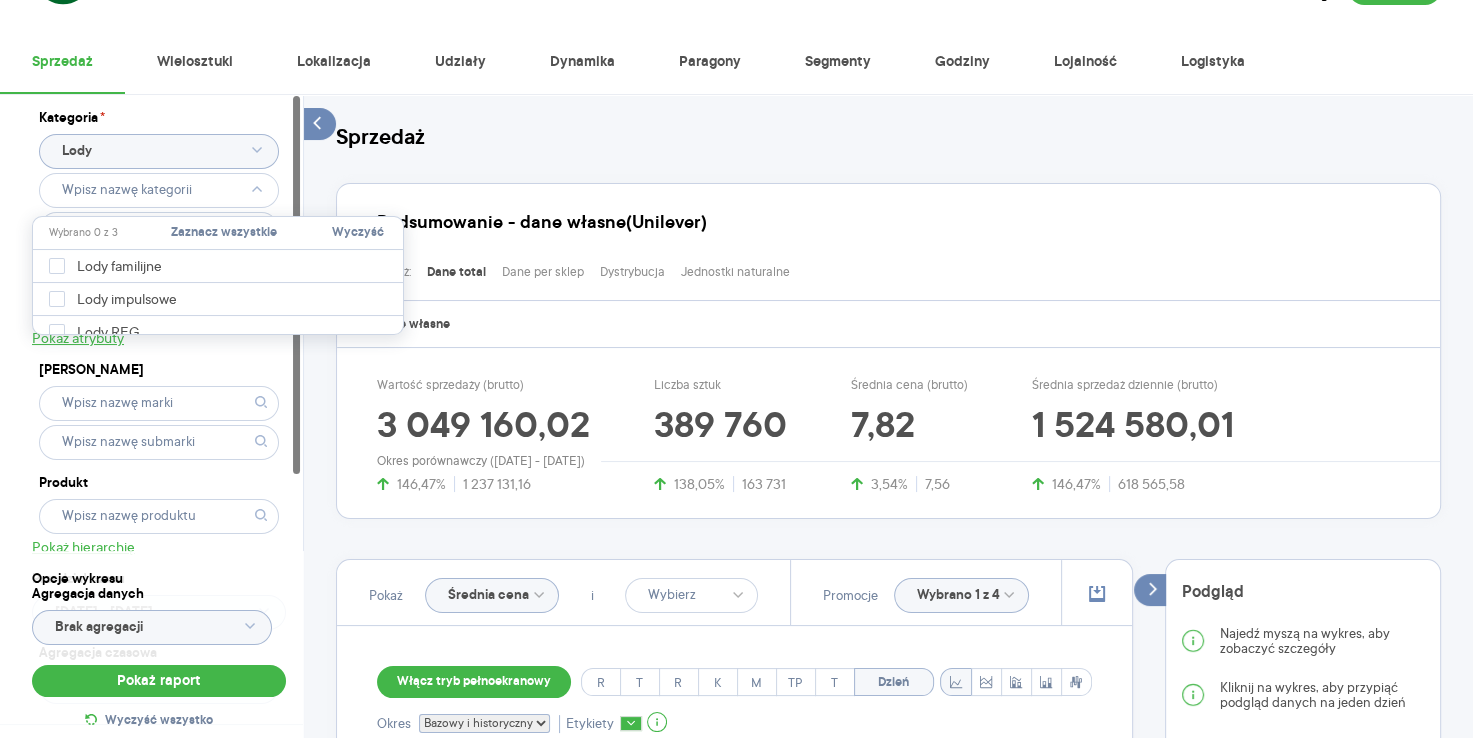 click at bounding box center [261, 402] 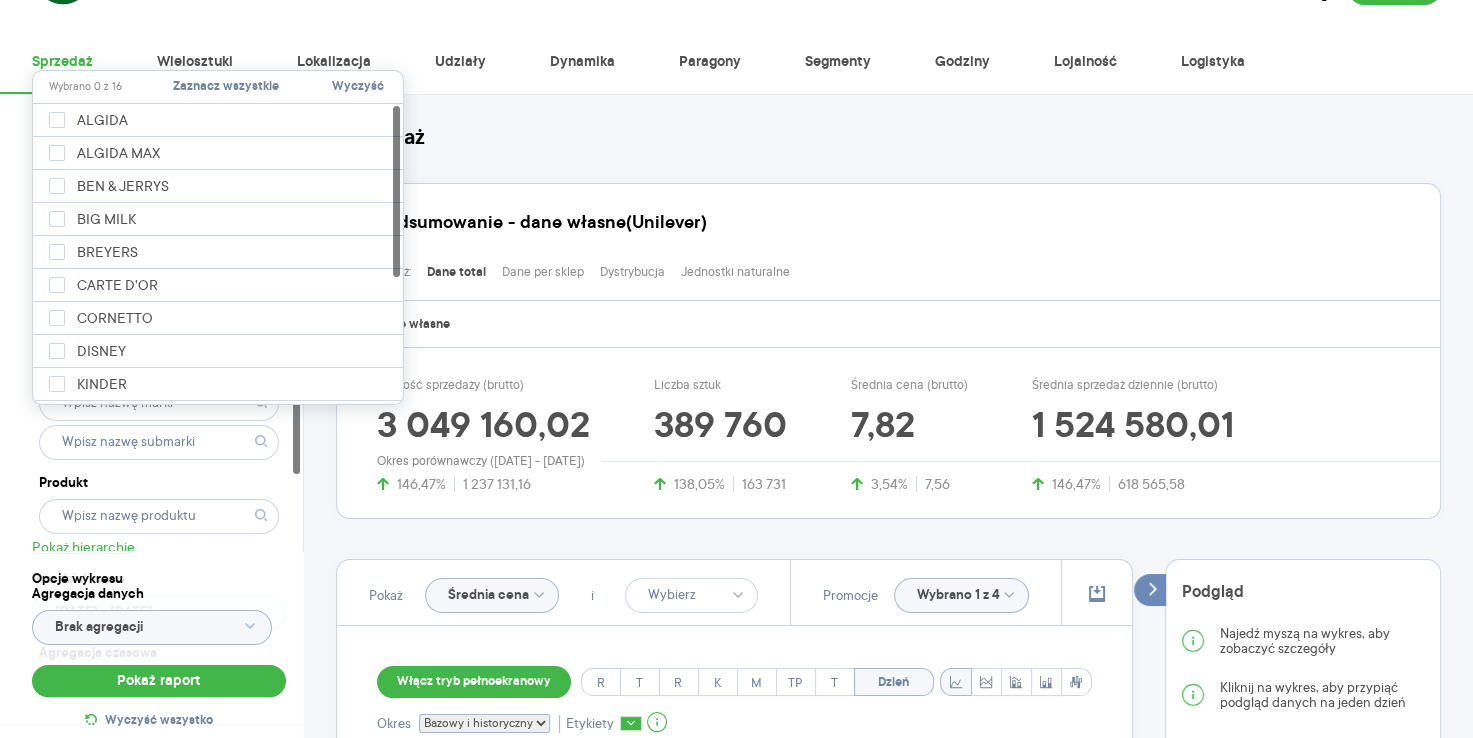click on "Sprzedaż Podsumowanie - dane własne  (Unilever) Pokaż: Dane total Dane per sklep Dystrybucja Jednostki naturalne Dane własne Wartość sprzedaży (brutto) 3 049 160,02 146,47% 1 237 131,16 Liczba sztuk 389 760 138,05% 163 731 Średnia cena (brutto) 7,82 3,54% 7,56 Średnia sprzedaż dziennie (brutto) 1 524 580,01 146,47% 618 565,58 Okres porównawczy ([DATE] - [DATE]) Pokaż Średnia cena i Promocje Wybrano 1 z 4 Włącz tryb pełnoekranowy R T R K M TP T Dzień Okres Bazowy i historyczny Bazowy Historyczny Etykiety [DATE] - [DATE] vs [DATE] - [DATE] 0,00 1,12 2,24 3,36 4,47 5,59 6,71 7,83 Średnia cena (brutto) 1 [DATE] Dzień Legenda: Dane Brak danych Unilever Lody Podgląd Najedź myszą na wykres, aby zobaczyć szczegóły Kliknij na wykres, aby przypiąć podgląd danych na jeden dzień Tabela - dane własne  (Unilever) Rok Miesiąc Tydzień Dzień Pokaż dane" at bounding box center (888, 821) 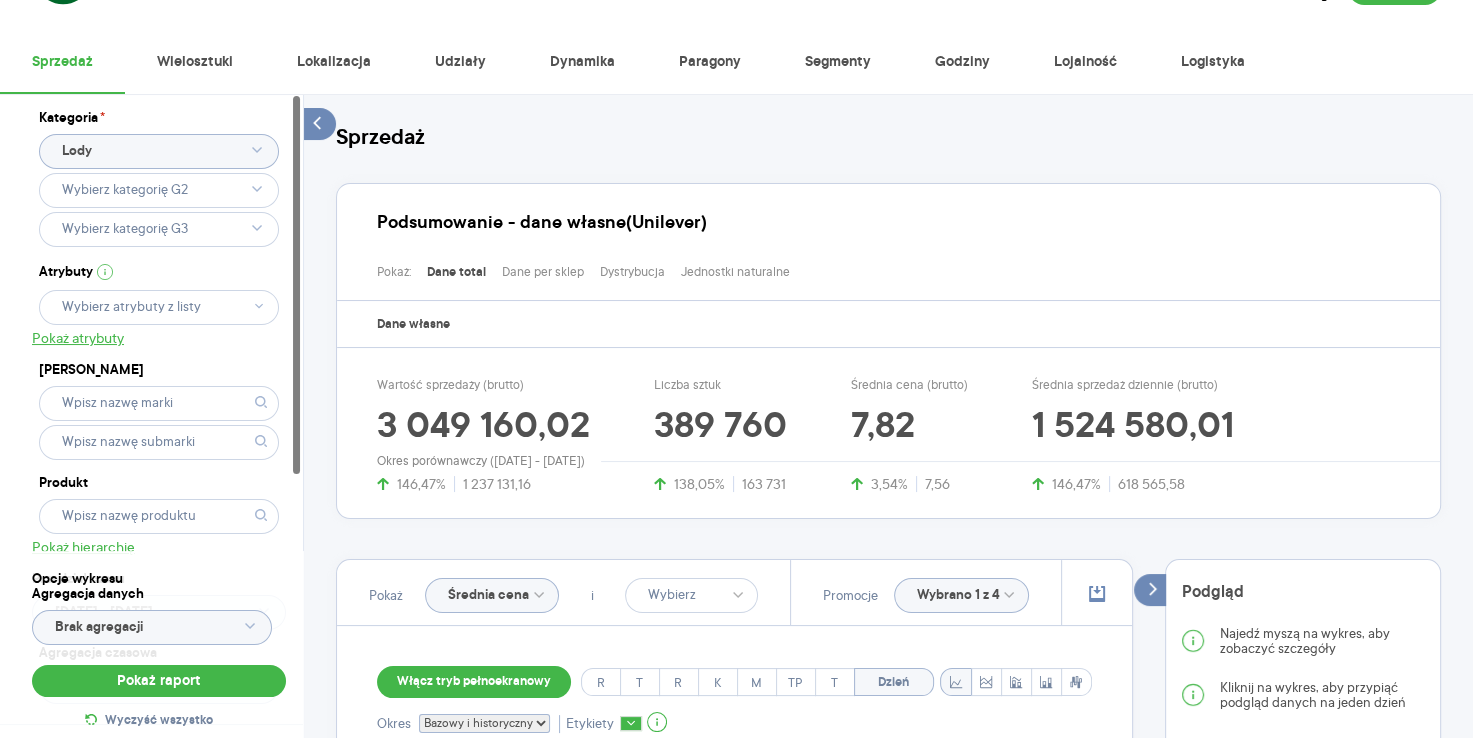 click 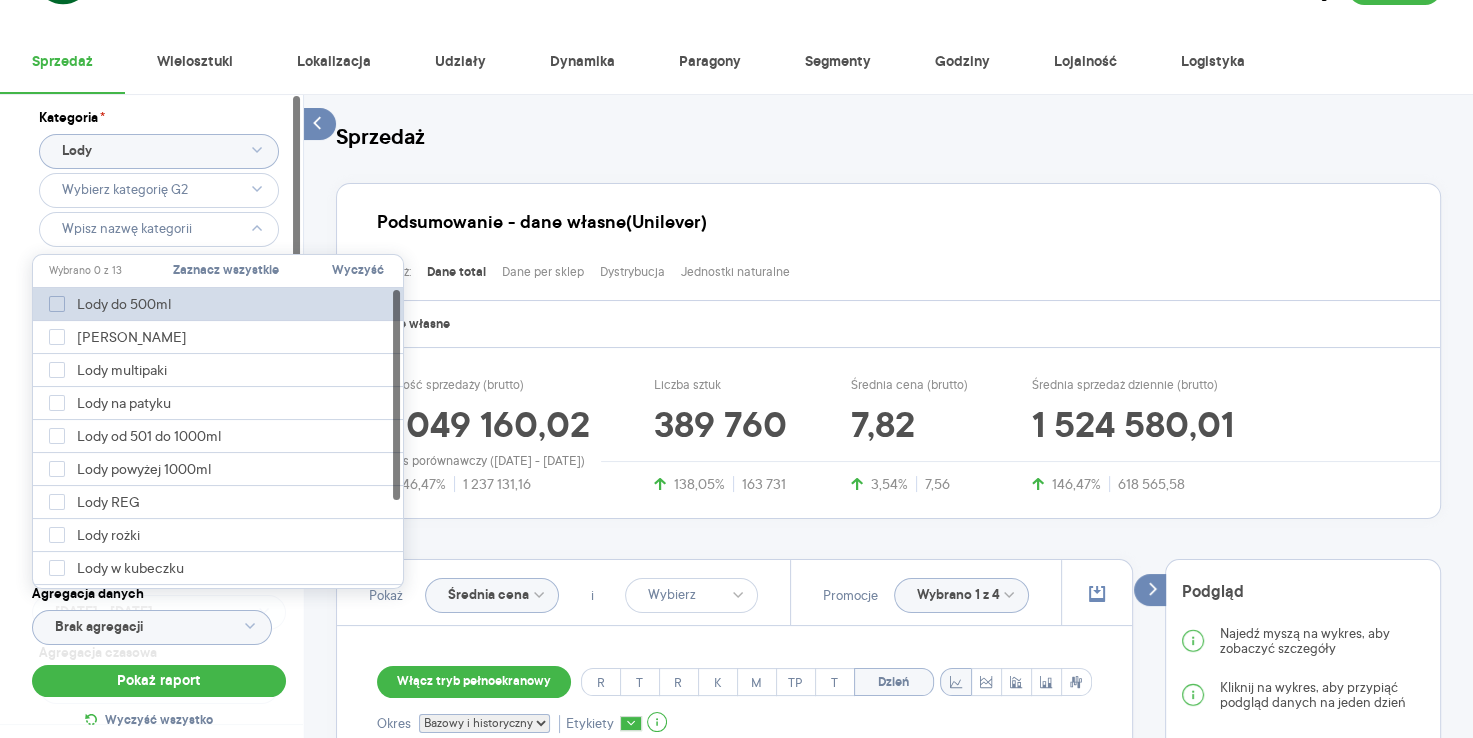 click on "Lody do 500ml" at bounding box center [114, 304] 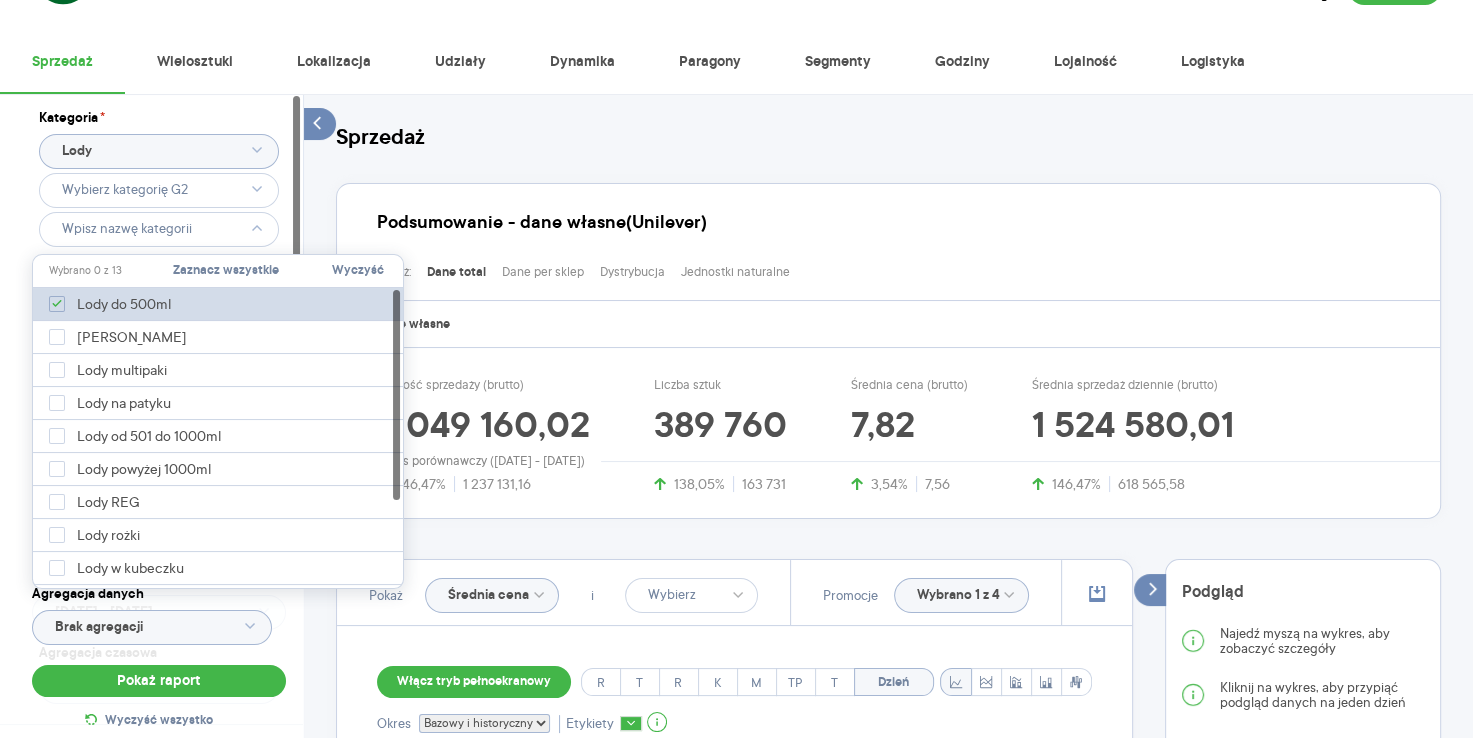 type on "Pobieranie" 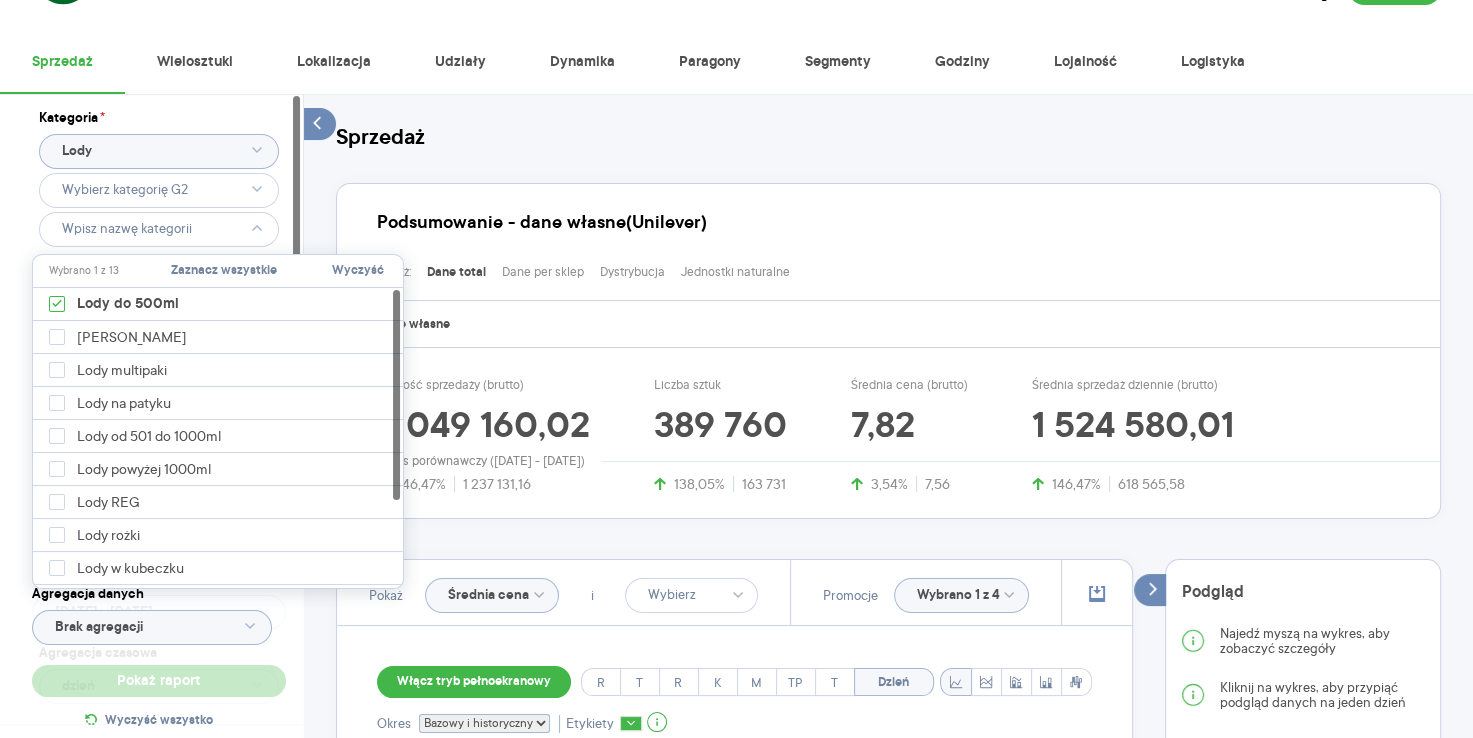 click on "Pokaż: Dane total Dane per sklep Dystrybucja Jednostki naturalne" at bounding box center (896, 267) 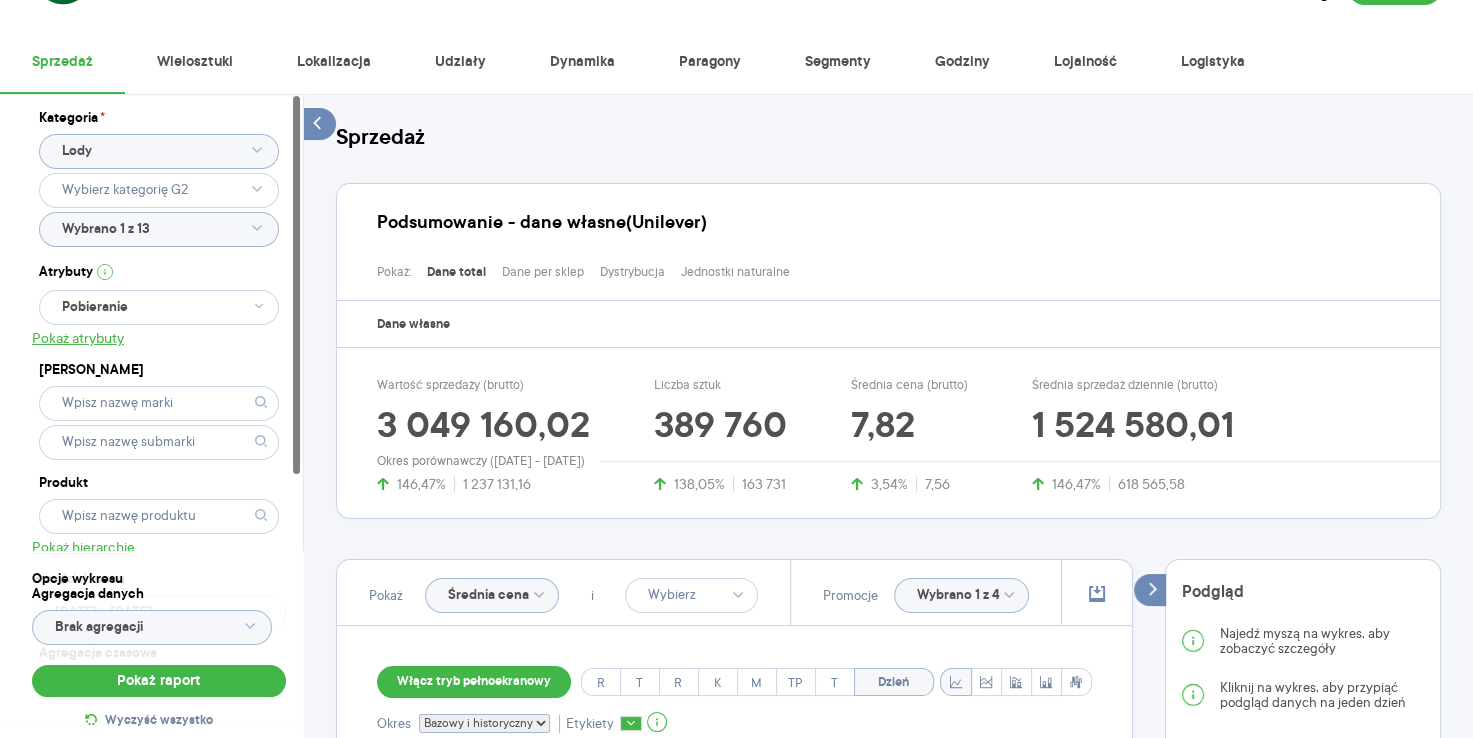 type on "Wybrano 1 z 13" 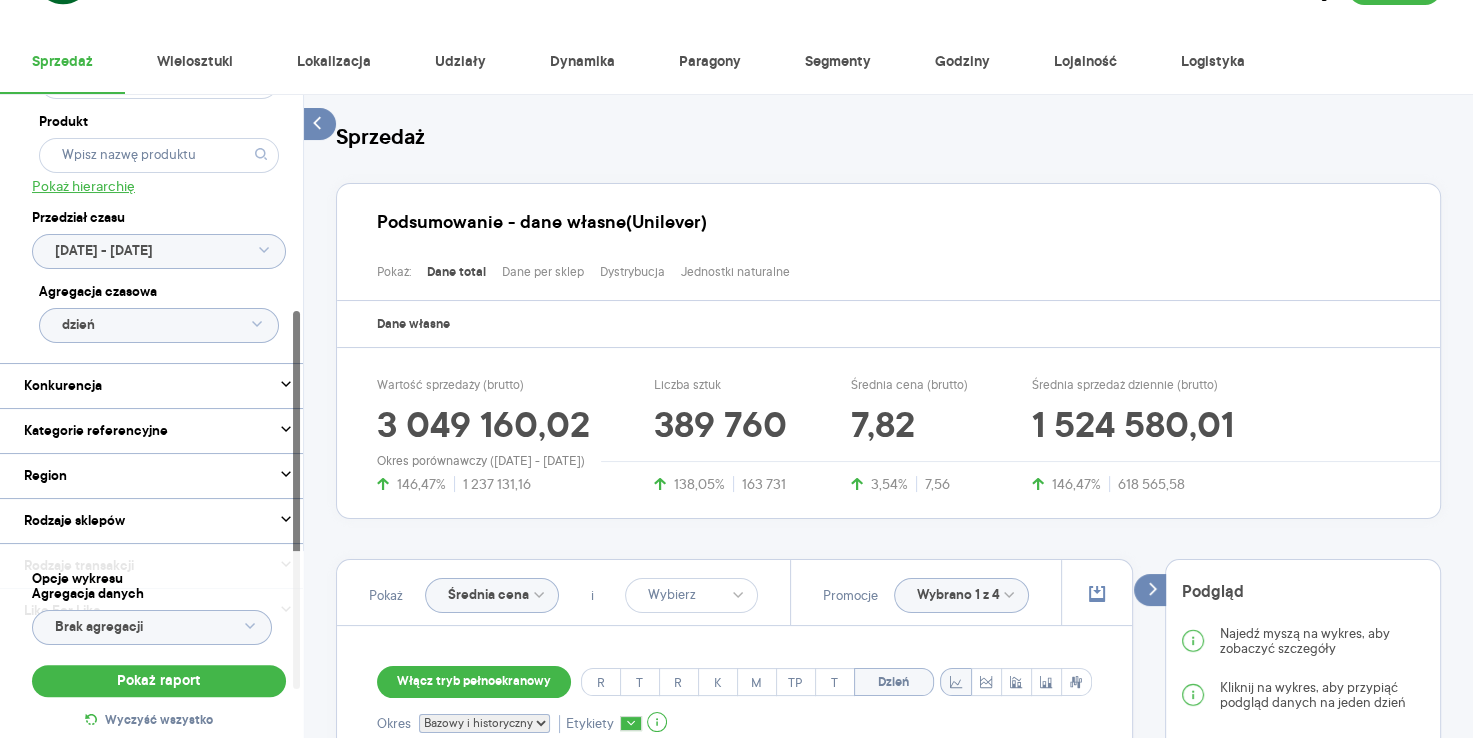 scroll, scrollTop: 368, scrollLeft: 0, axis: vertical 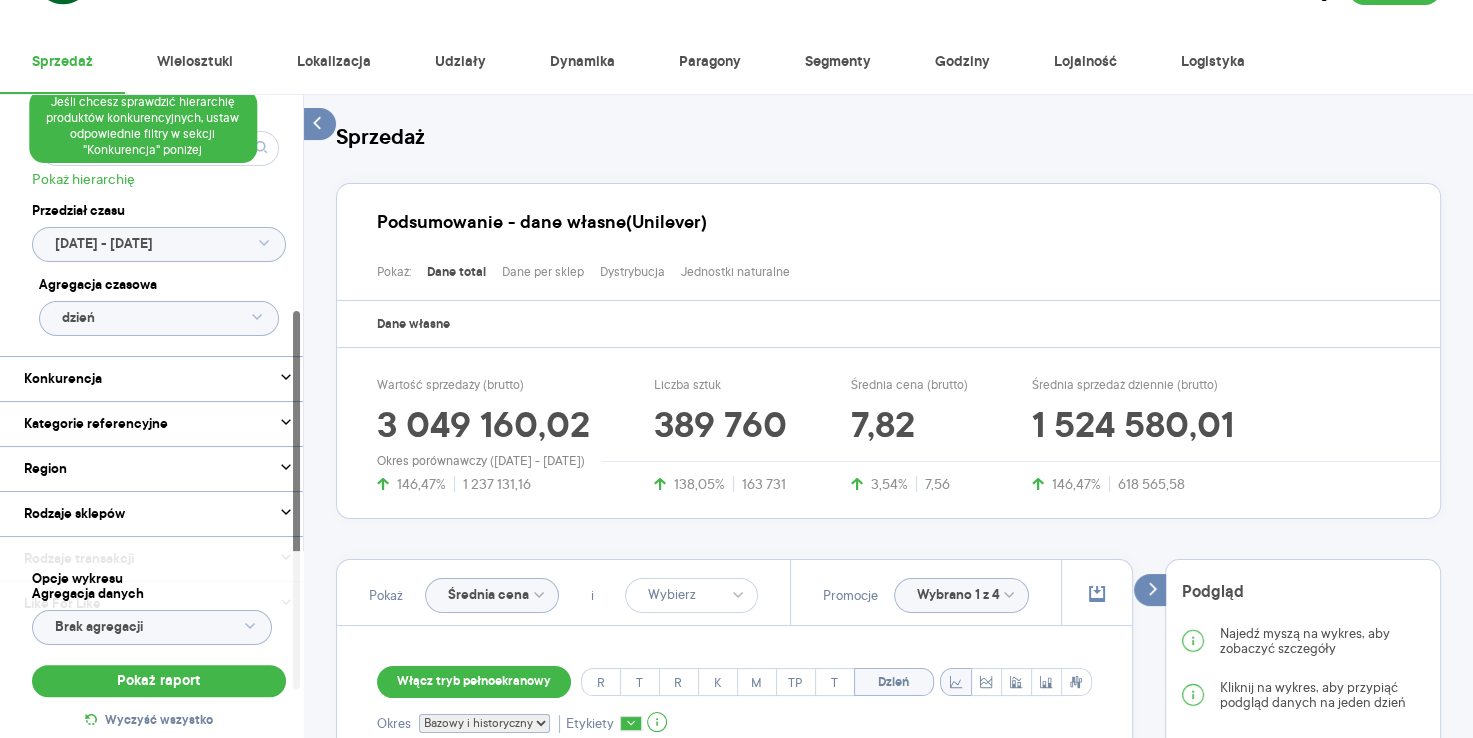 click on "Pokaż hierarchię" at bounding box center [83, 179] 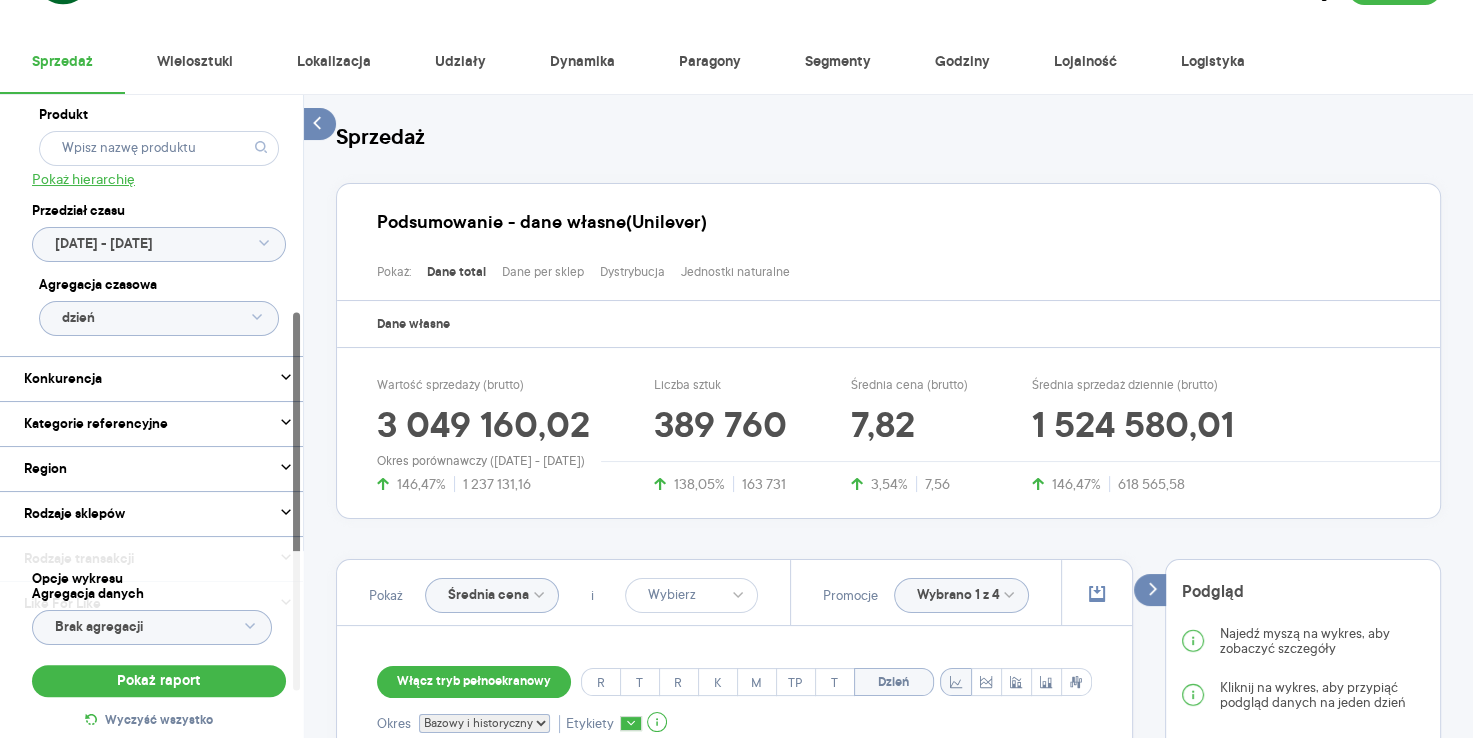 click 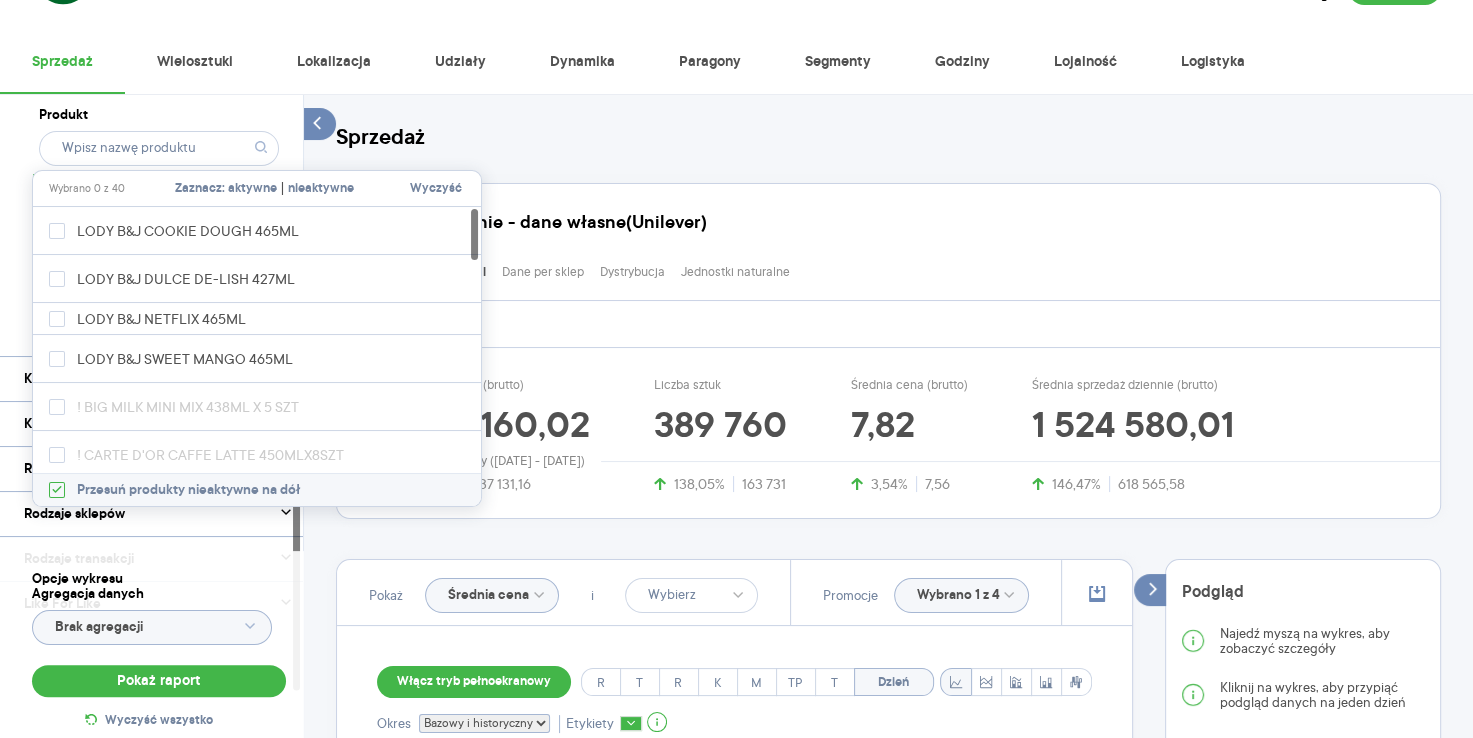 click on "aktywne" at bounding box center [252, 189] 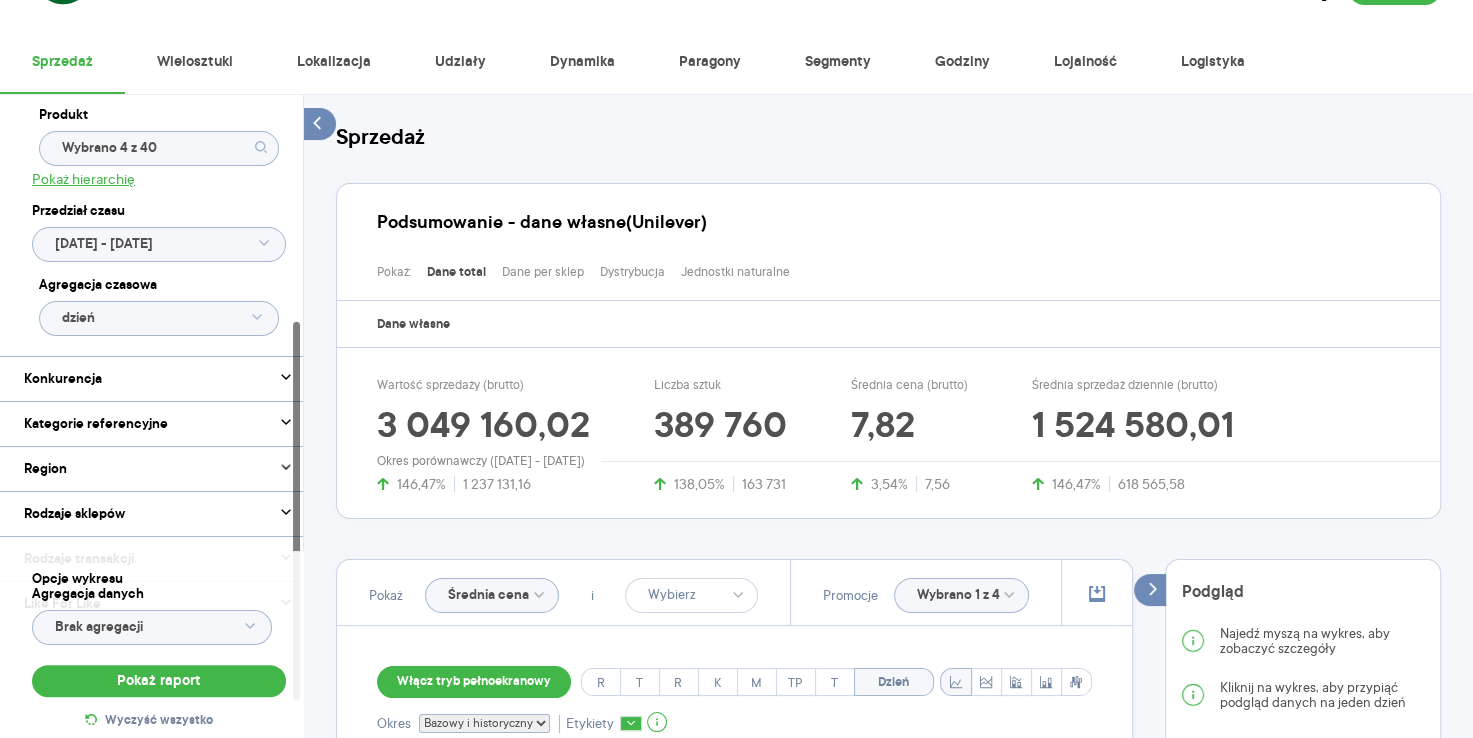 scroll, scrollTop: 450, scrollLeft: 0, axis: vertical 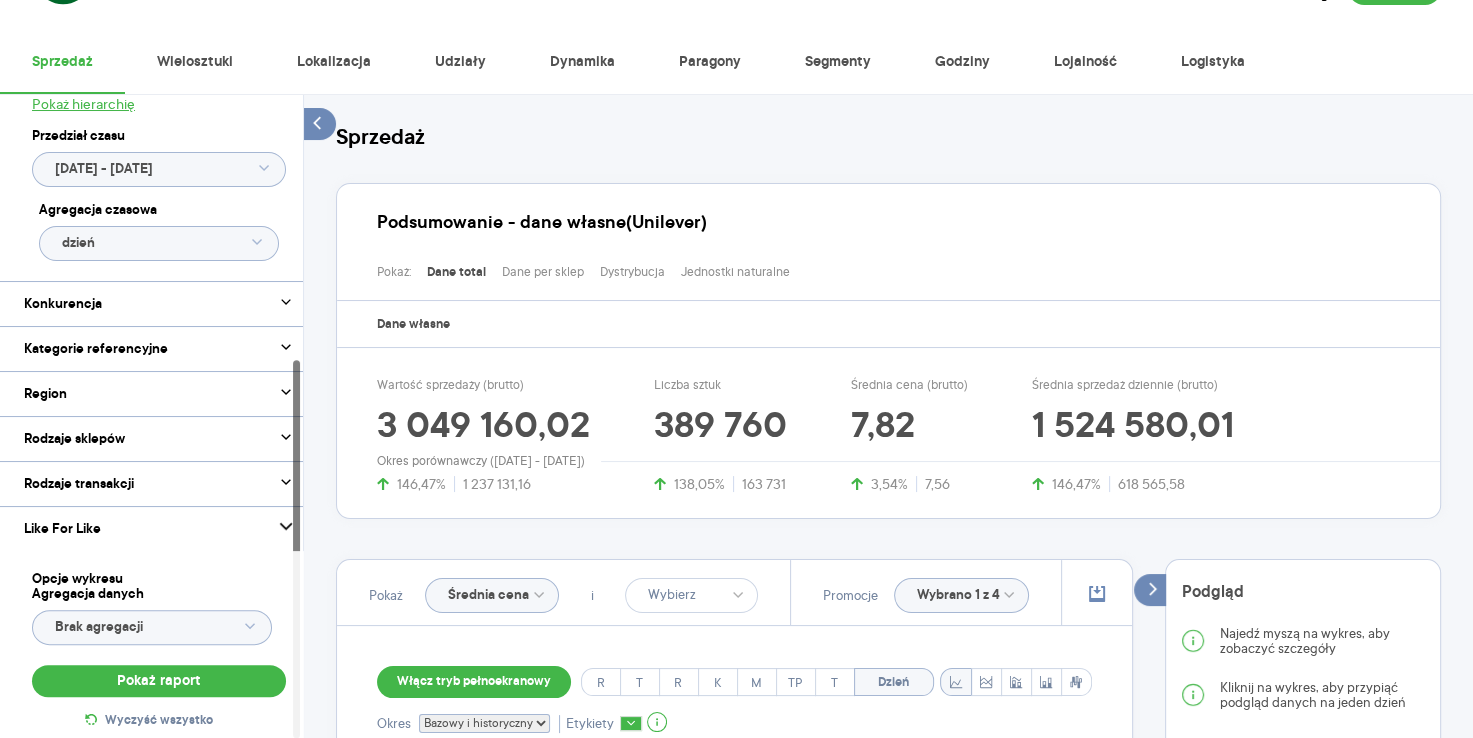click on "Konkurencja" at bounding box center (63, 304) 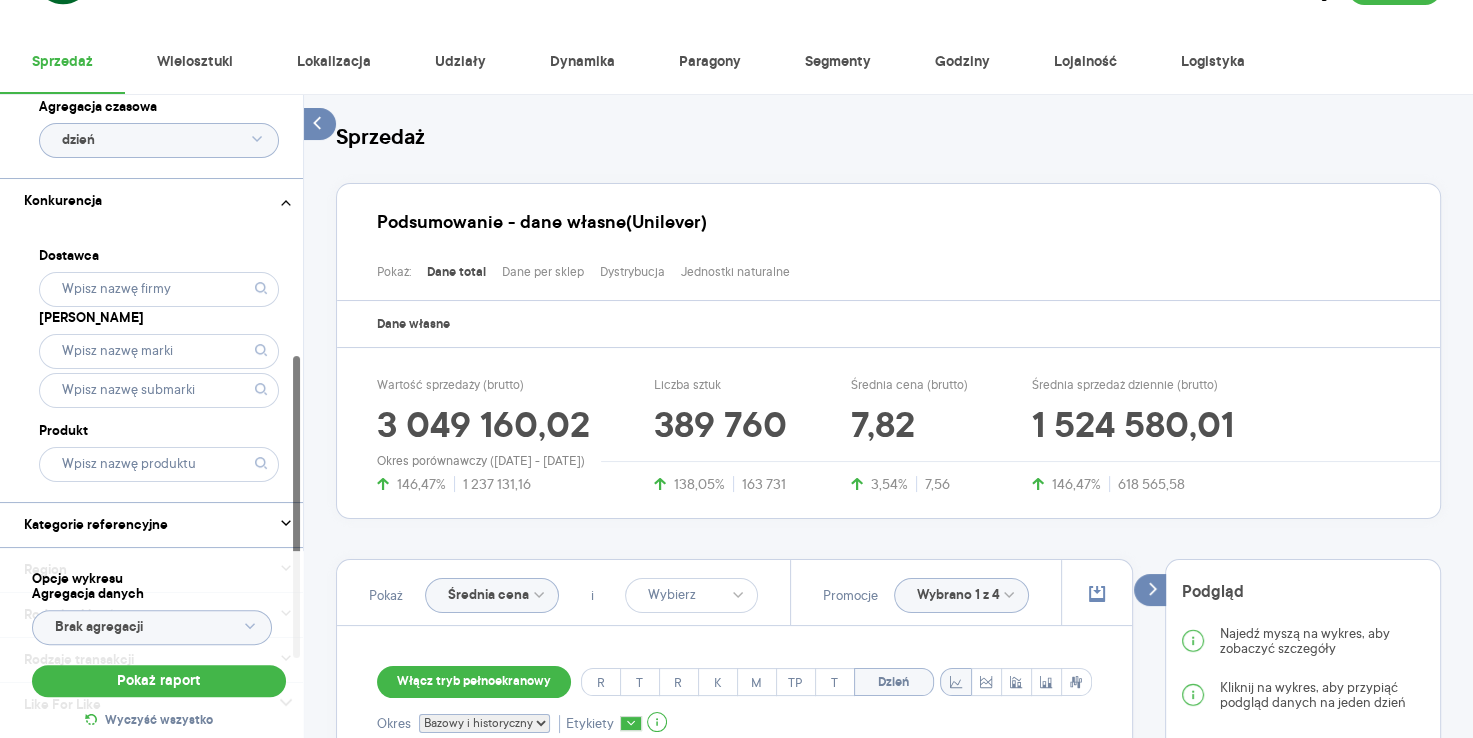 scroll, scrollTop: 558, scrollLeft: 0, axis: vertical 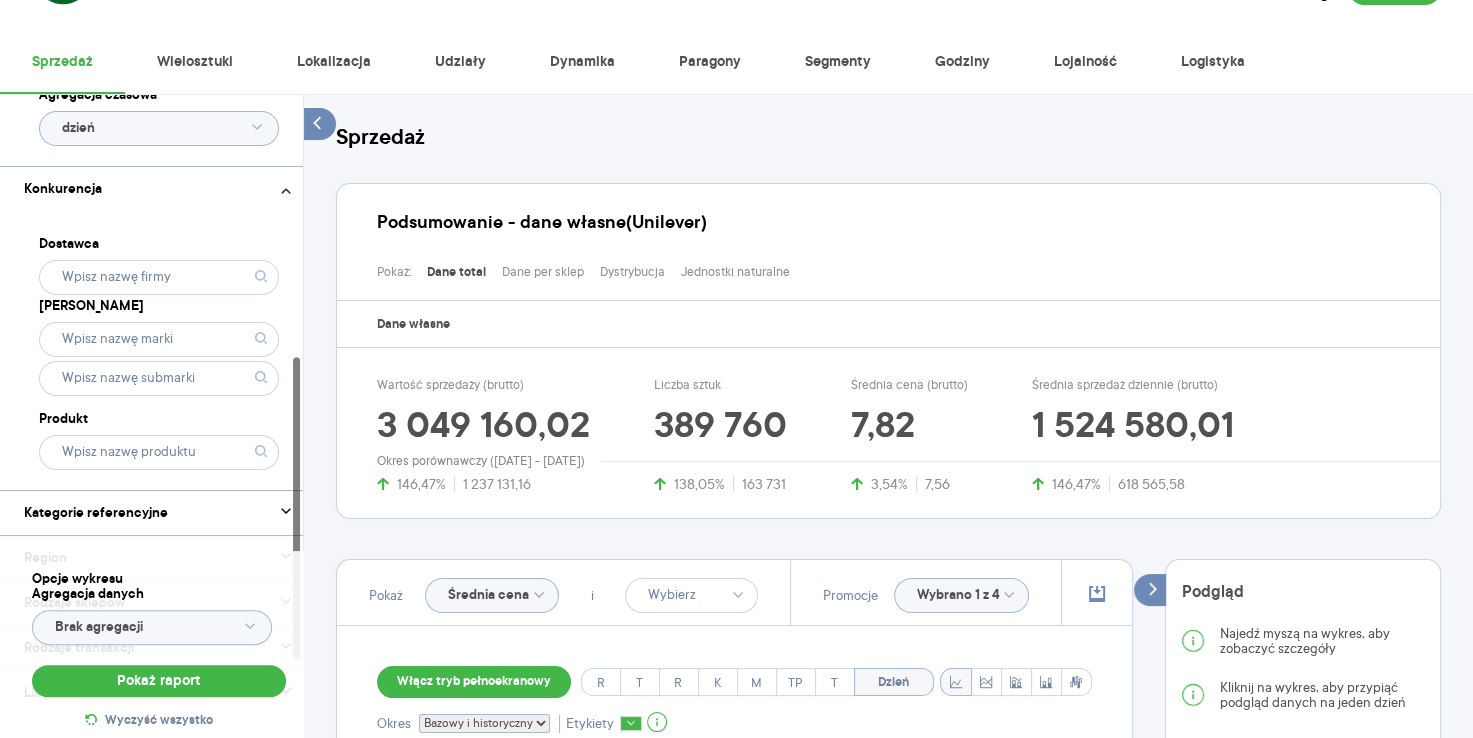 click 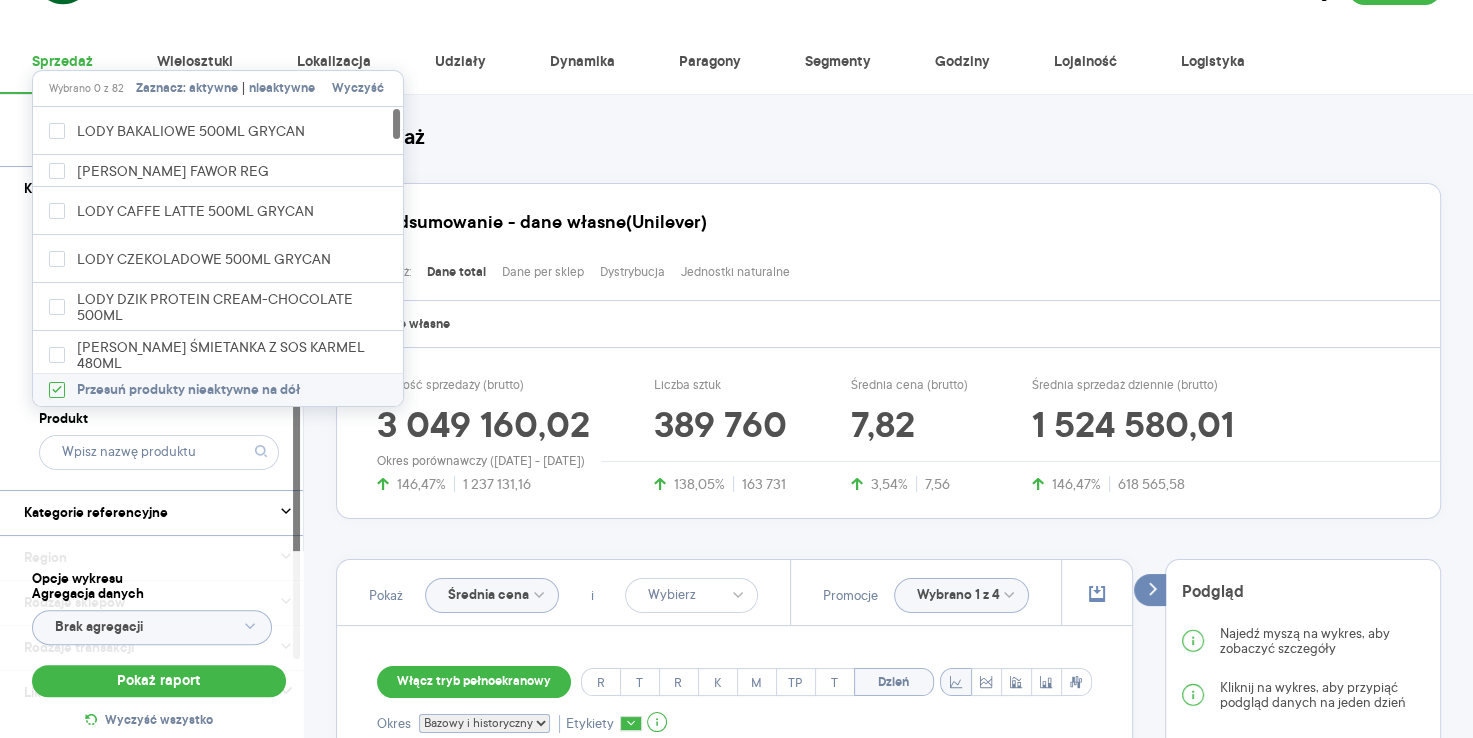 click on "aktywne" at bounding box center (213, 89) 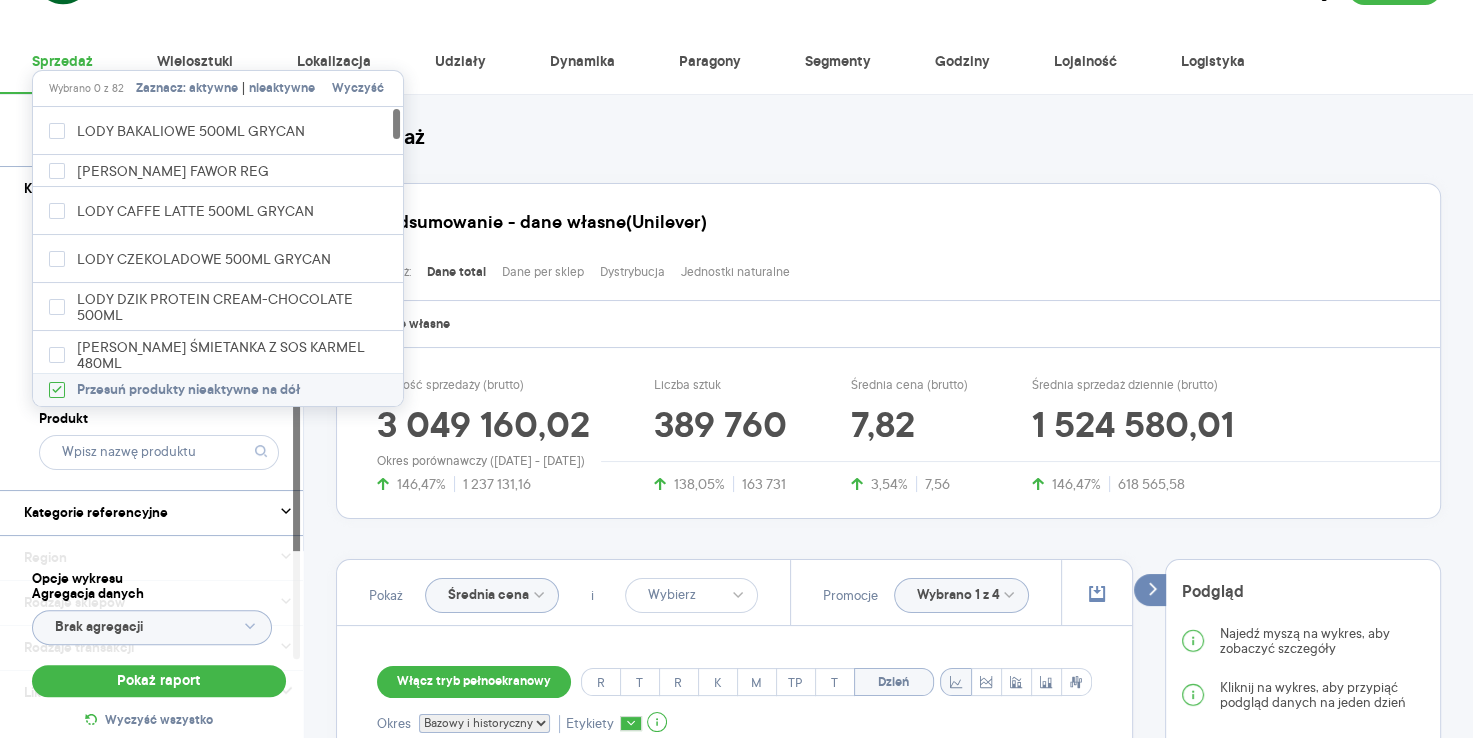 type on "Wybrano 18 z 82" 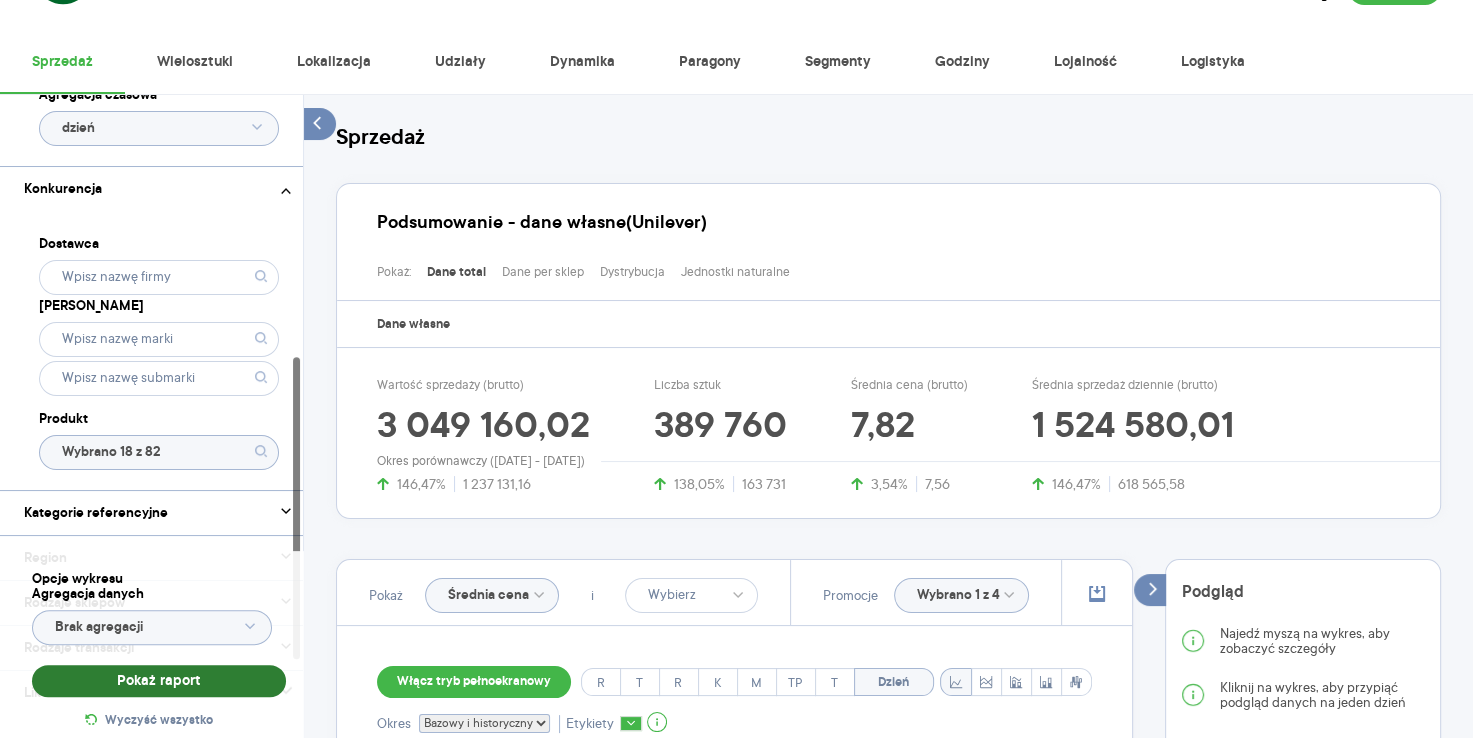click on "Pokaż raport" at bounding box center [159, 681] 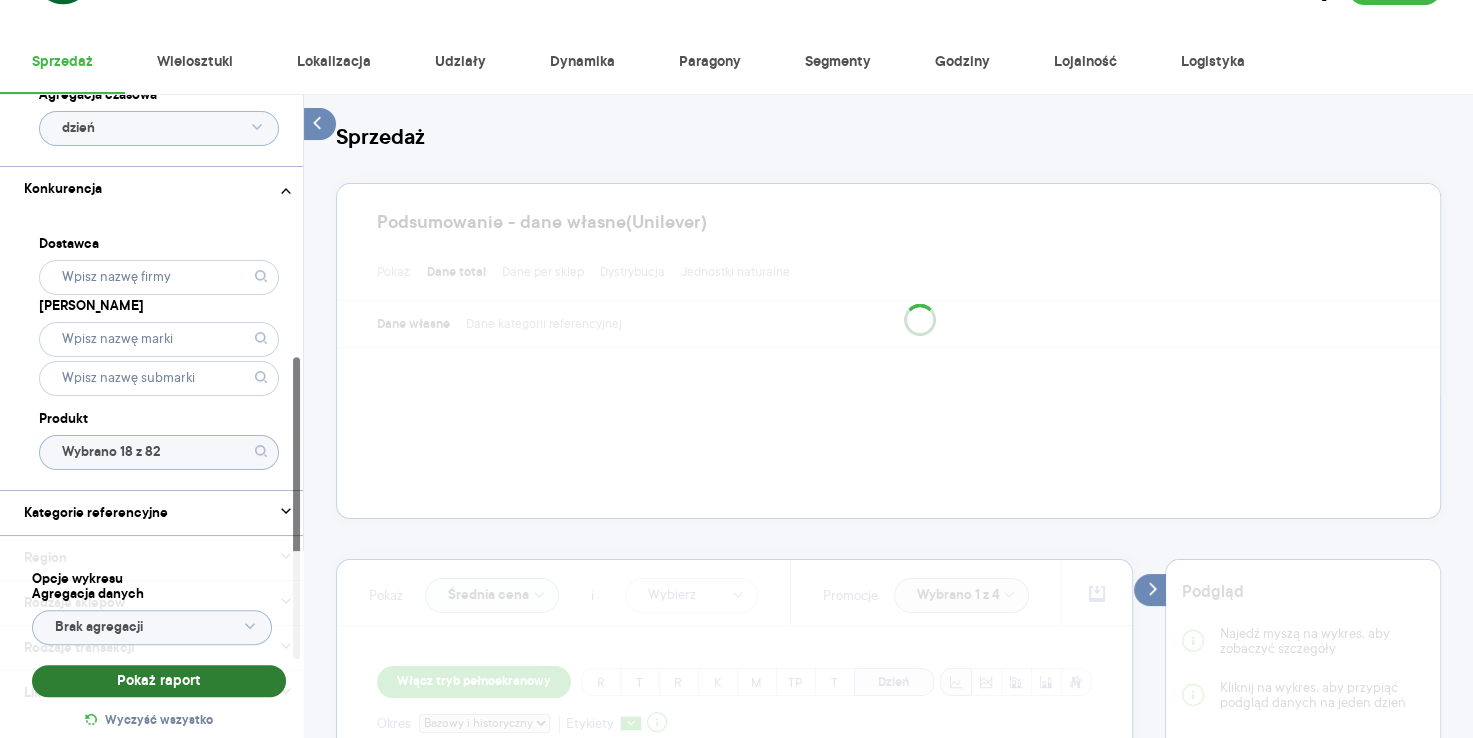 type on "Wybrano 1 z 5" 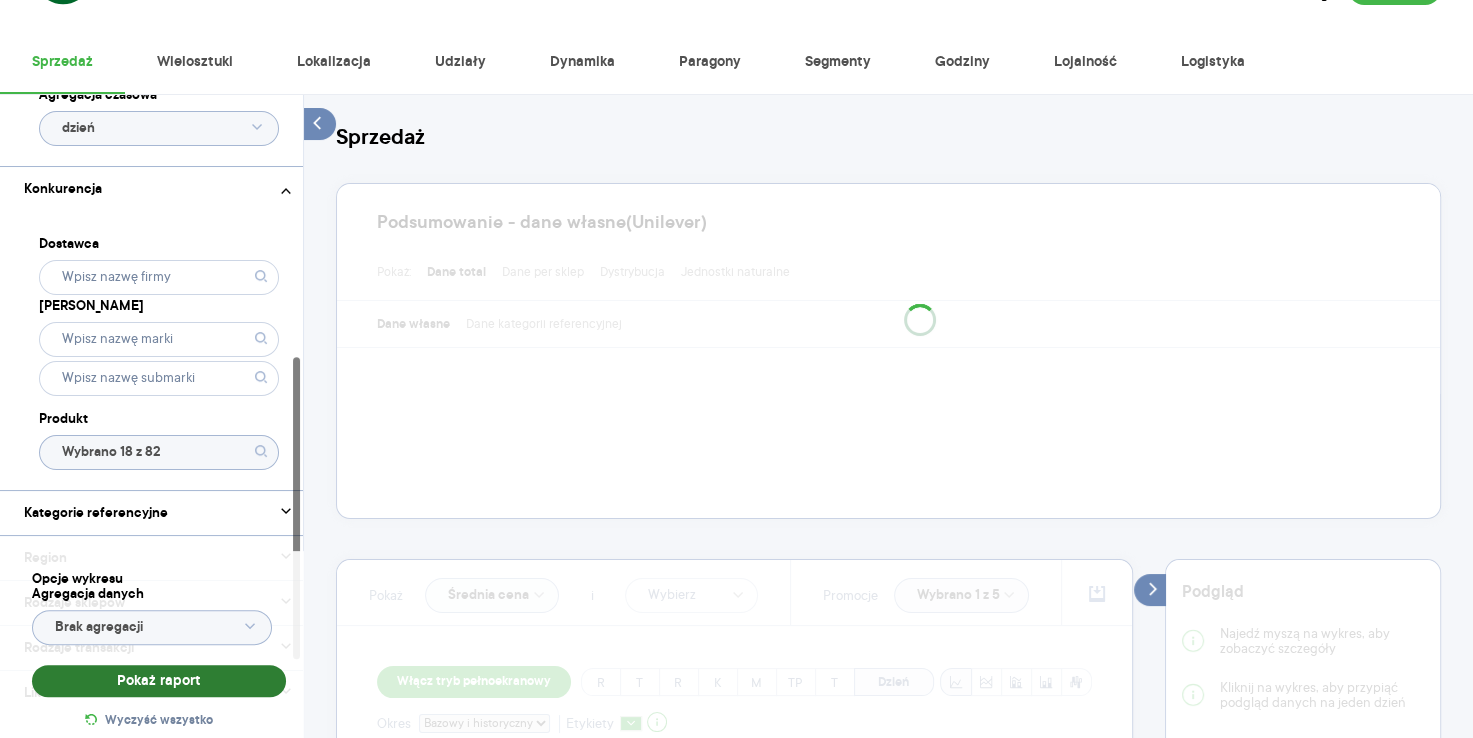 click on "Pokaż raport" at bounding box center [159, 681] 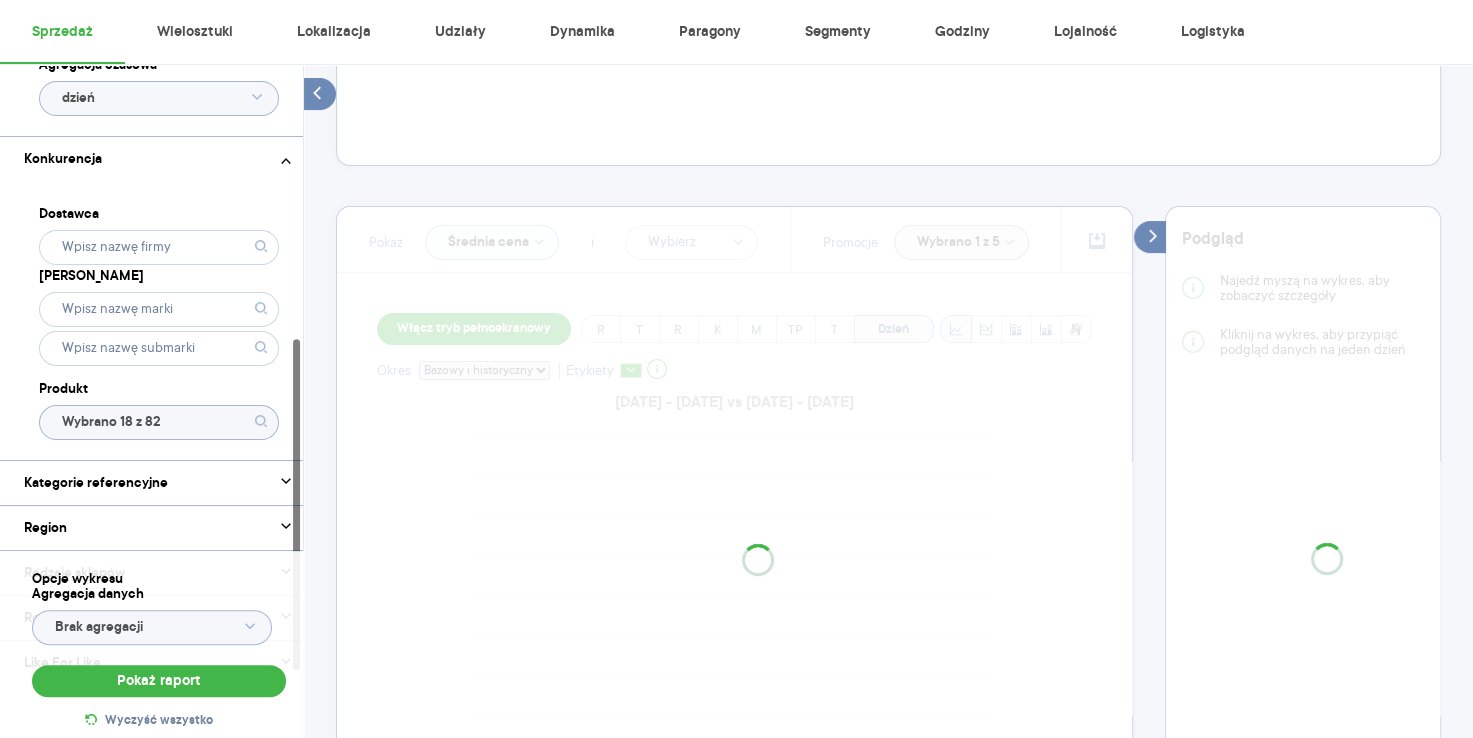 scroll, scrollTop: 428, scrollLeft: 0, axis: vertical 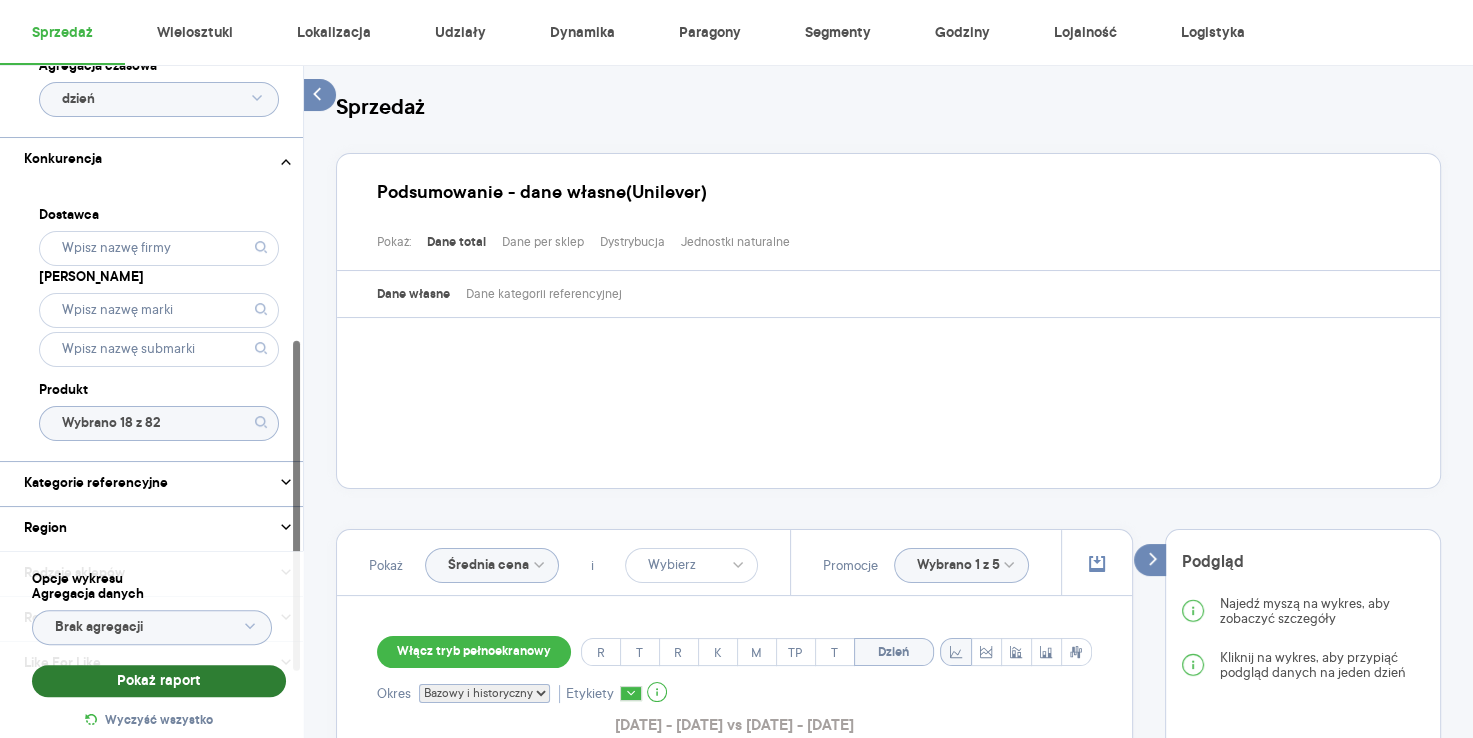 click on "Pokaż raport" at bounding box center (159, 681) 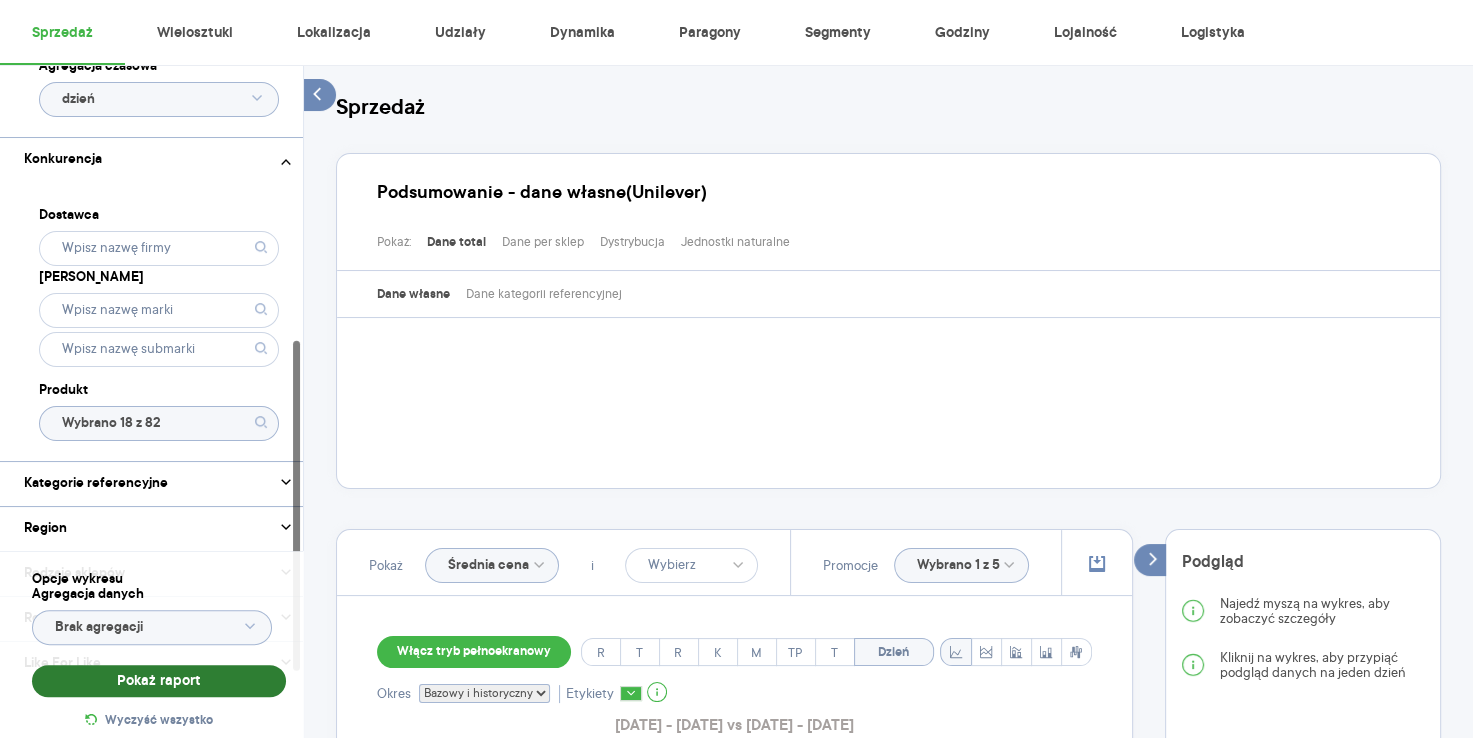 click on "Pokaż raport" at bounding box center [159, 681] 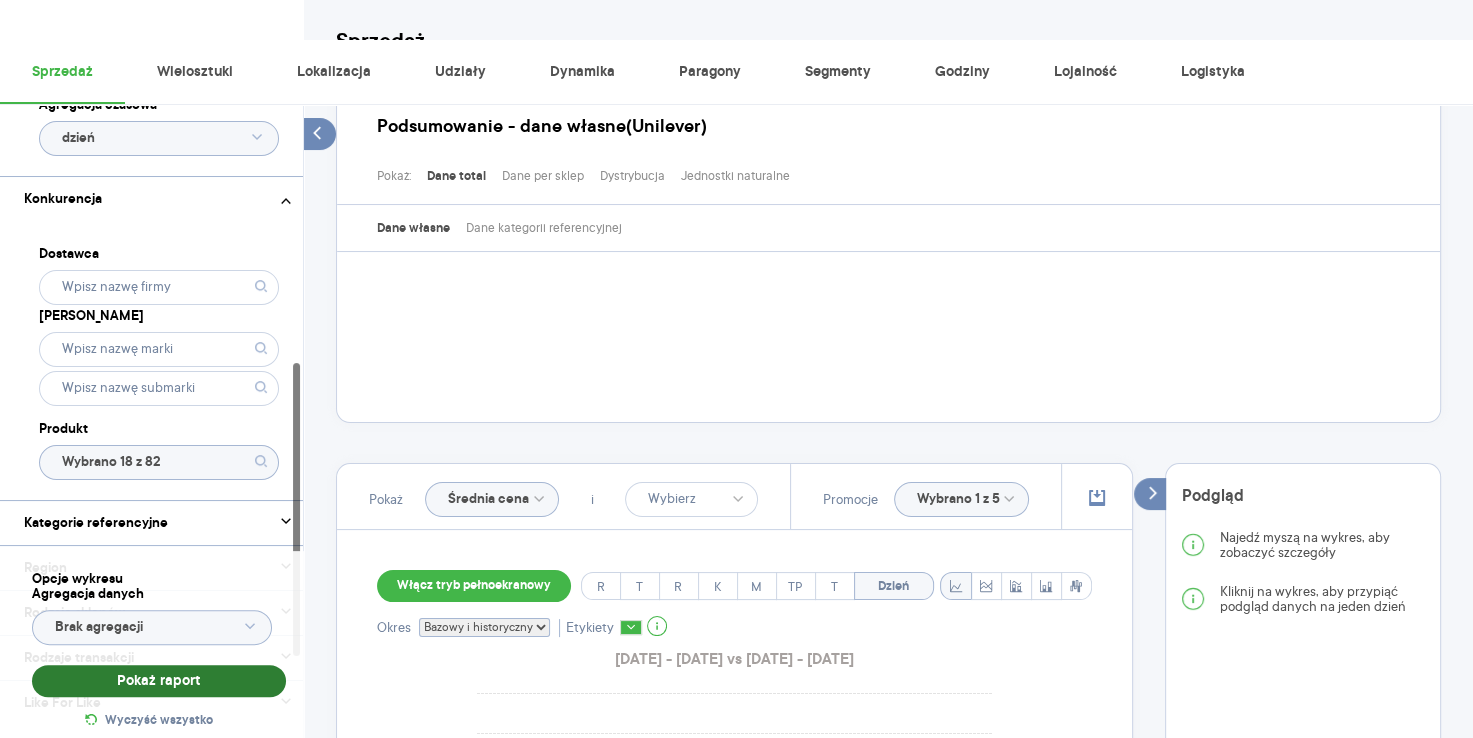scroll, scrollTop: 0, scrollLeft: 0, axis: both 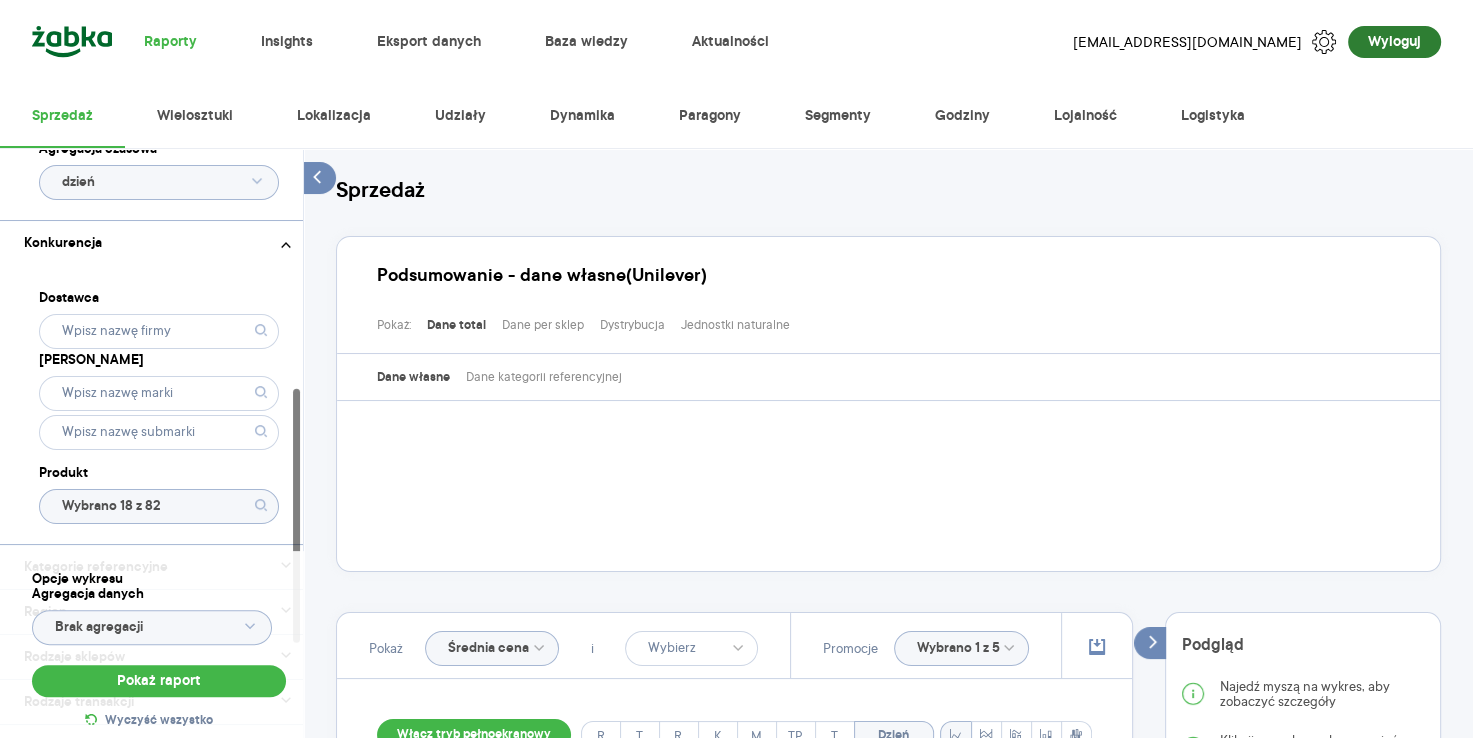 click on "Wyloguj" at bounding box center (1394, 42) 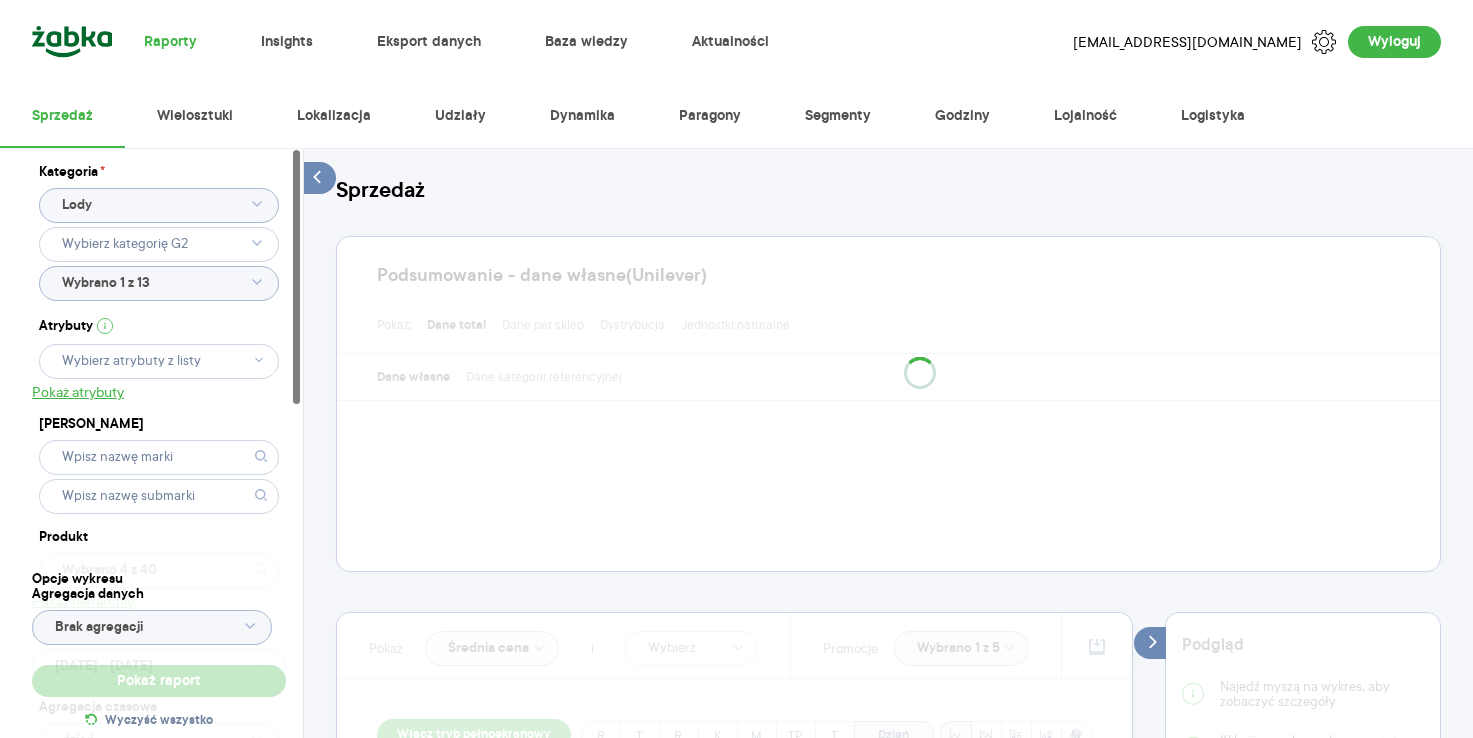 type 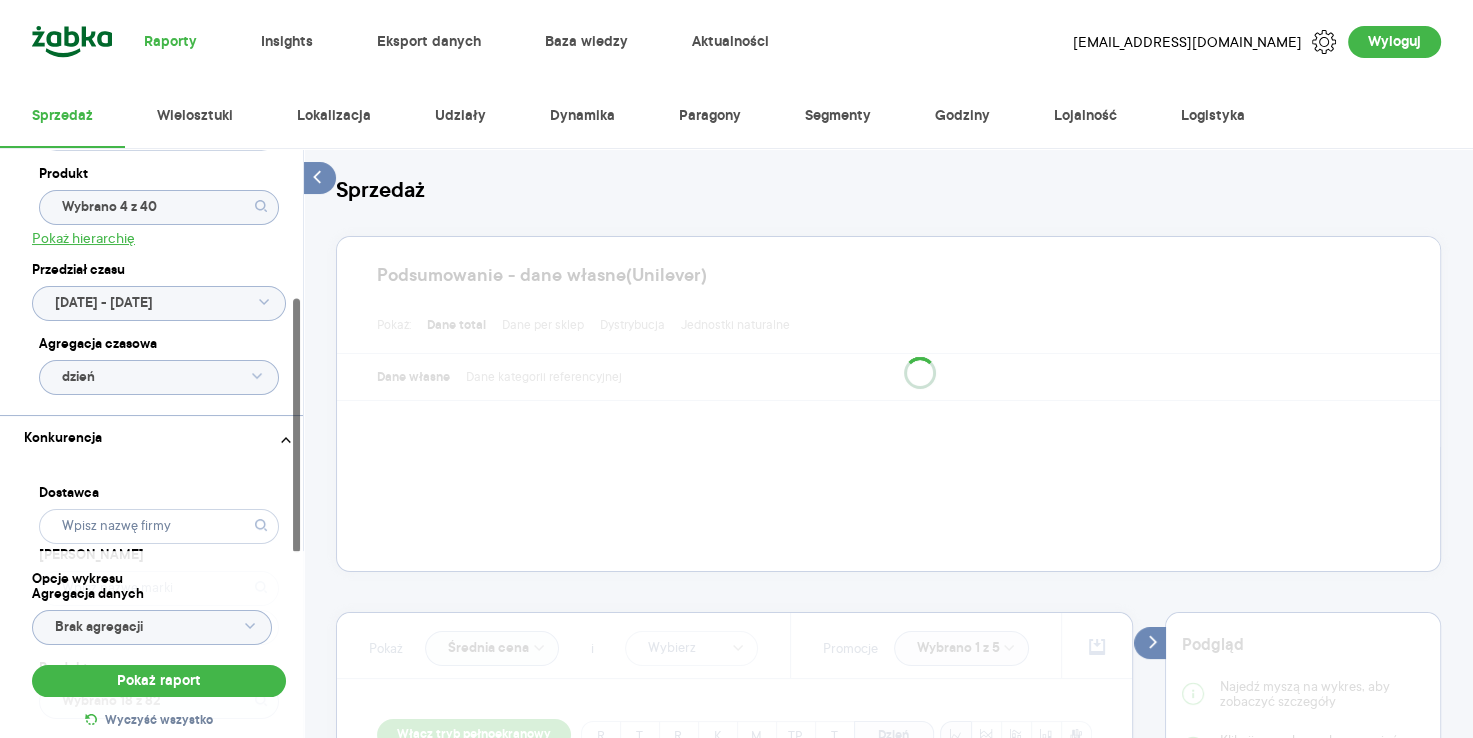 scroll, scrollTop: 368, scrollLeft: 0, axis: vertical 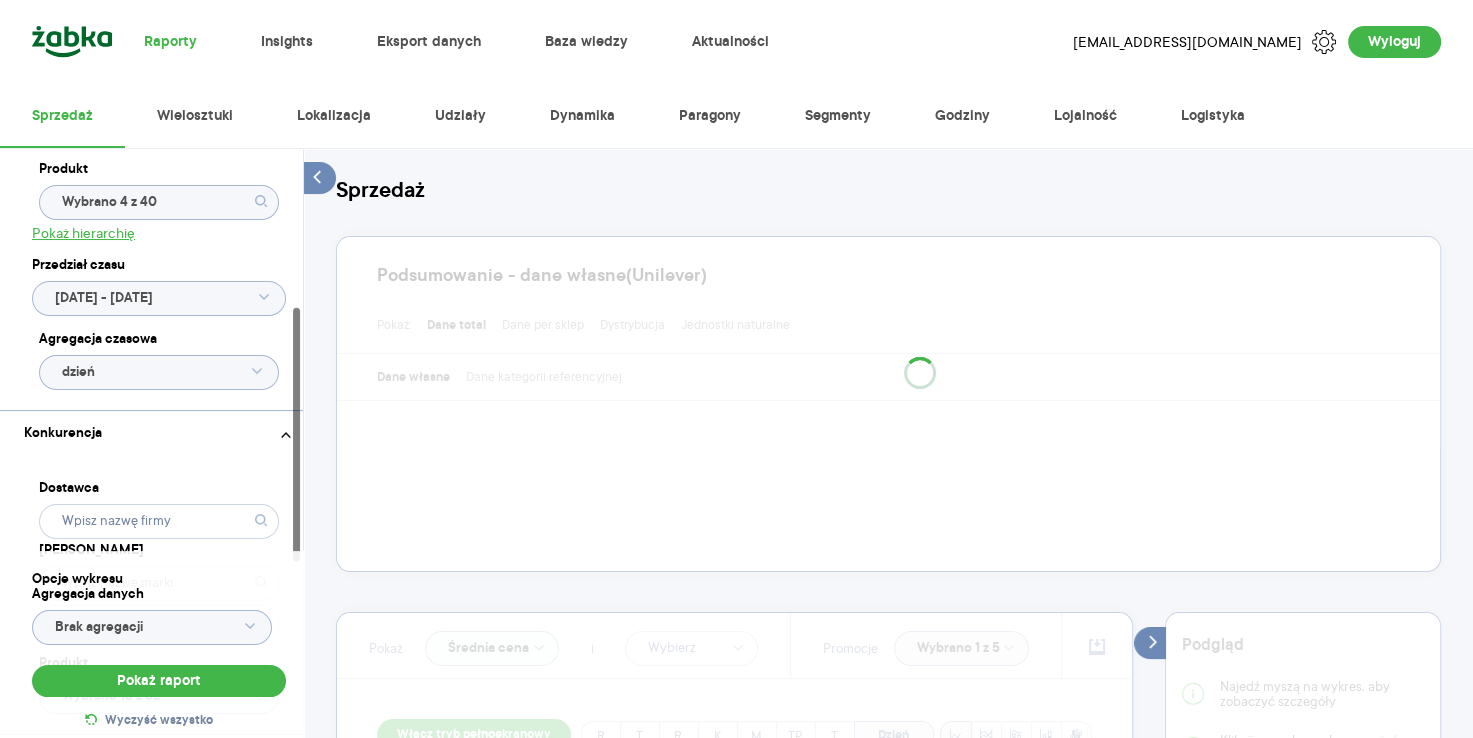 click on "dzień" 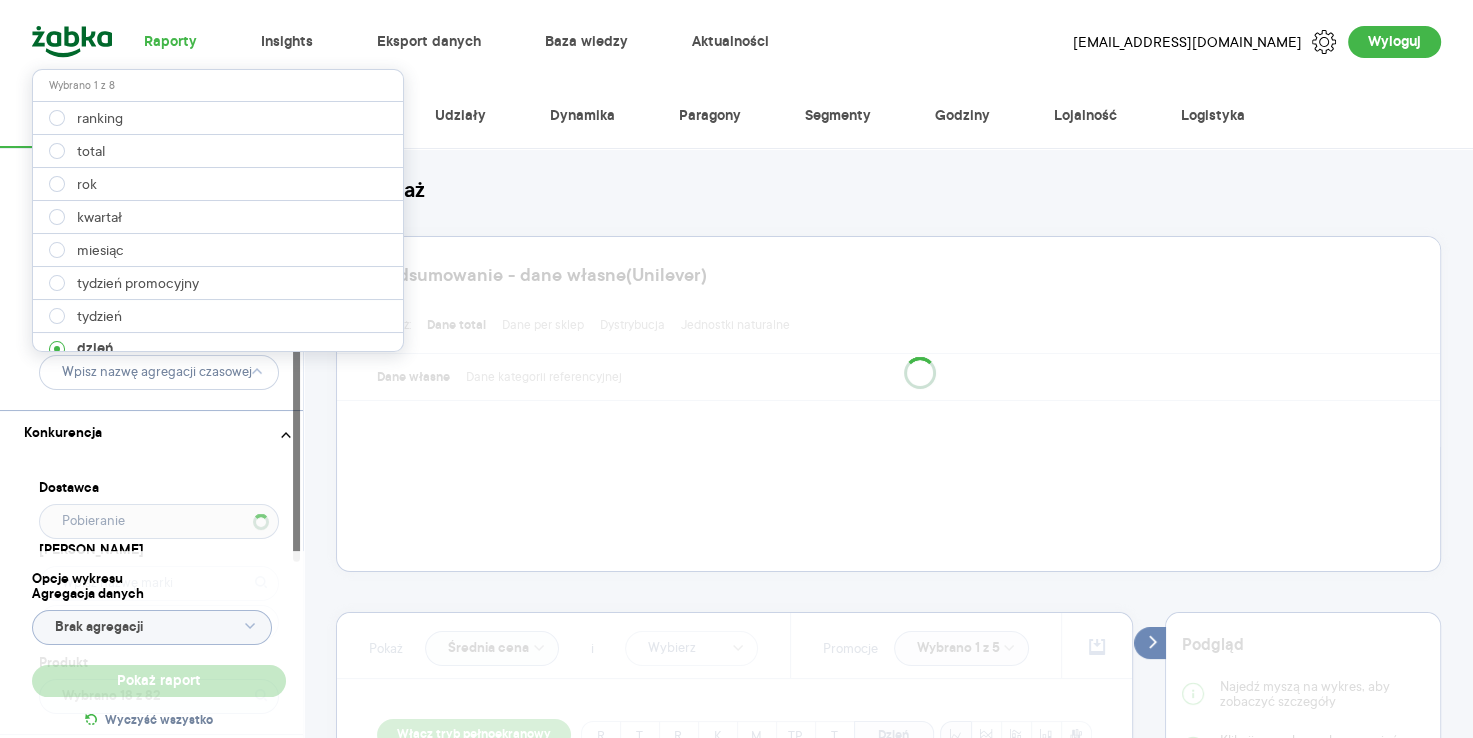 type 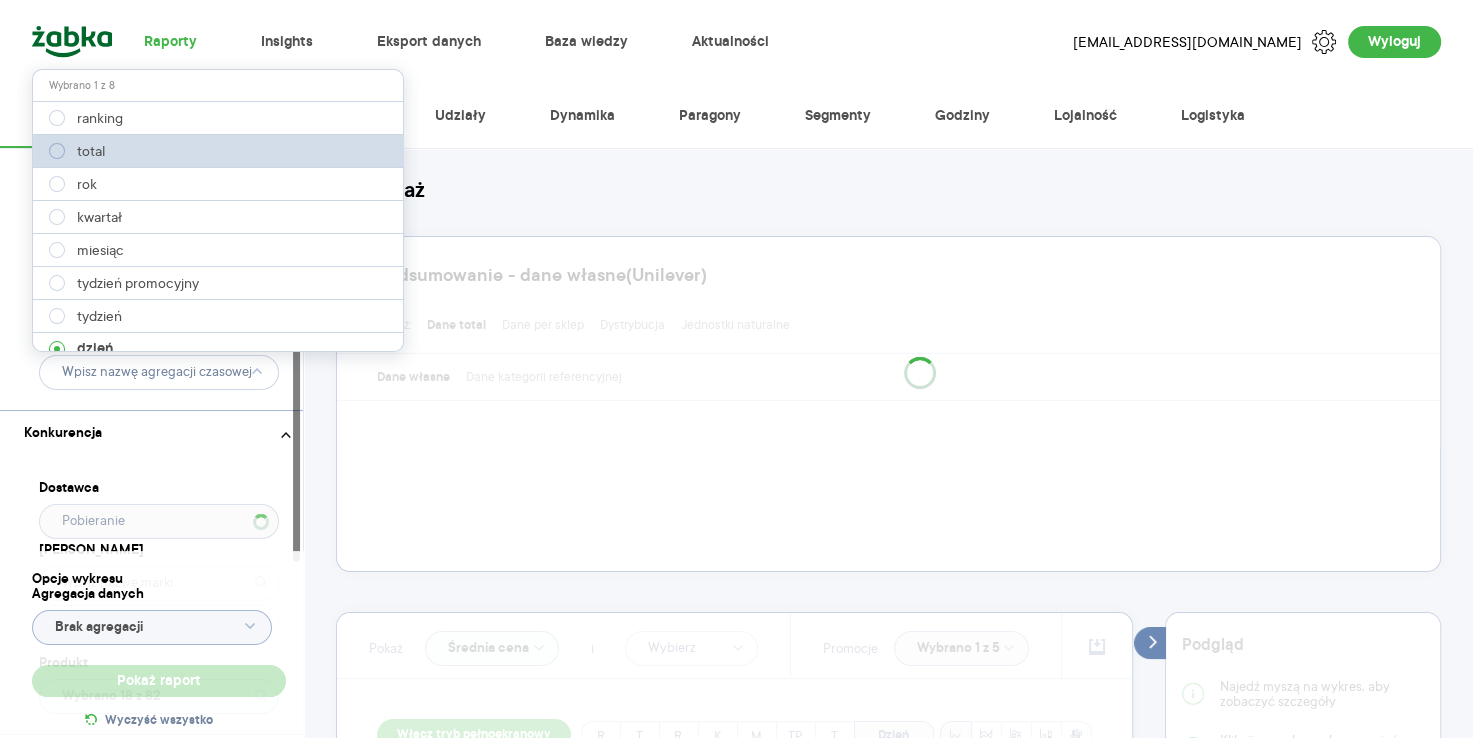 click at bounding box center (57, 151) 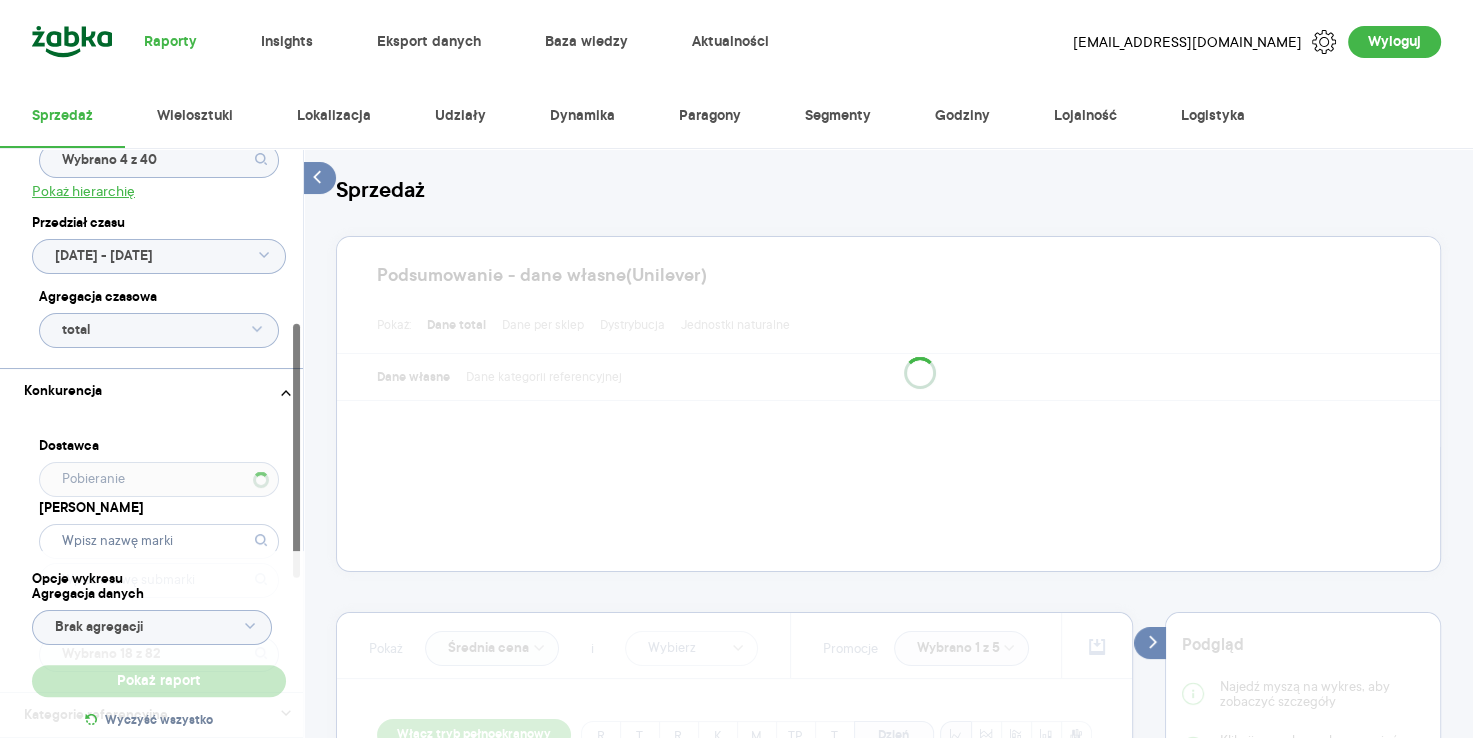 scroll, scrollTop: 406, scrollLeft: 0, axis: vertical 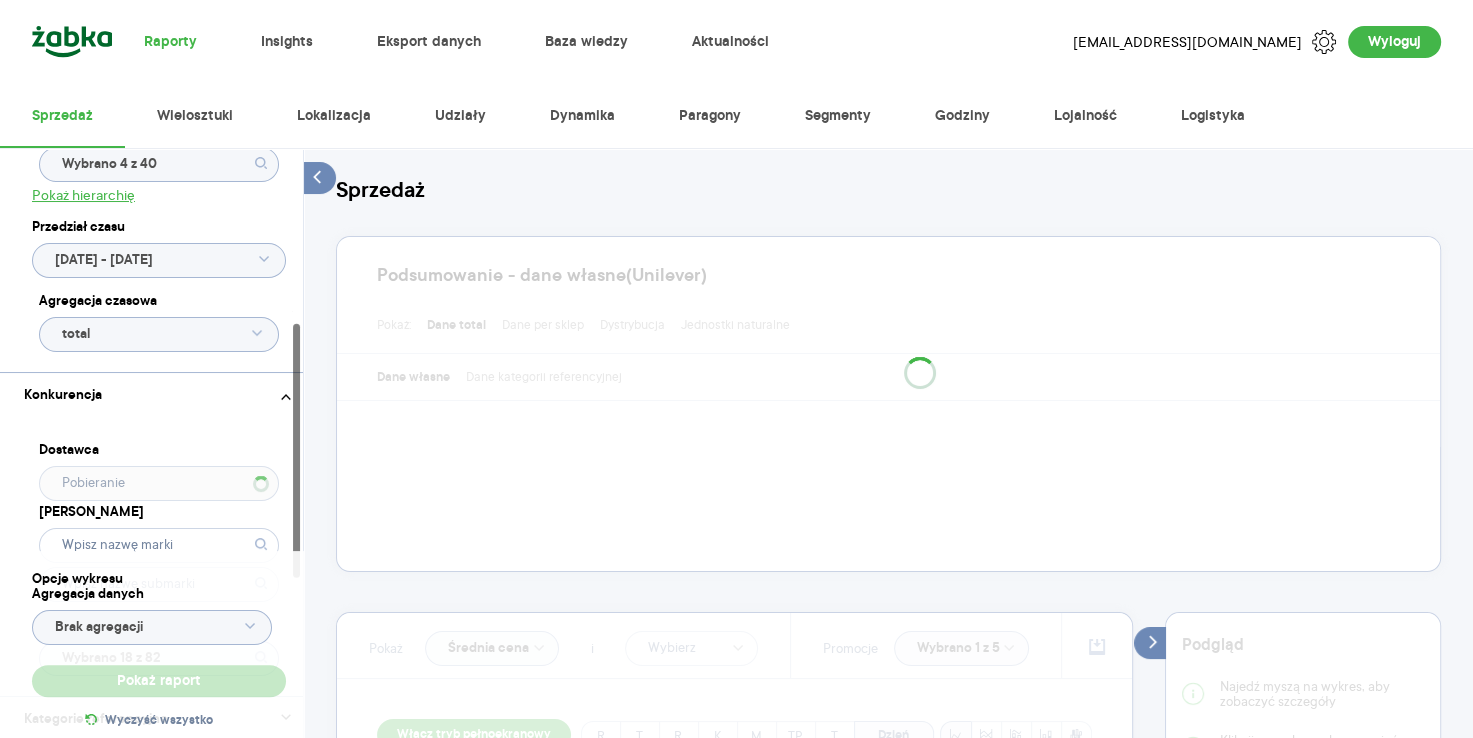 click on "Kategoria * Lody Wybrano 1 z 13 Atrybuty Pokaż atrybuty Marka Produkt Wybrano 4 z 40 Pokaż hierarchię Przedział czasu 2025.01.01 - 2025.05.31 Agregacja czasowa total" at bounding box center (159, 57) 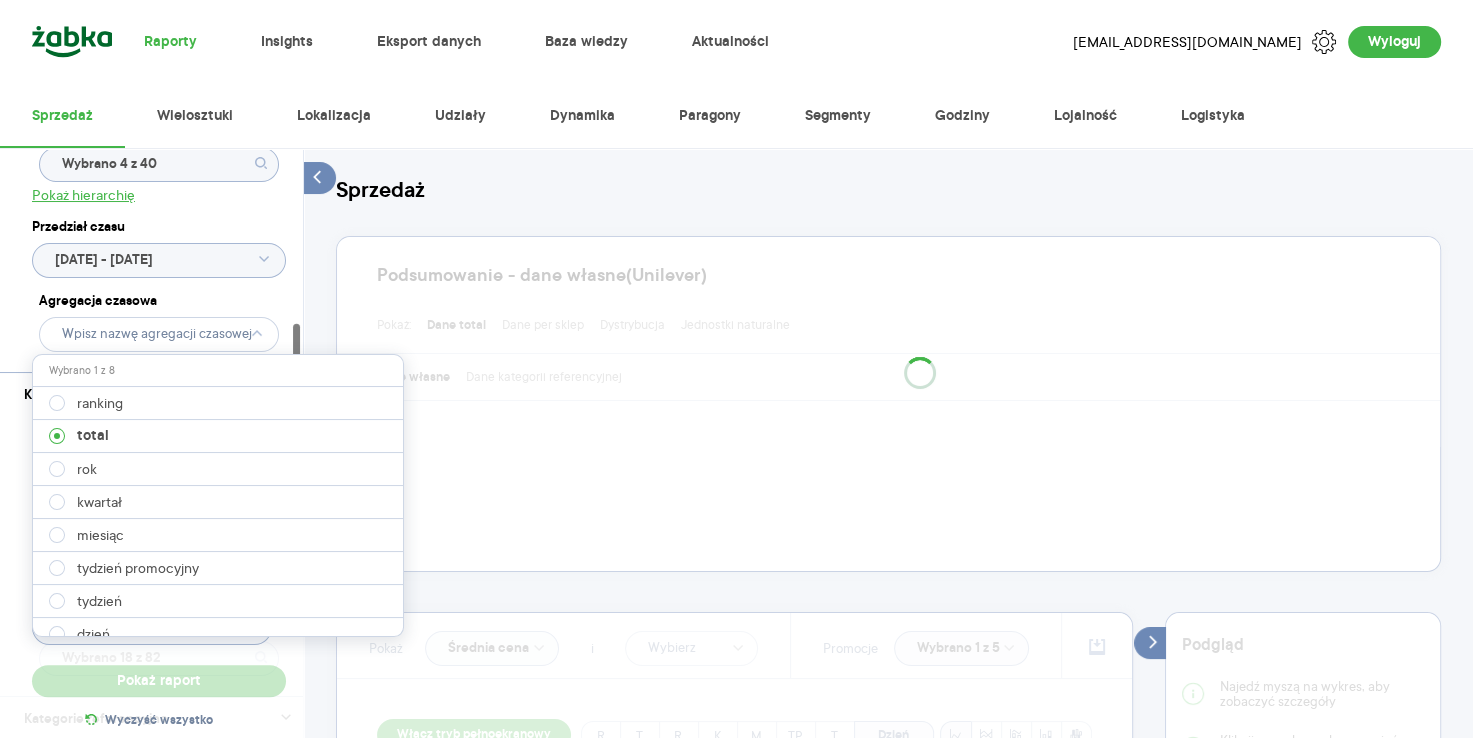click on "Kategoria * Lody Wybrano 1 z 13 Atrybuty Pokaż atrybuty Marka Produkt Wybrano 4 z 40 Pokaż hierarchię Przedział czasu 2025.01.01 - 2025.05.31 Agregacja czasowa Konkurencja Dostawca Marka Produkt Wybrano 18 z 82 Kategorie referencyjne Region Rodzaje sklepów Rodzaje transakcji Wszystkie Like For Like Uwzględnij LFL Opcje wykresu Agregacja danych Brak agregacji Pokaż raport Wyczyść wszystko Sprzedaż Podsumowanie - dane własne  (Unilever) Pokaż: Dane total Dane per sklep Dystrybucja Jednostki naturalne Dane własne Dane kategorii referencyjnej Pokaż Średnia cena i Promocje Wybrano 1 z 5 Włącz tryb pełnoekranowy R T R K M TP T Dzień Okres Bazowy i historyczny Bazowy Historyczny Etykiety 2025.01.01 - 2025.05.31 vs 2024.01.01 - 2024.05.31 Podgląd Najedź myszą na wykres, aby zobaczyć szczegóły Kliknij na wykres, aby przypiąć podgląd danych na jeden dzień Tabela - dane własne  (Unilever) Rok Miesiąc Tydzień Dzień Pokaż dane Masz pytania dot. działania portalu? Napisz do nas na" at bounding box center (888, 872) 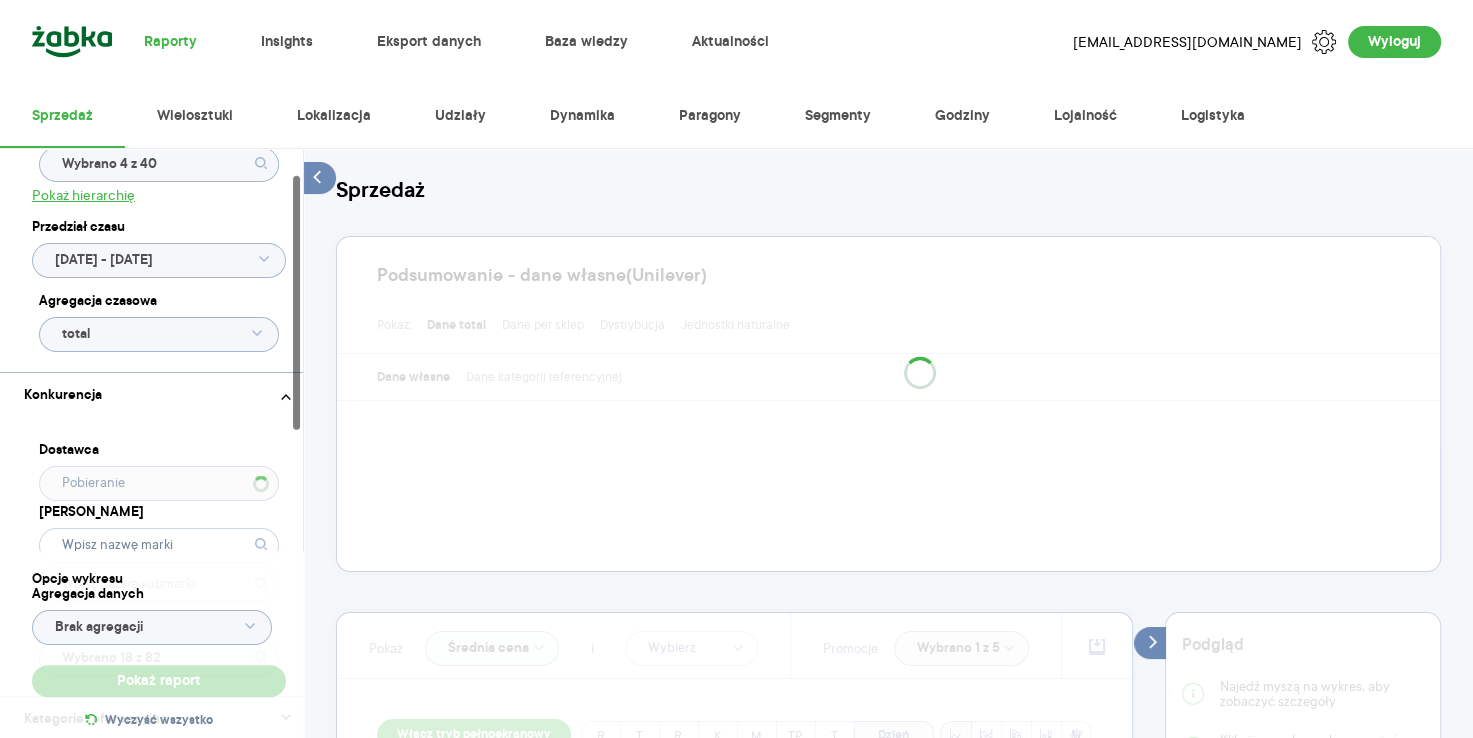 scroll, scrollTop: 1, scrollLeft: 0, axis: vertical 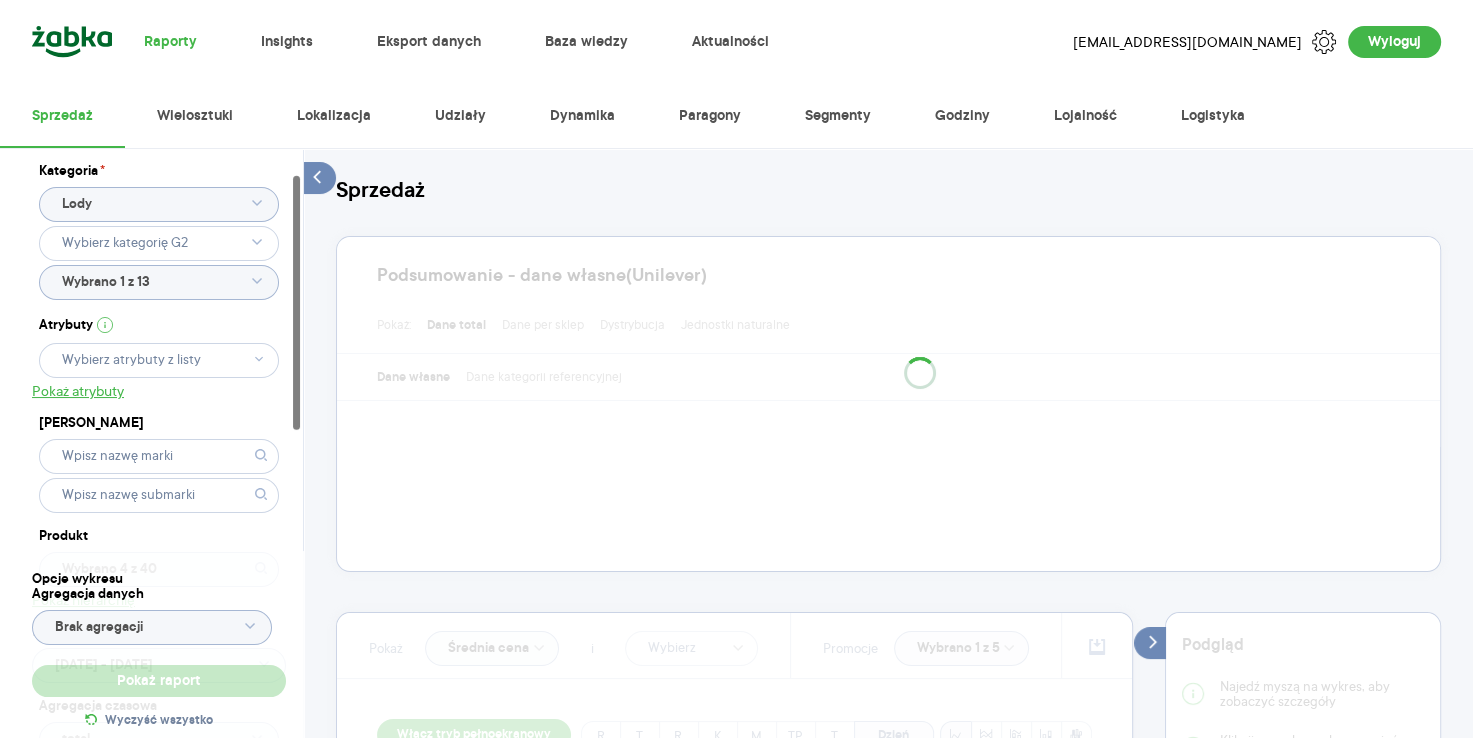 drag, startPoint x: 300, startPoint y: 340, endPoint x: 335, endPoint y: 167, distance: 176.50496 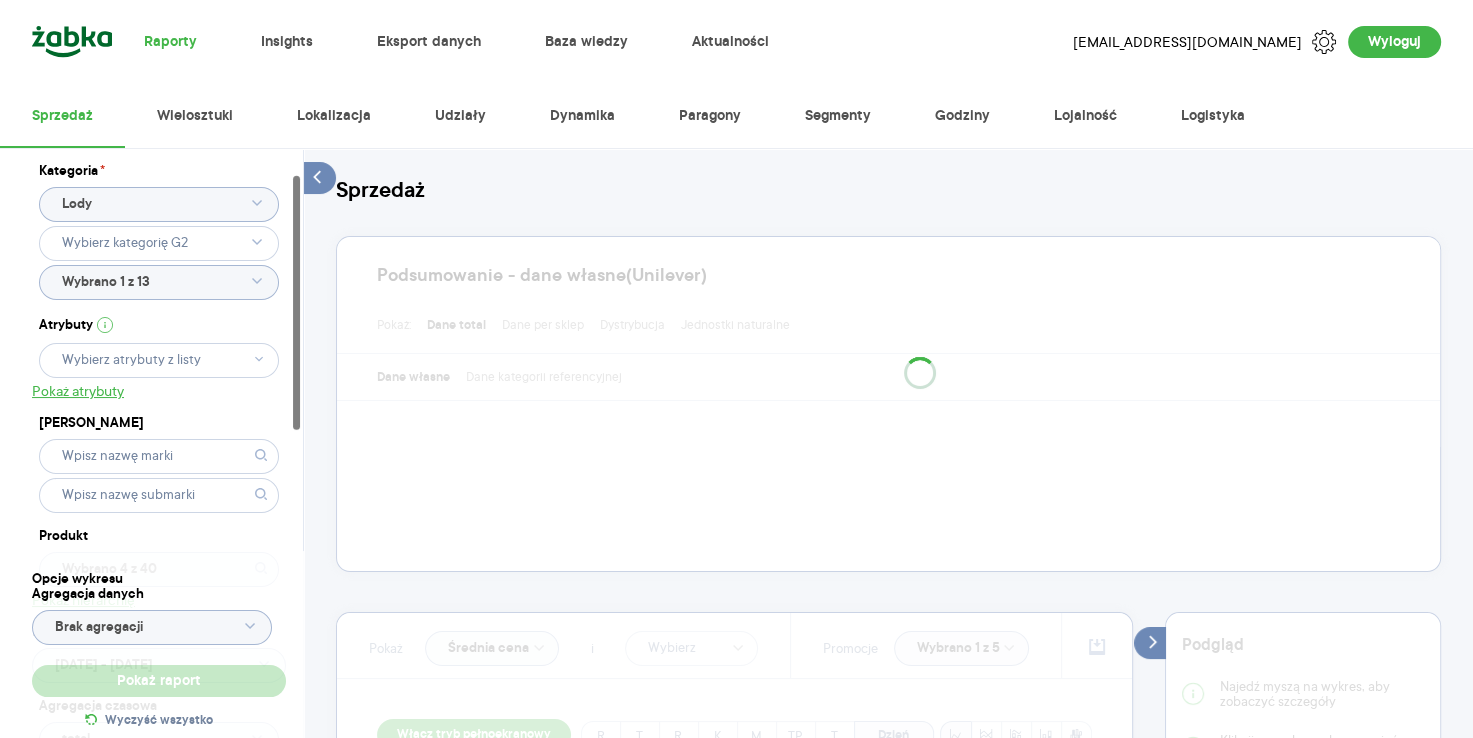 click on "Kategoria * Lody Wybrano 1 z 13 Atrybuty Pokaż atrybuty Marka Produkt Wybrano 4 z 40 Pokaż hierarchię Przedział czasu 2025.01.01 - 2025.05.31 Agregacja czasowa total Konkurencja Dostawca Marka Produkt Wybrano 18 z 82 Kategorie referencyjne Region Rodzaje sklepów Rodzaje transakcji Wszystkie Like For Like Uwzględnij LFL Opcje wykresu Agregacja danych Brak agregacji Pokaż raport Wyczyść wszystko Sprzedaż Podsumowanie - dane własne  (Unilever) Pokaż: Dane total Dane per sklep Dystrybucja Jednostki naturalne Dane własne Dane kategorii referencyjnej Pokaż Średnia cena i Promocje Wybrano 1 z 5 Włącz tryb pełnoekranowy R T R K M TP T Dzień Okres Bazowy i historyczny Bazowy Historyczny Etykiety 2025.01.01 - 2025.05.31 vs 2024.01.01 - 2024.05.31 Podgląd Najedź myszą na wykres, aby zobaczyć szczegóły Kliknij na wykres, aby przypiąć podgląd danych na jeden dzień Tabela - dane własne  (Unilever) Rok Miesiąc Tydzień Dzień Pokaż dane Masz pytania dot. działania portalu? Napisz do nas na" at bounding box center [888, 872] 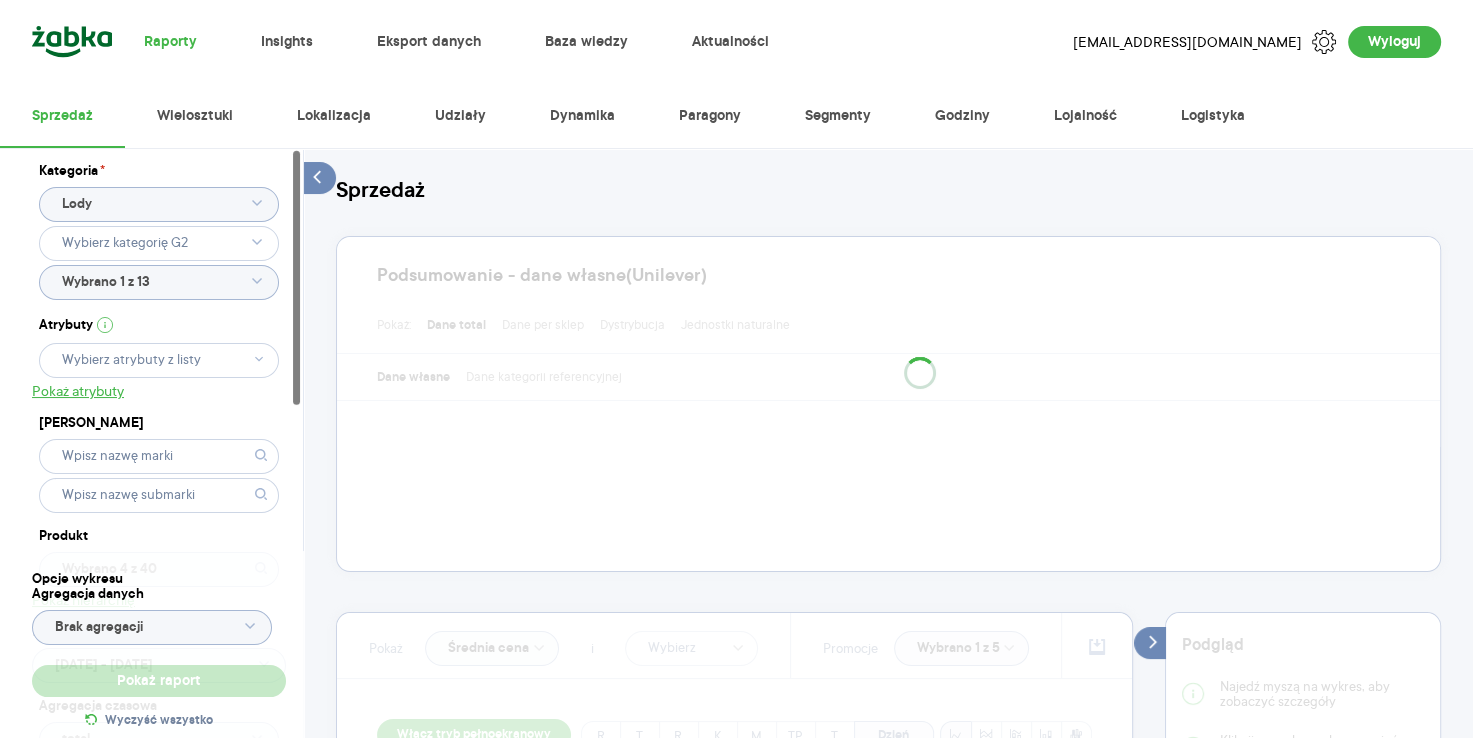 click 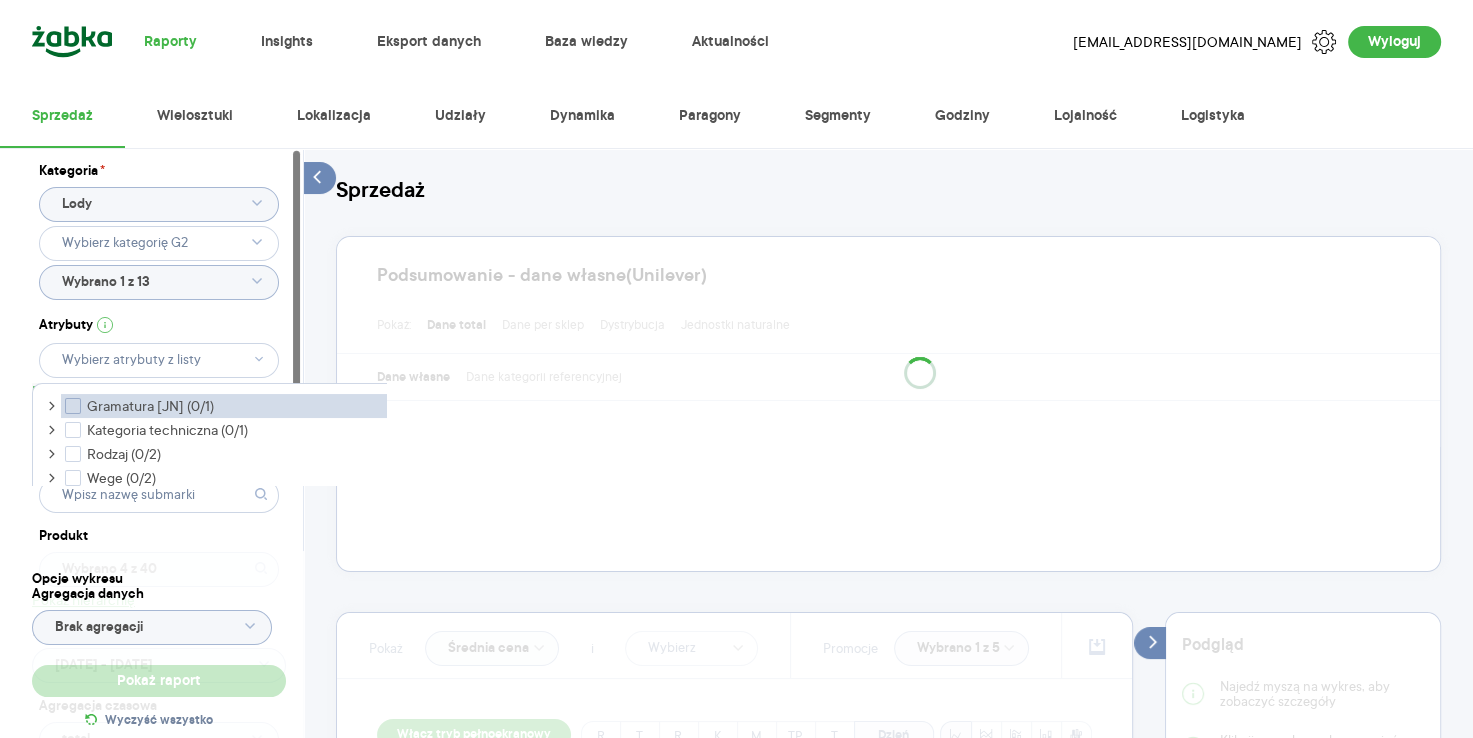 click on "Gramatura [JN] (0/1)" at bounding box center [226, 406] 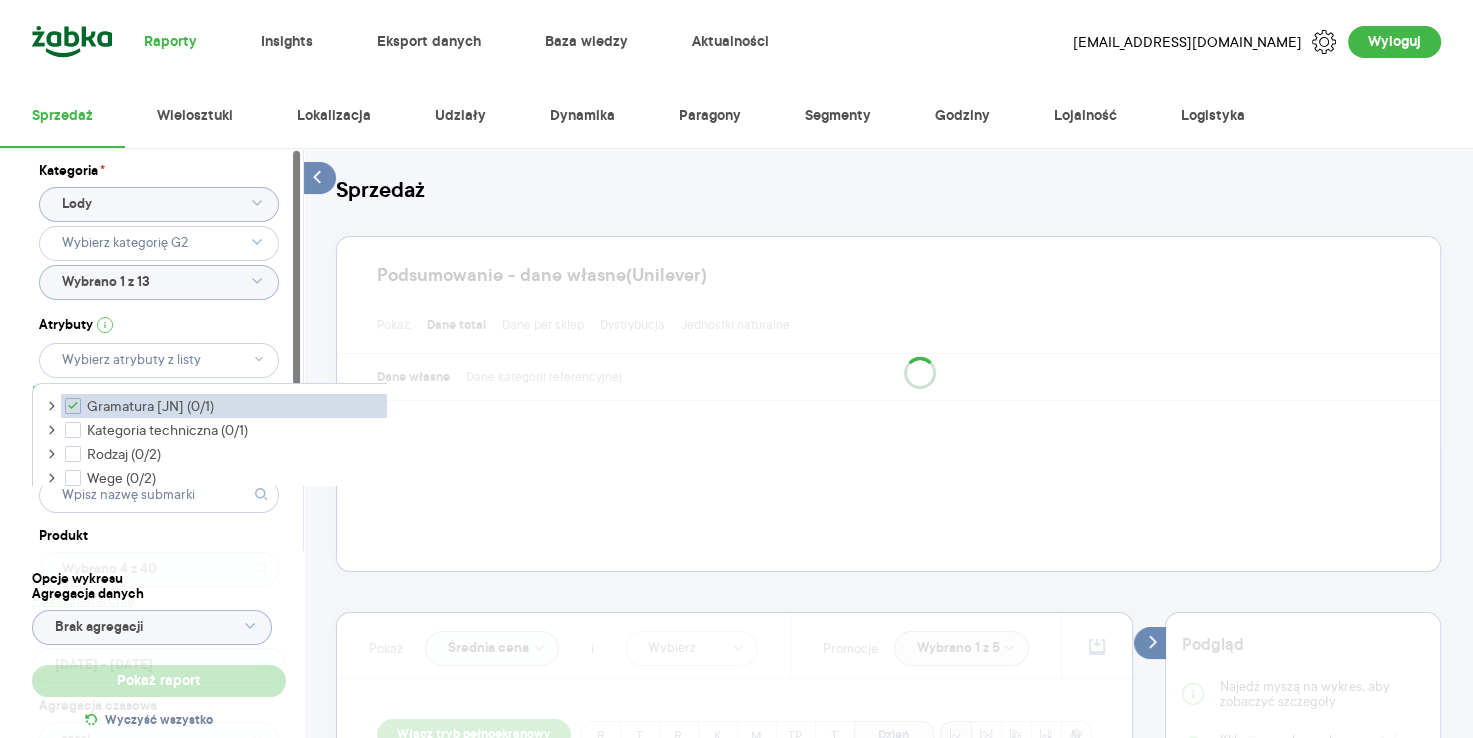 checkbox on "true" 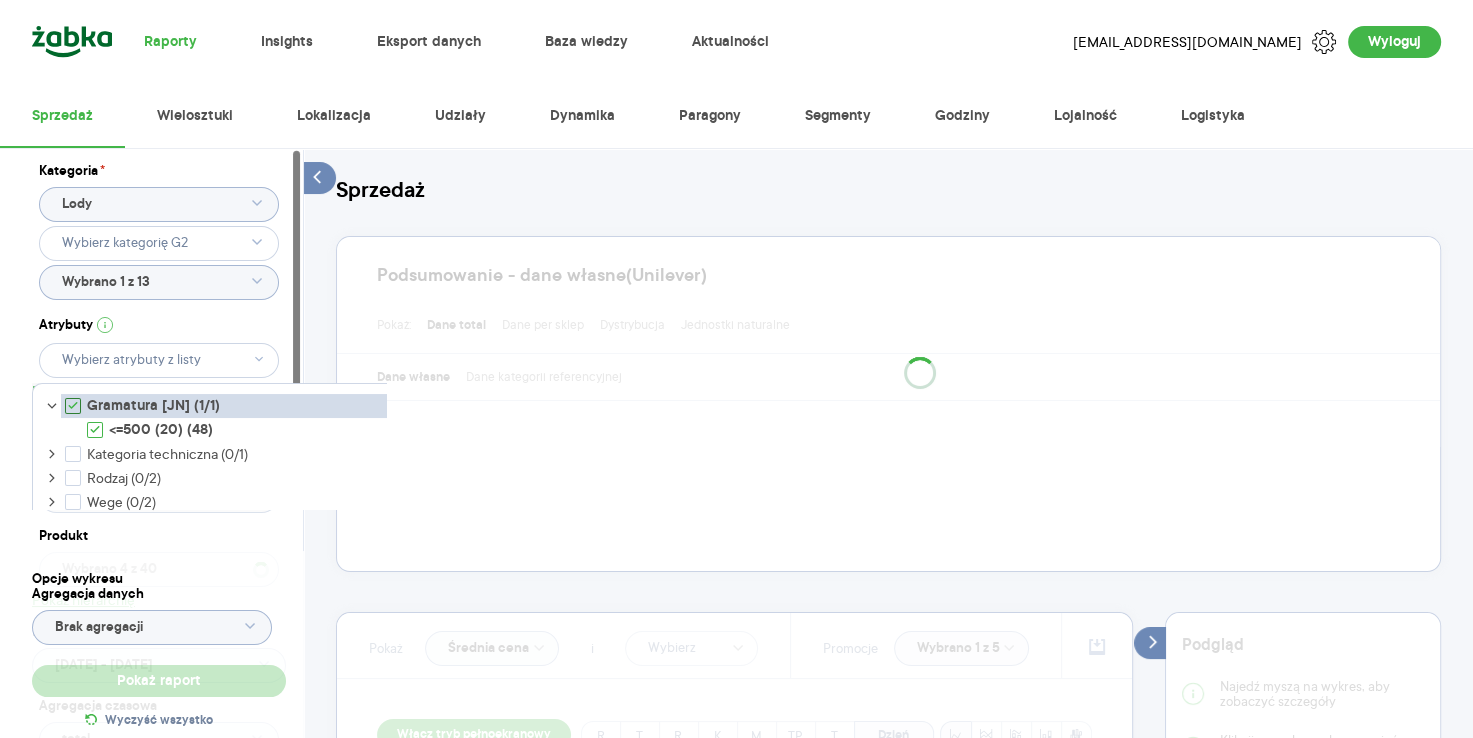 type on "Wybrano 4 z 20" 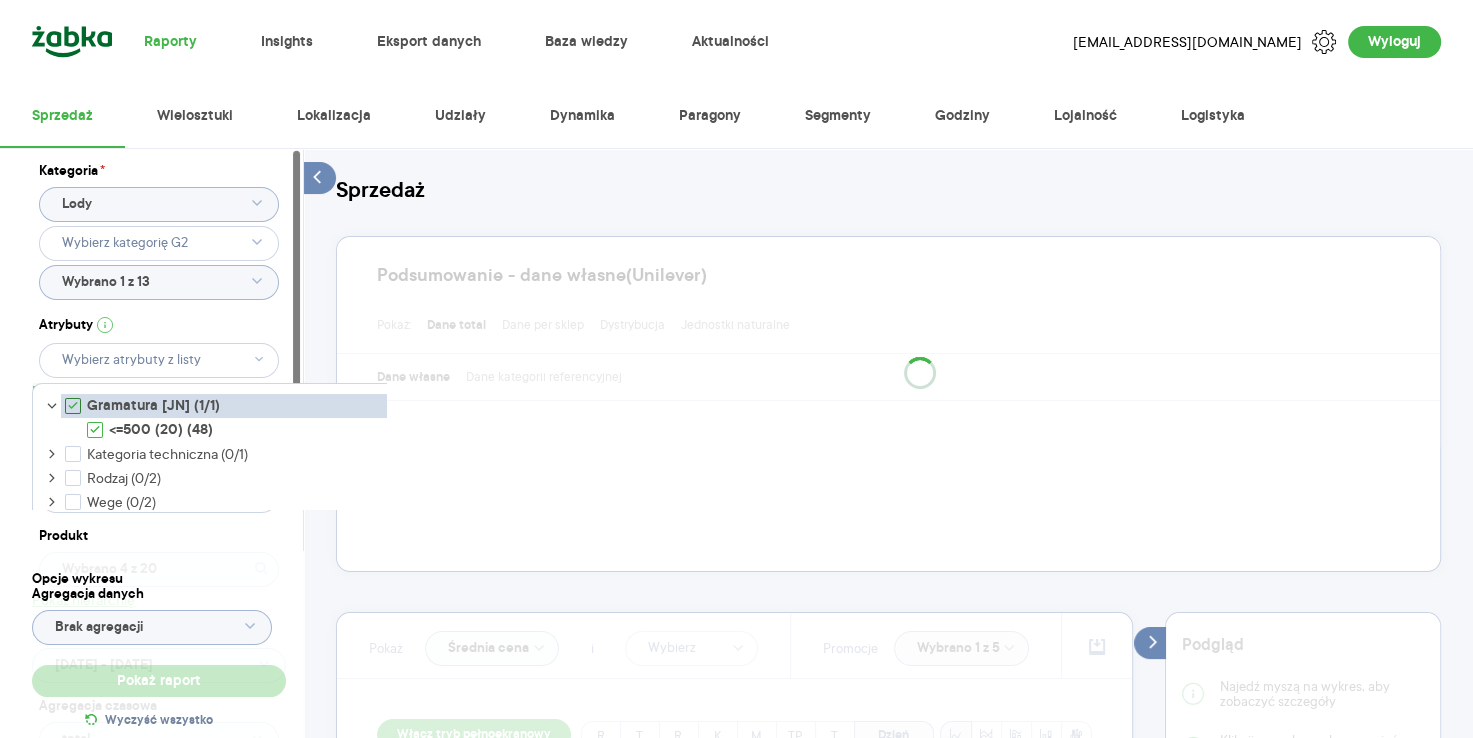 click at bounding box center (73, 406) 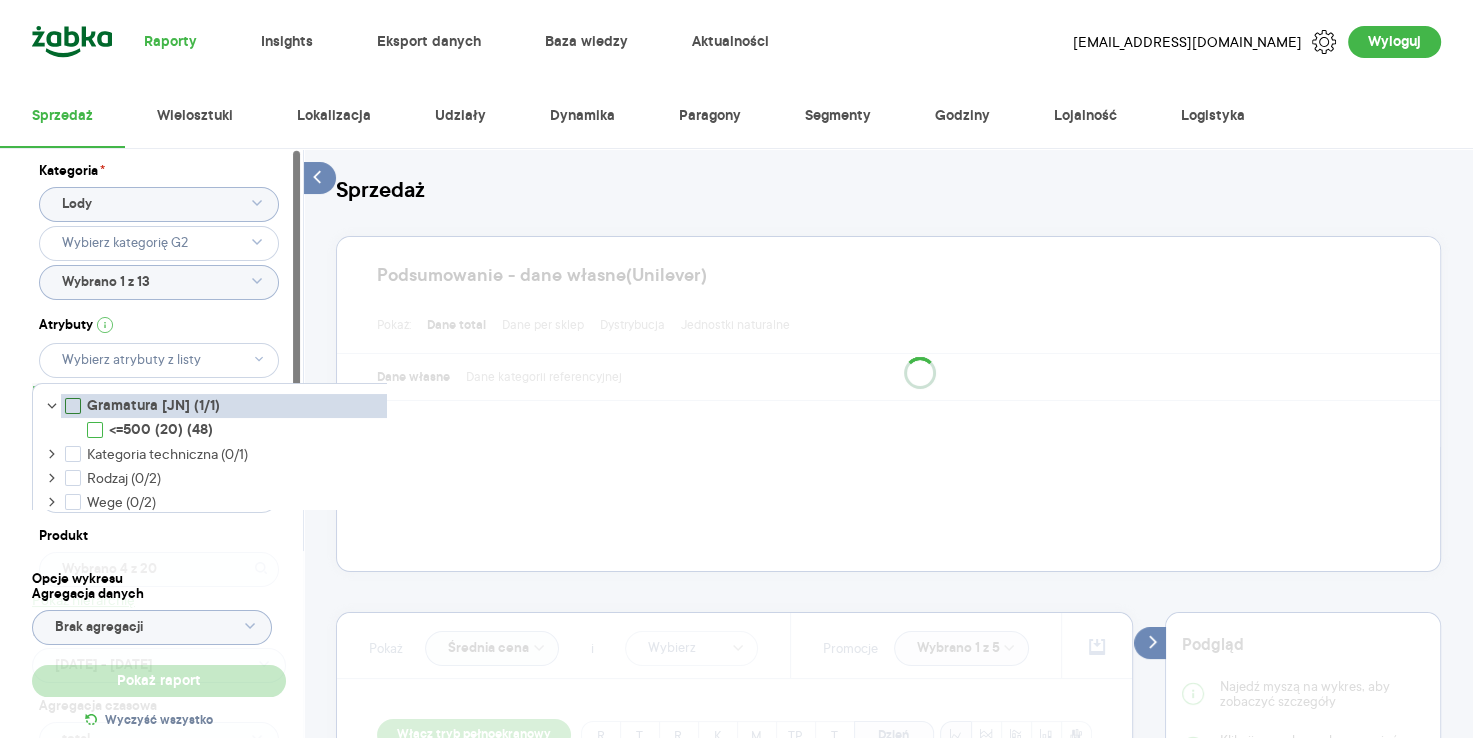 checkbox on "false" 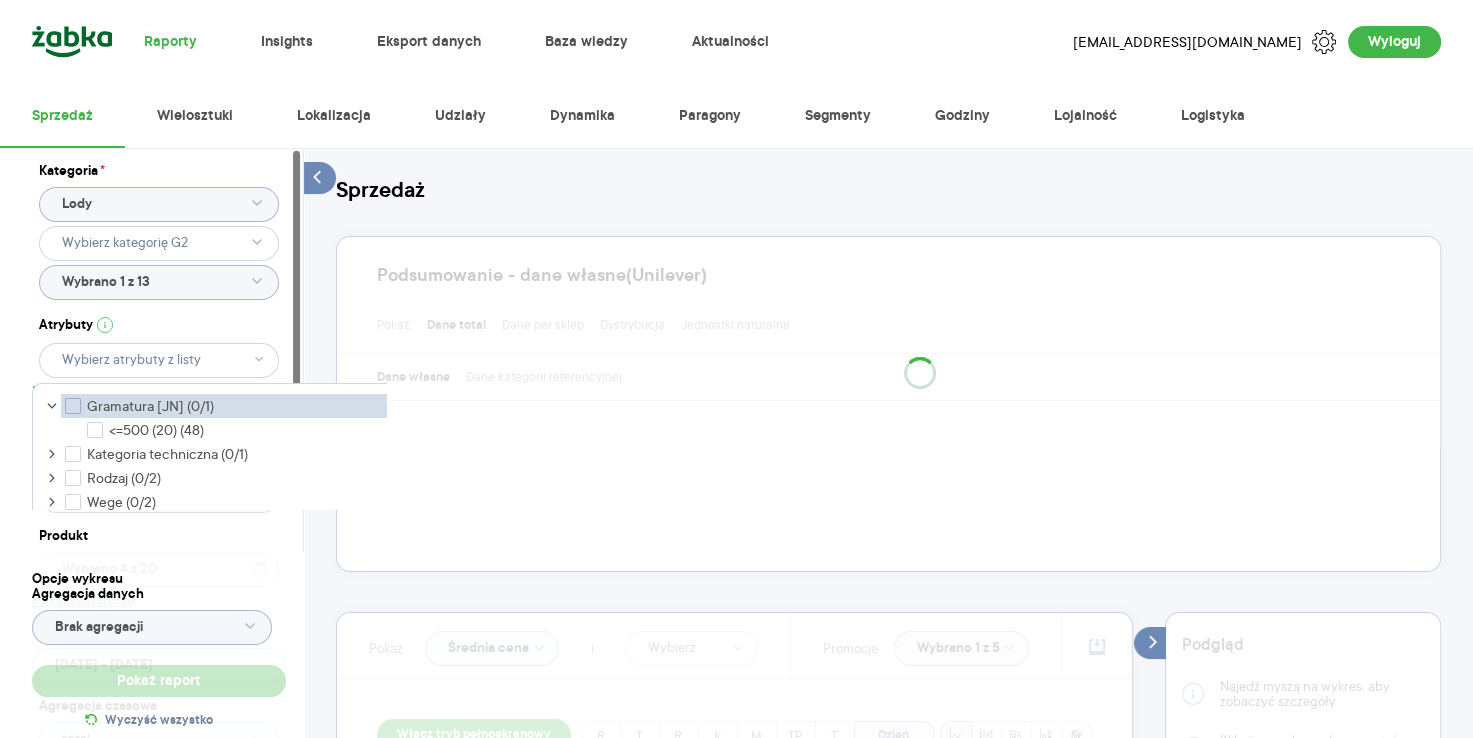 type on "Wybrano 17 z 48" 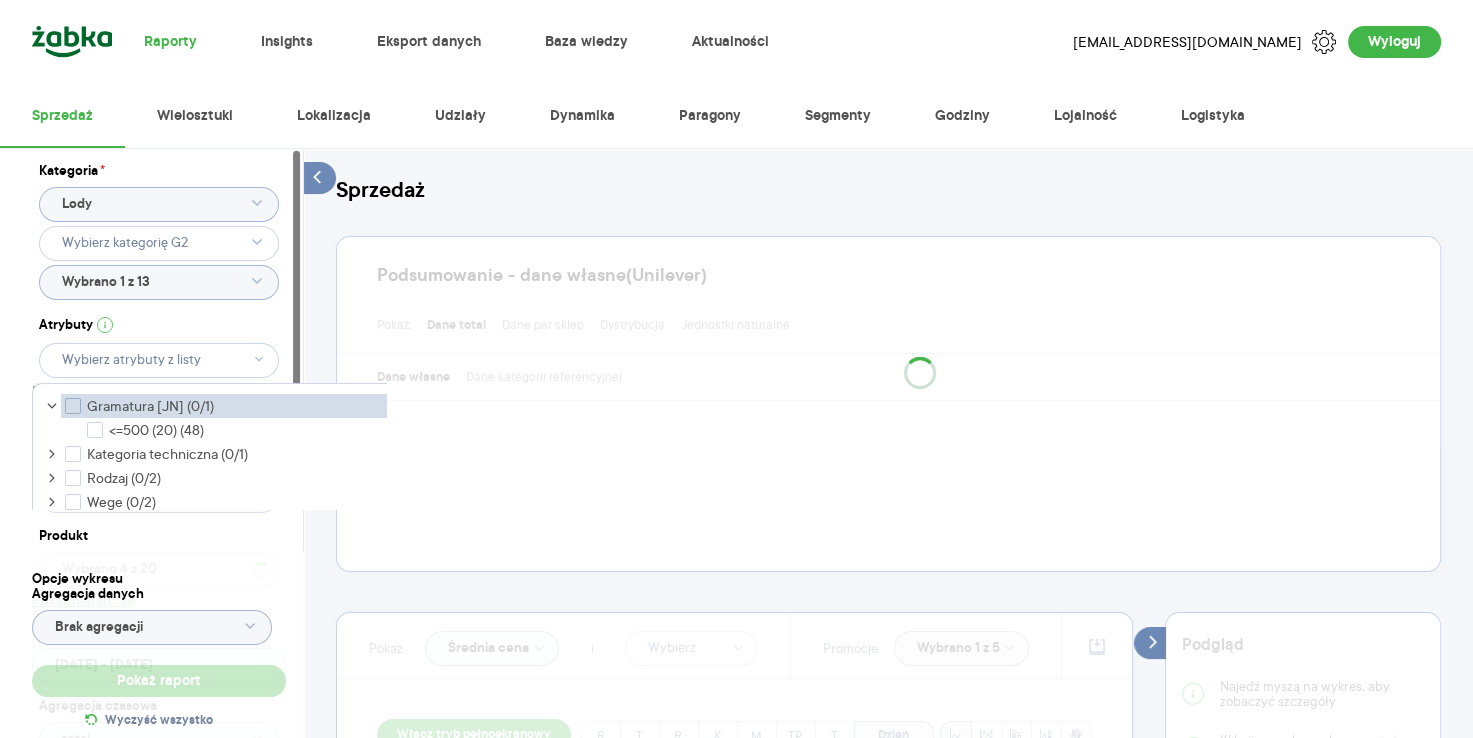 checkbox on "false" 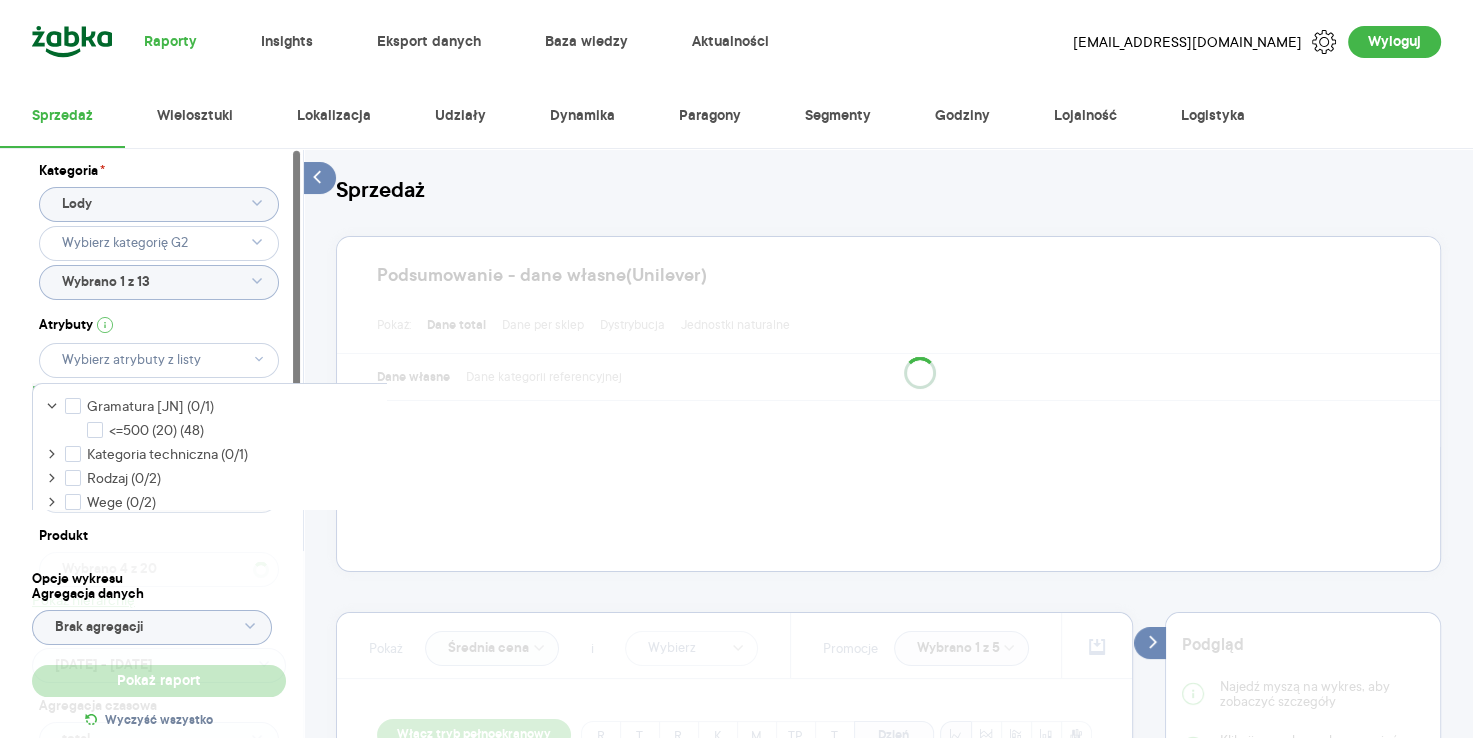 click on "Atrybuty" at bounding box center (159, 347) 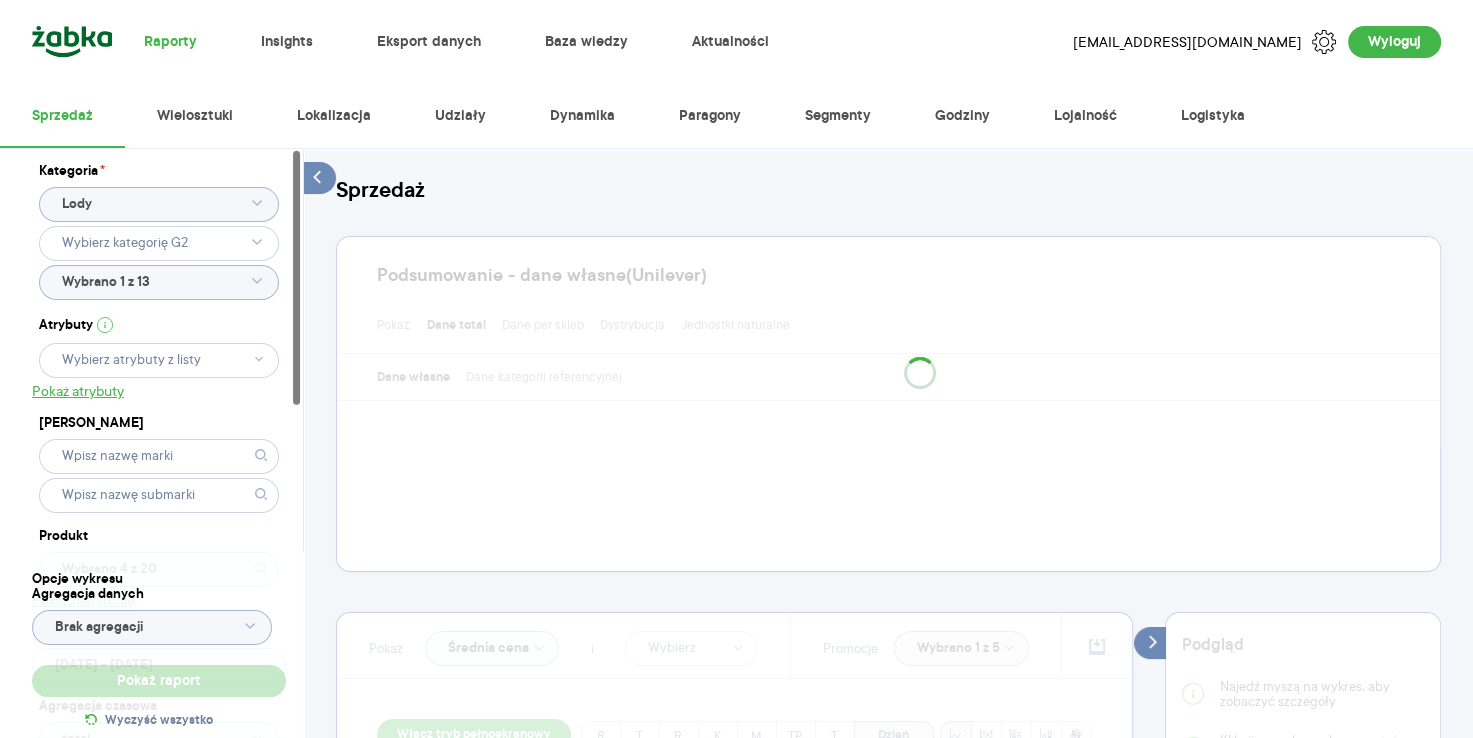 type on "Wybrano 4 z 40" 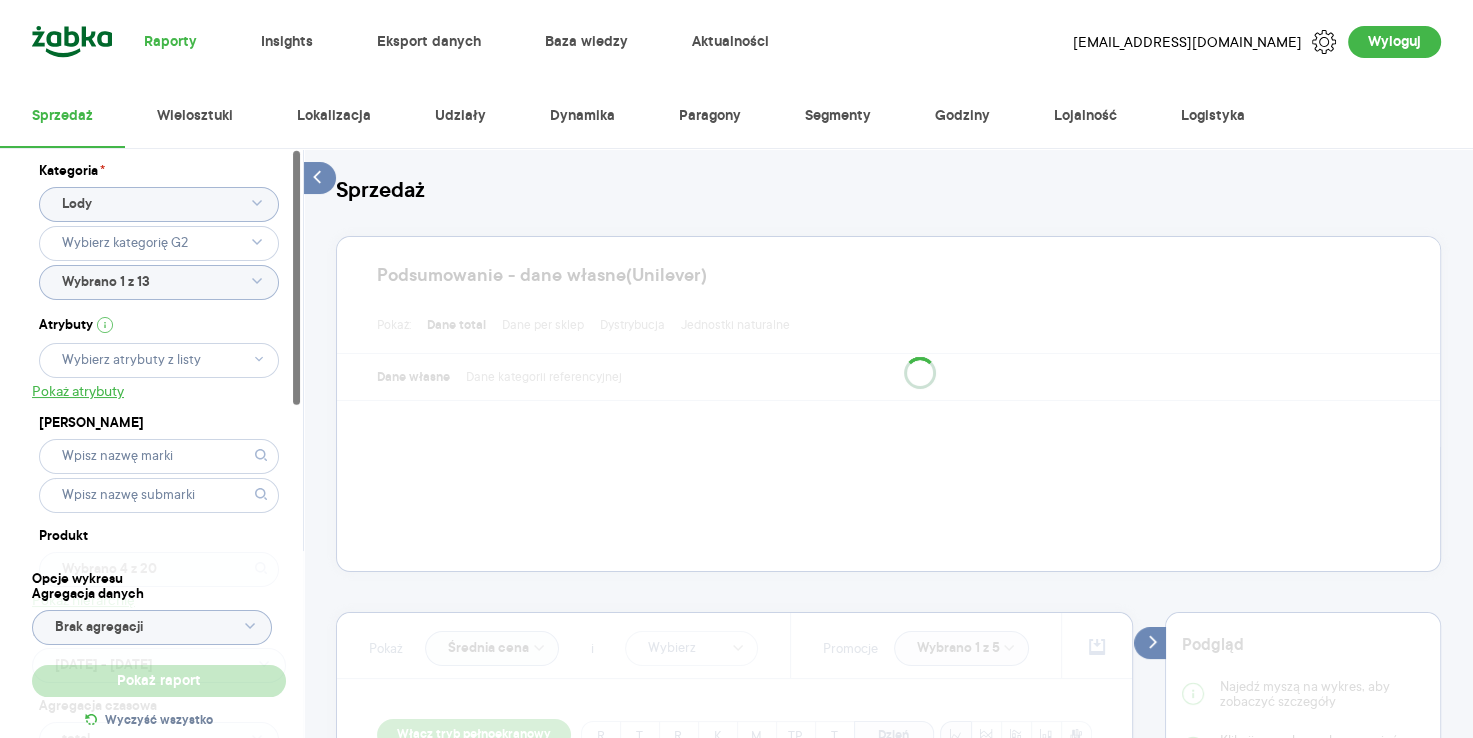 type on "Wybrano 17 z 82" 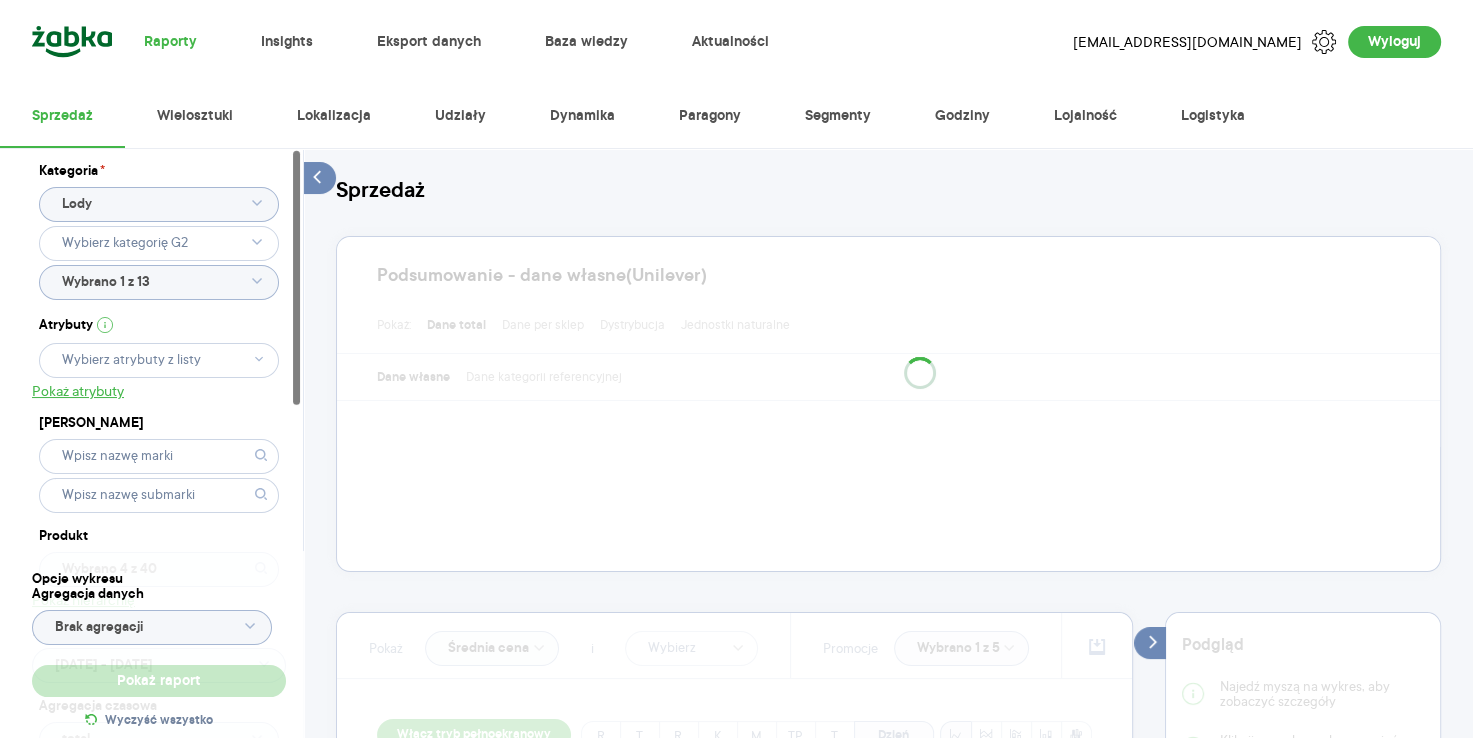 click on "Kategoria * Lody Wybrano 1 z 13 Atrybuty Pokaż atrybuty Marka Produkt Wybrano 4 z 40 Pokaż hierarchię Przedział czasu 2025.01.01 - 2025.05.31 Agregacja czasowa total Konkurencja Dostawca Marka Produkt Wybrano 17 z 82 Kategorie referencyjne Region Rodzaje sklepów Rodzaje transakcji Wszystkie Like For Like Uwzględnij LFL Opcje wykresu Agregacja danych Brak agregacji Pokaż raport Wyczyść wszystko Sprzedaż Podsumowanie - dane własne  (Unilever) Pokaż: Dane total Dane per sklep Dystrybucja Jednostki naturalne Dane własne Dane kategorii referencyjnej Pokaż Średnia cena i Promocje Wybrano 1 z 5 Włącz tryb pełnoekranowy R T R K M TP T Dzień Okres Bazowy i historyczny Bazowy Historyczny Etykiety 2025.01.01 - 2025.05.31 vs 2024.01.01 - 2024.05.31 Podgląd Najedź myszą na wykres, aby zobaczyć szczegóły Kliknij na wykres, aby przypiąć podgląd danych na jeden dzień Tabela - dane własne  (Unilever) Rok Miesiąc Tydzień Dzień Pokaż dane Masz pytania dot. działania portalu? Napisz do nas na" at bounding box center [888, 872] 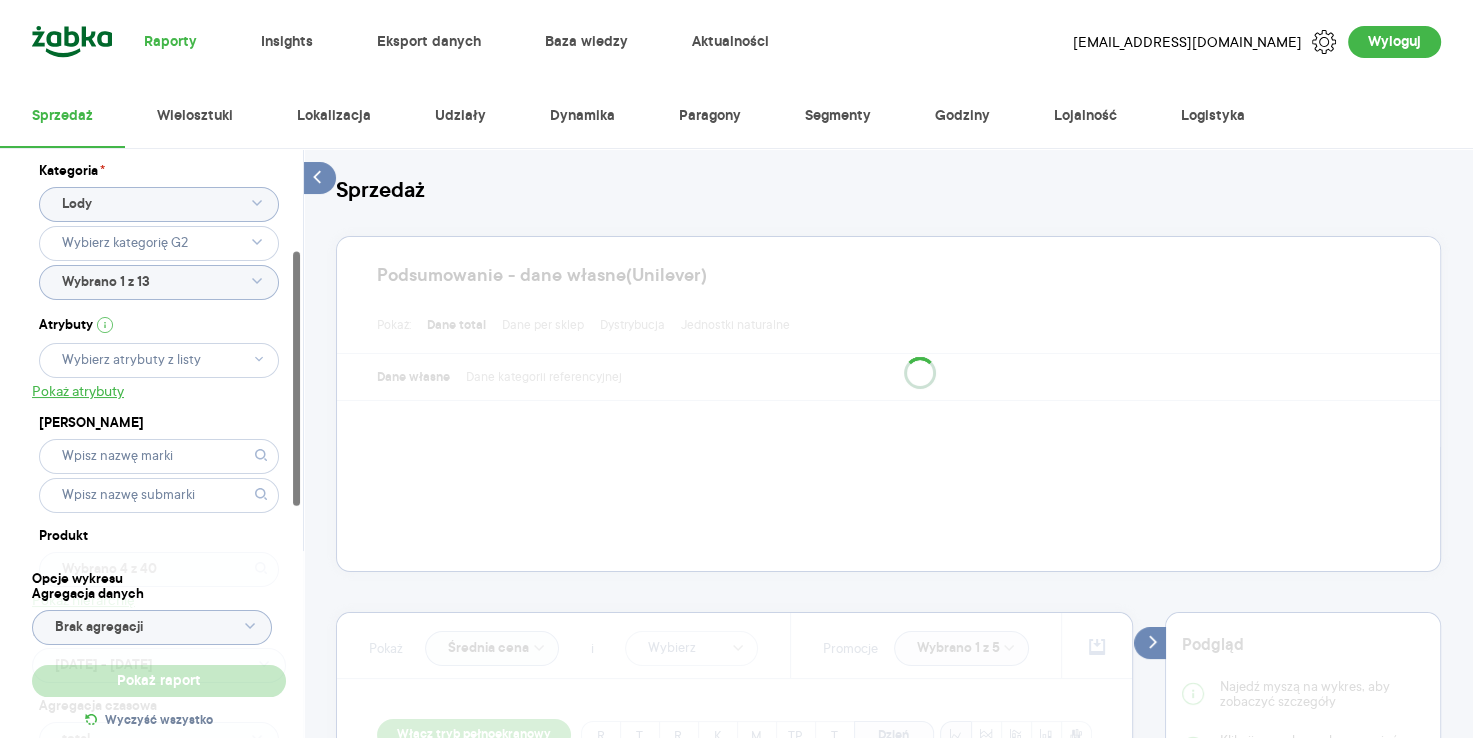 scroll, scrollTop: 291, scrollLeft: 0, axis: vertical 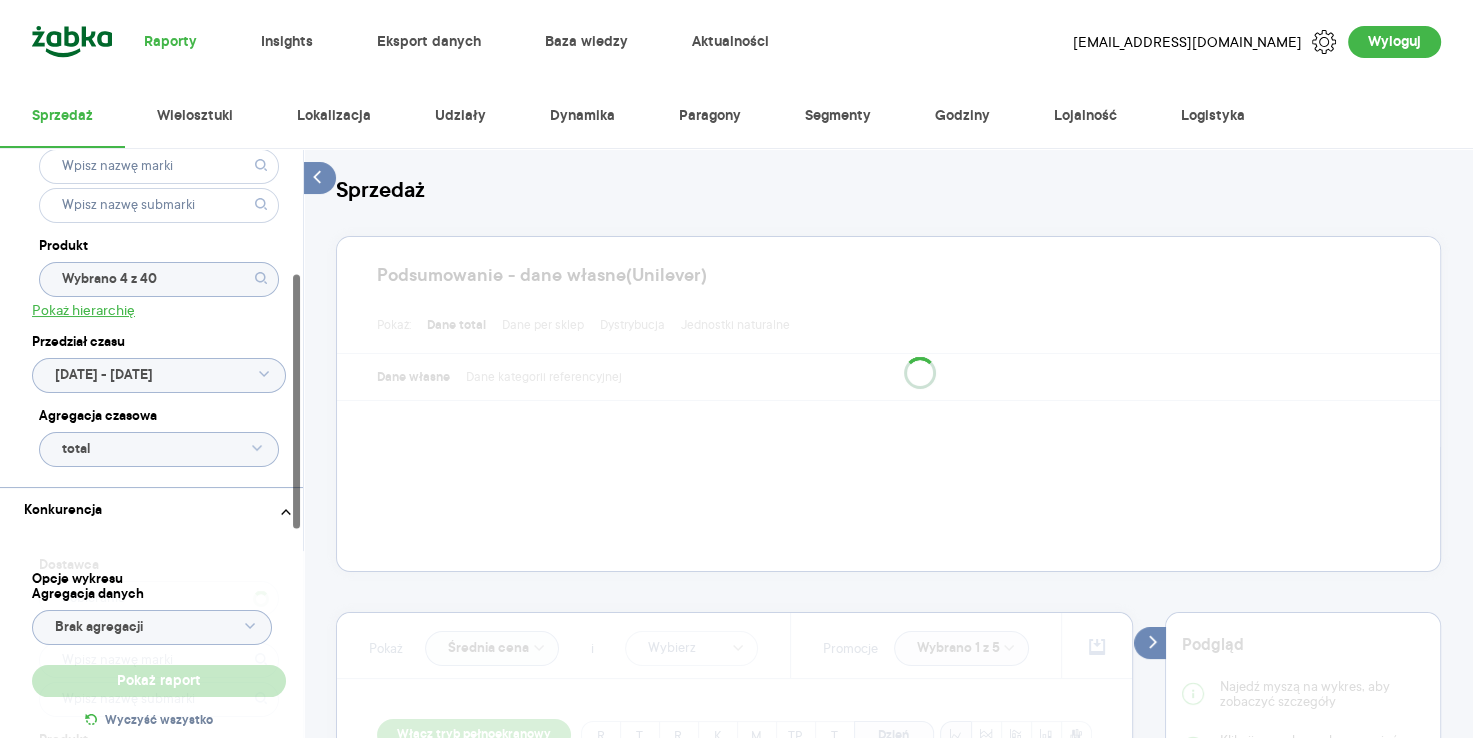 drag, startPoint x: 294, startPoint y: 385, endPoint x: 292, endPoint y: 509, distance: 124.01613 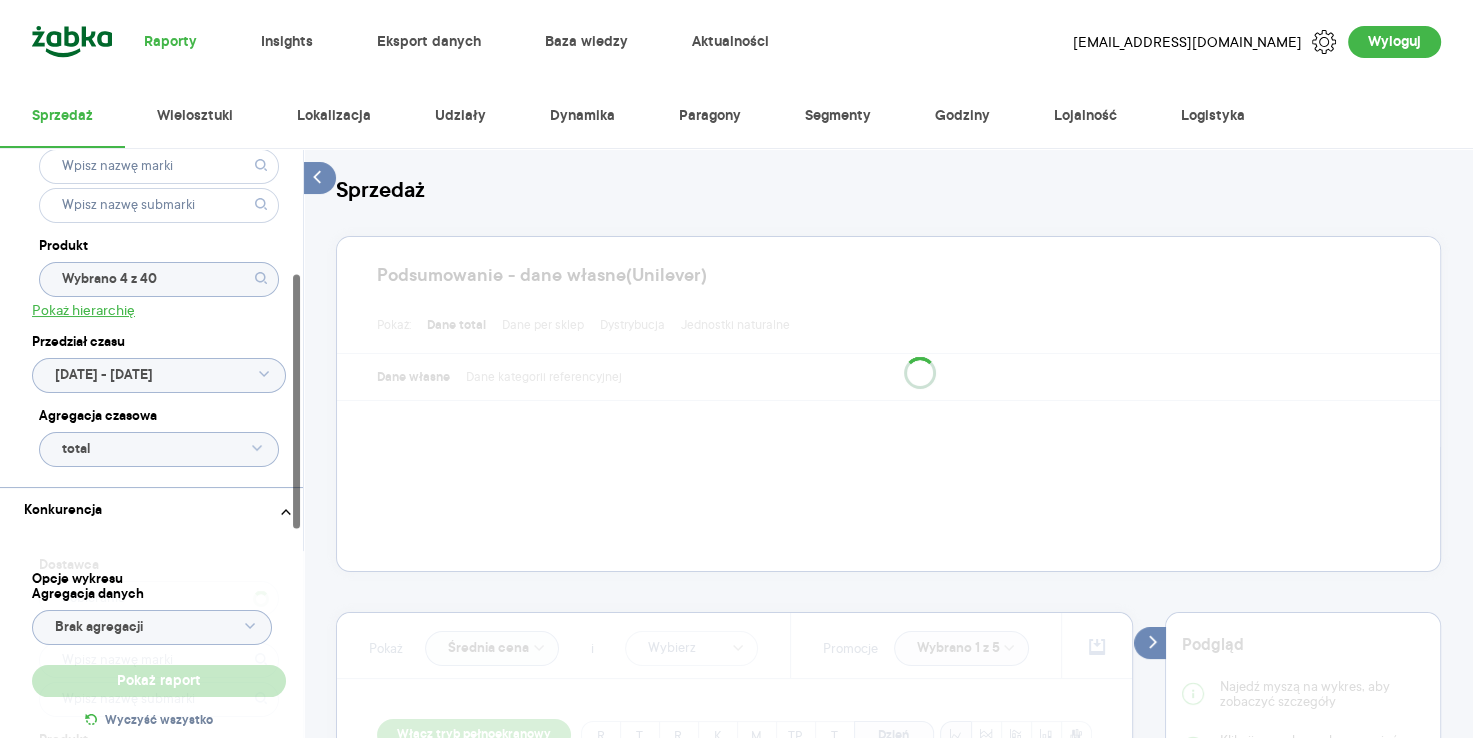 click at bounding box center [297, 444] 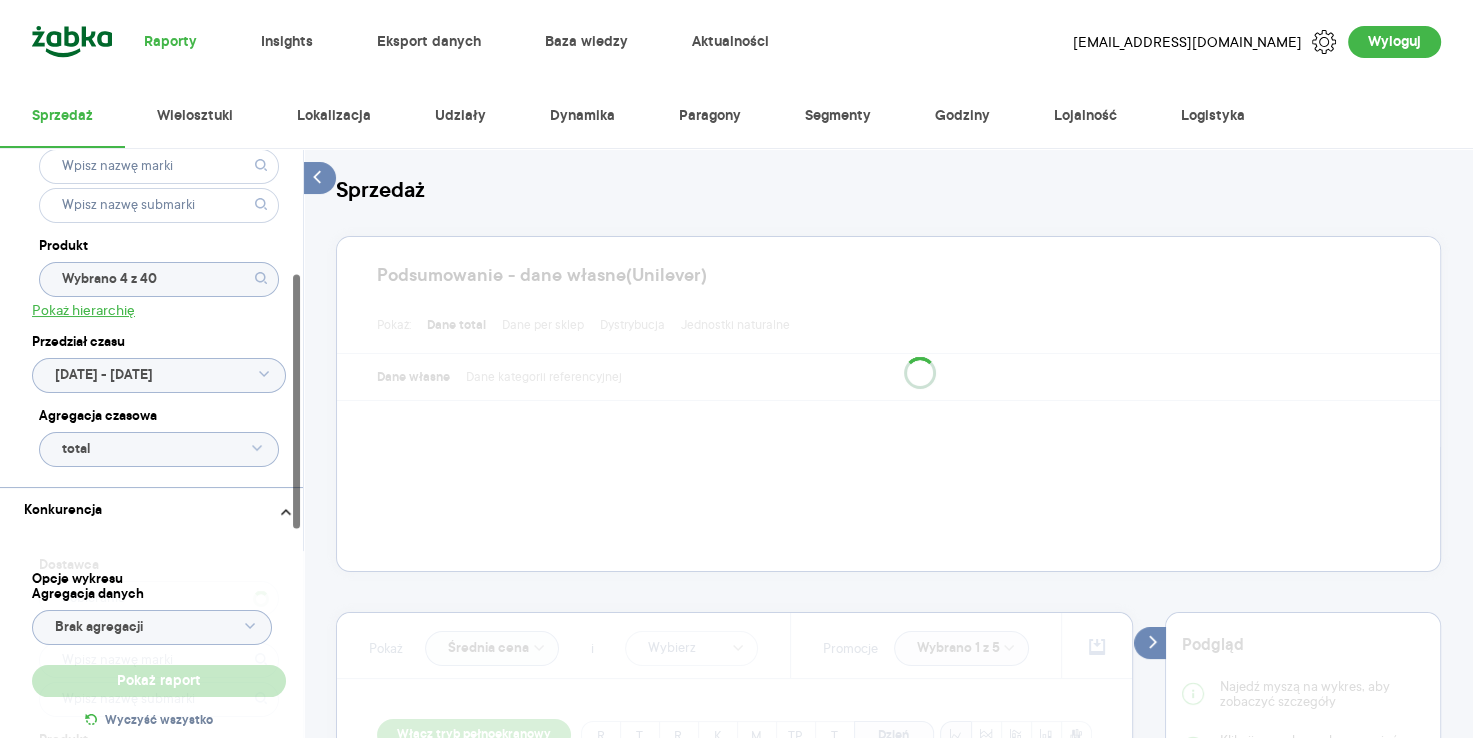click on "Opcje wykresu Agregacja danych Brak agregacji Pokaż raport Wyczyść wszystko" at bounding box center (159, 652) 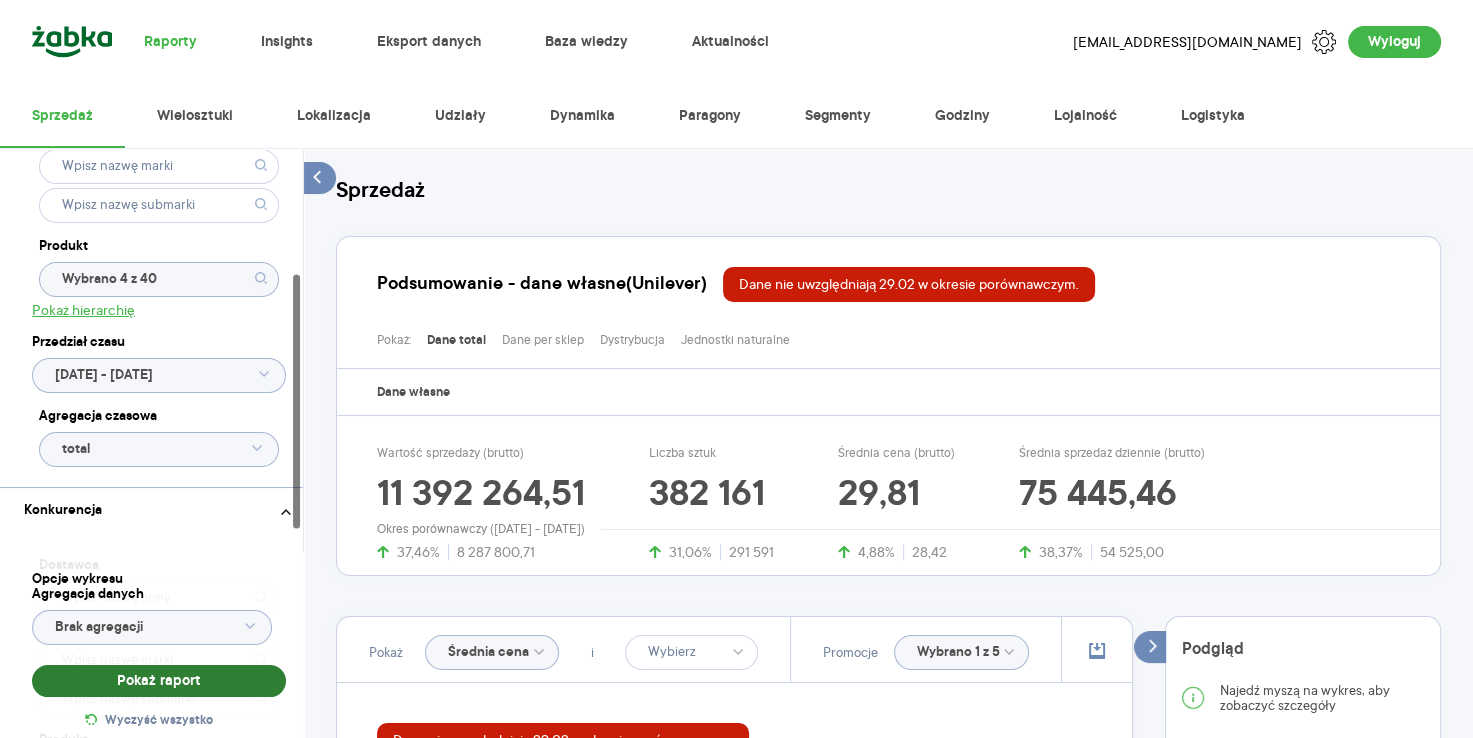 click on "Pokaż raport" at bounding box center (159, 681) 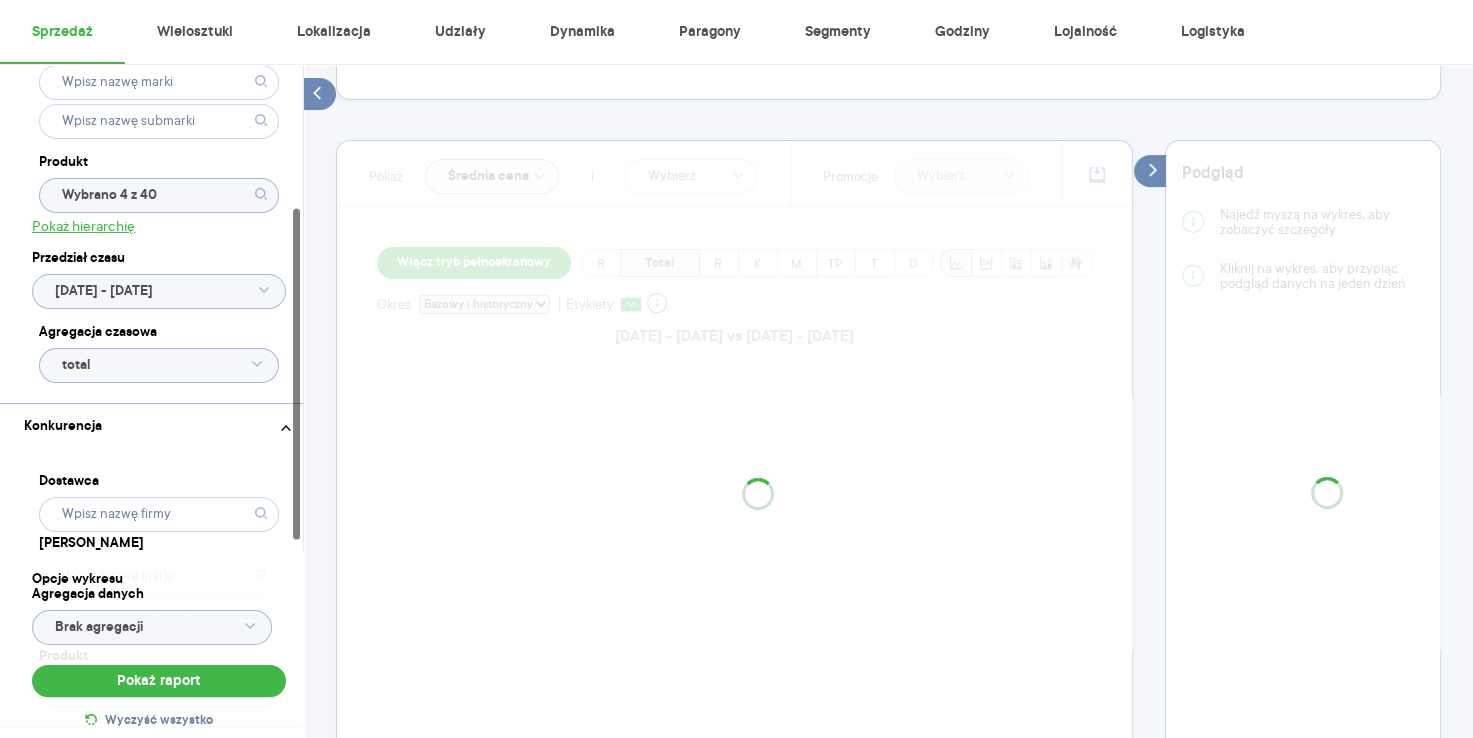 scroll, scrollTop: 475, scrollLeft: 0, axis: vertical 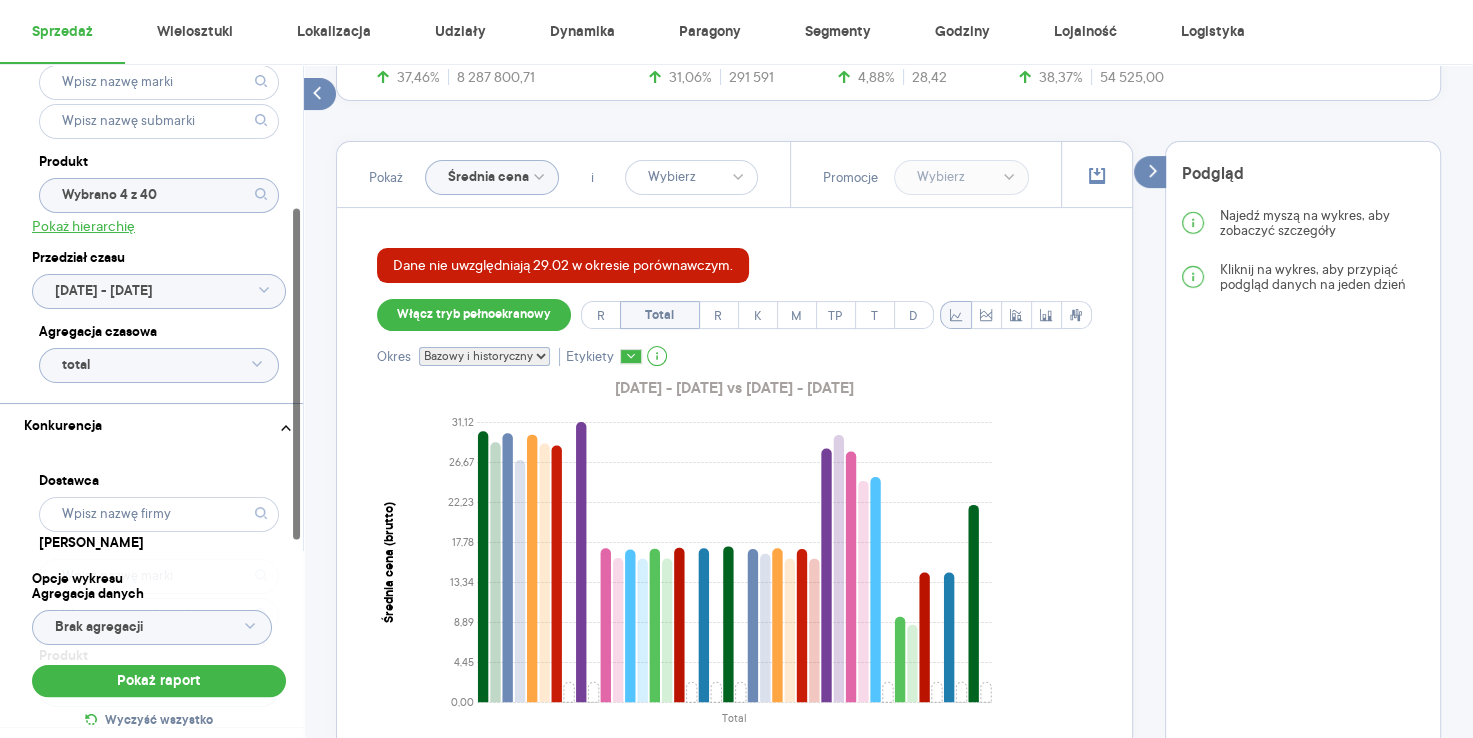 click on "Średnia cena" 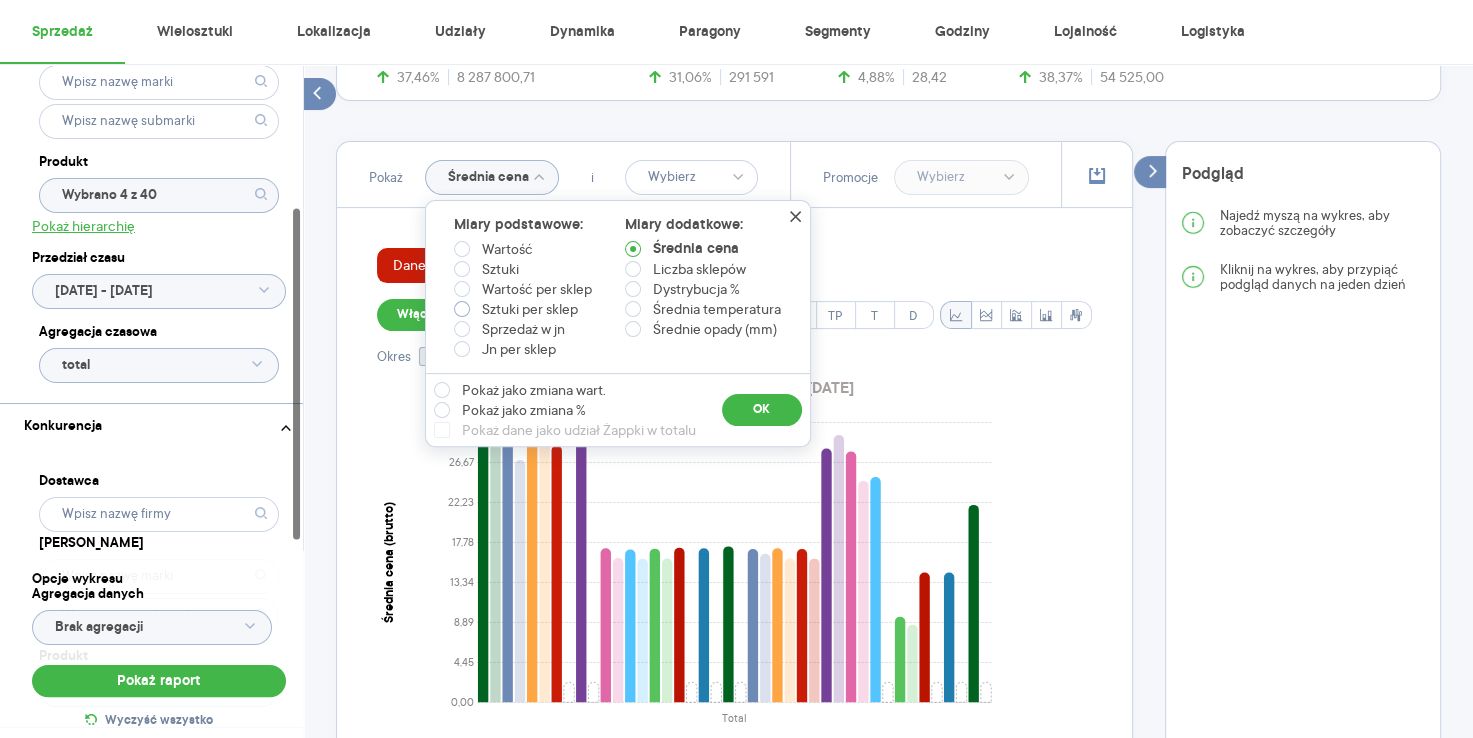 click at bounding box center [462, 309] 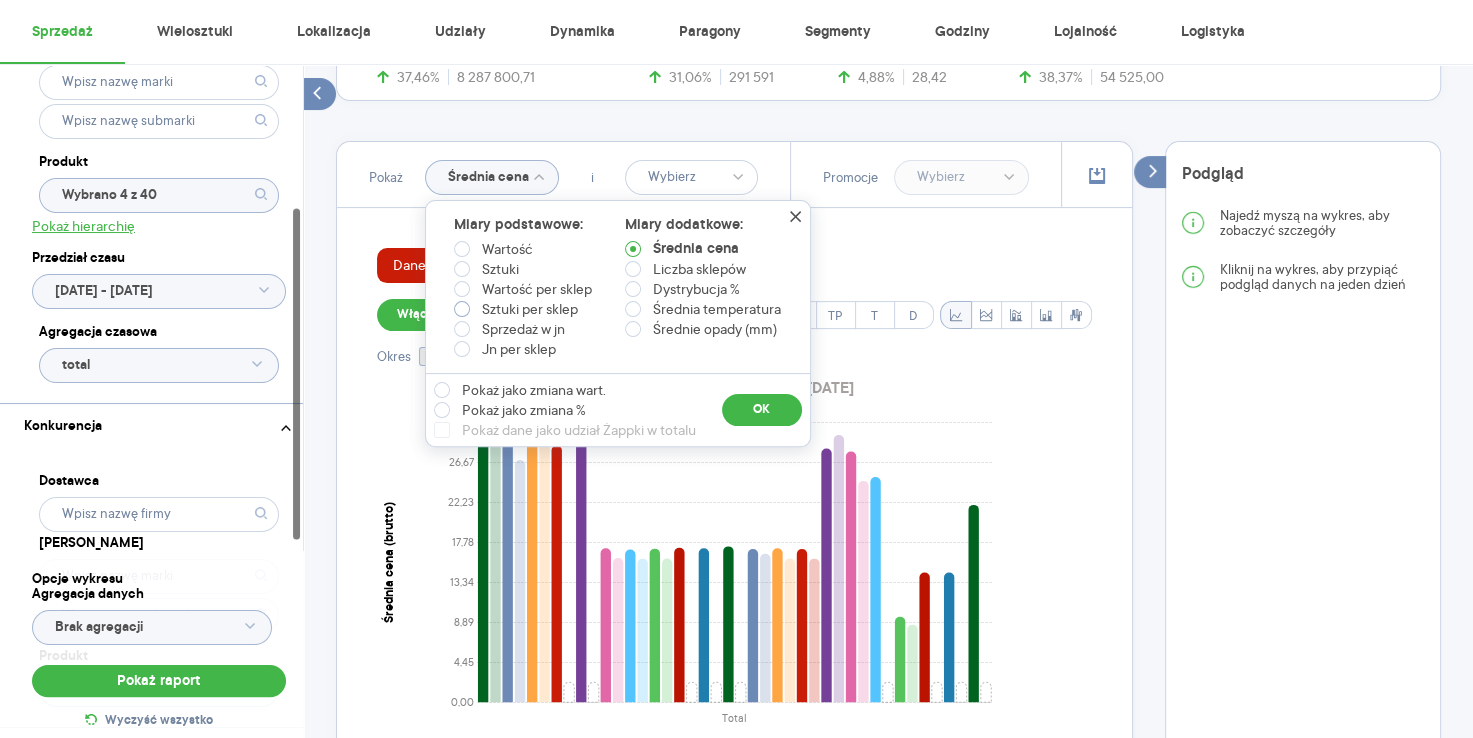 click on "Sztuki per sklep" at bounding box center [466, 311] 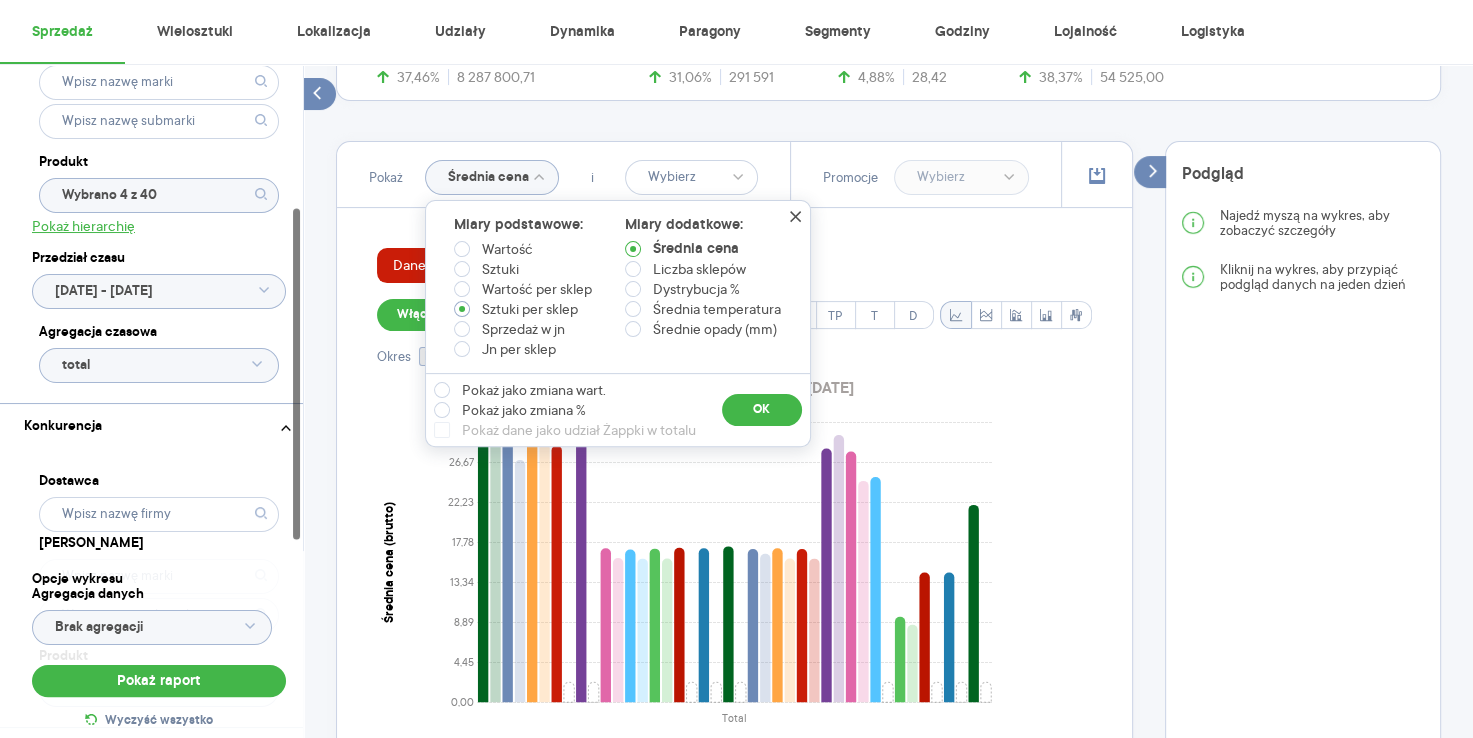 radio on "true" 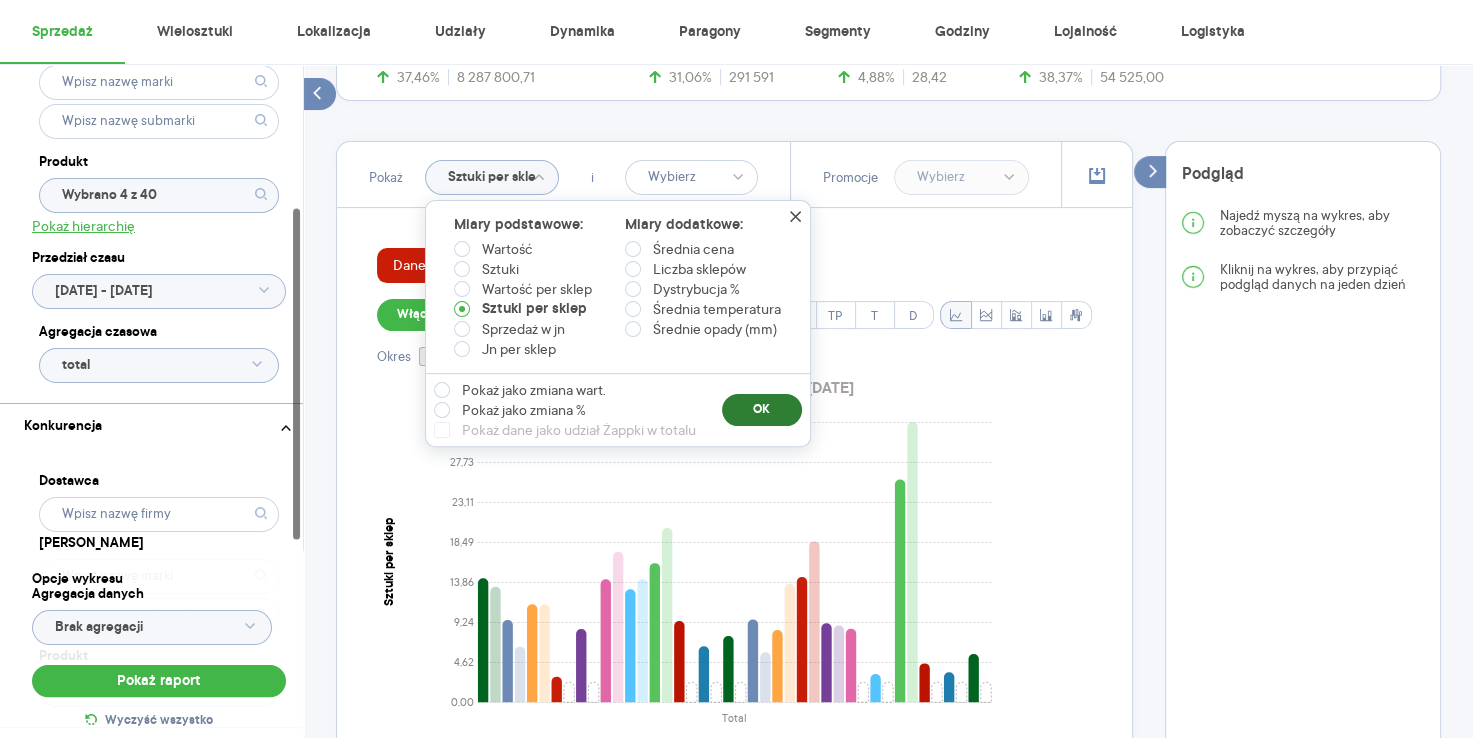 click on "OK" at bounding box center (762, 410) 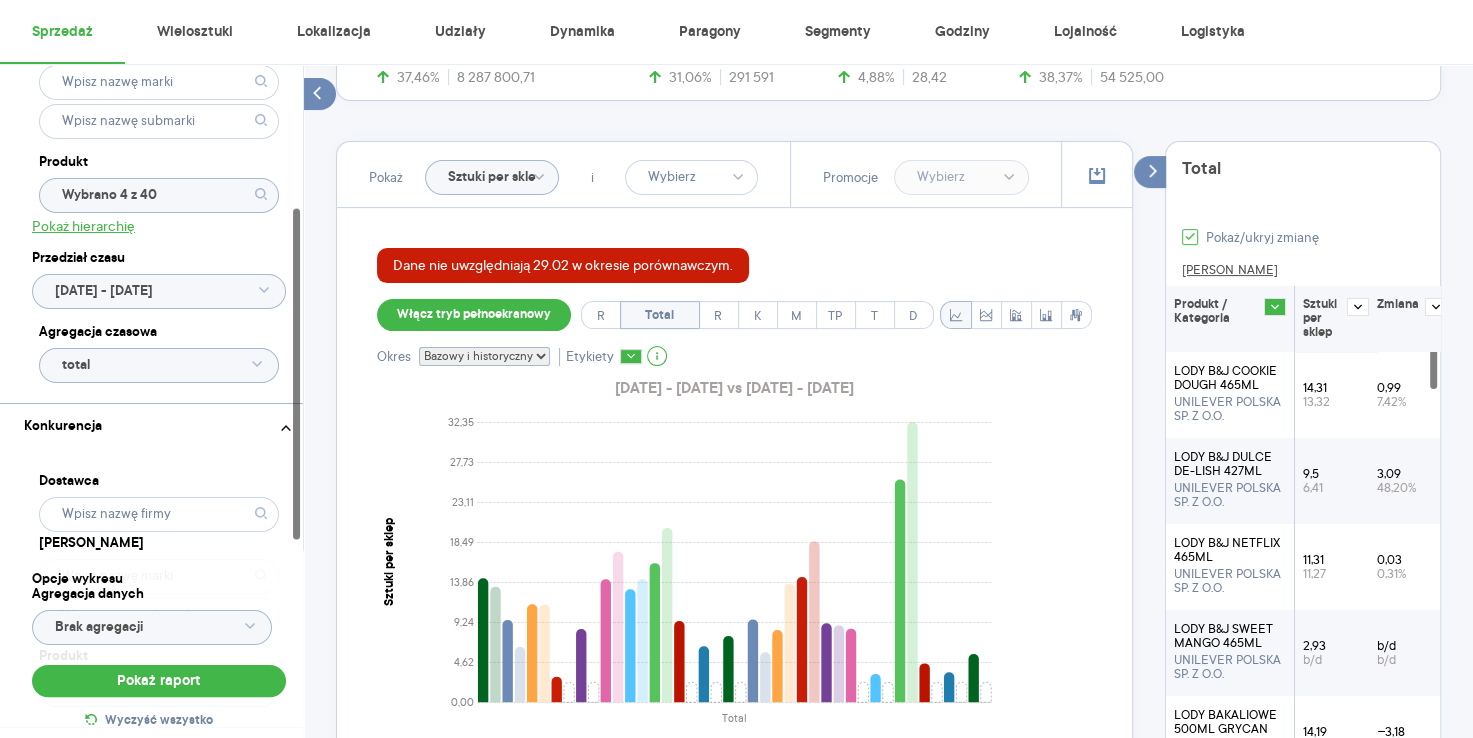 scroll, scrollTop: 525, scrollLeft: 0, axis: vertical 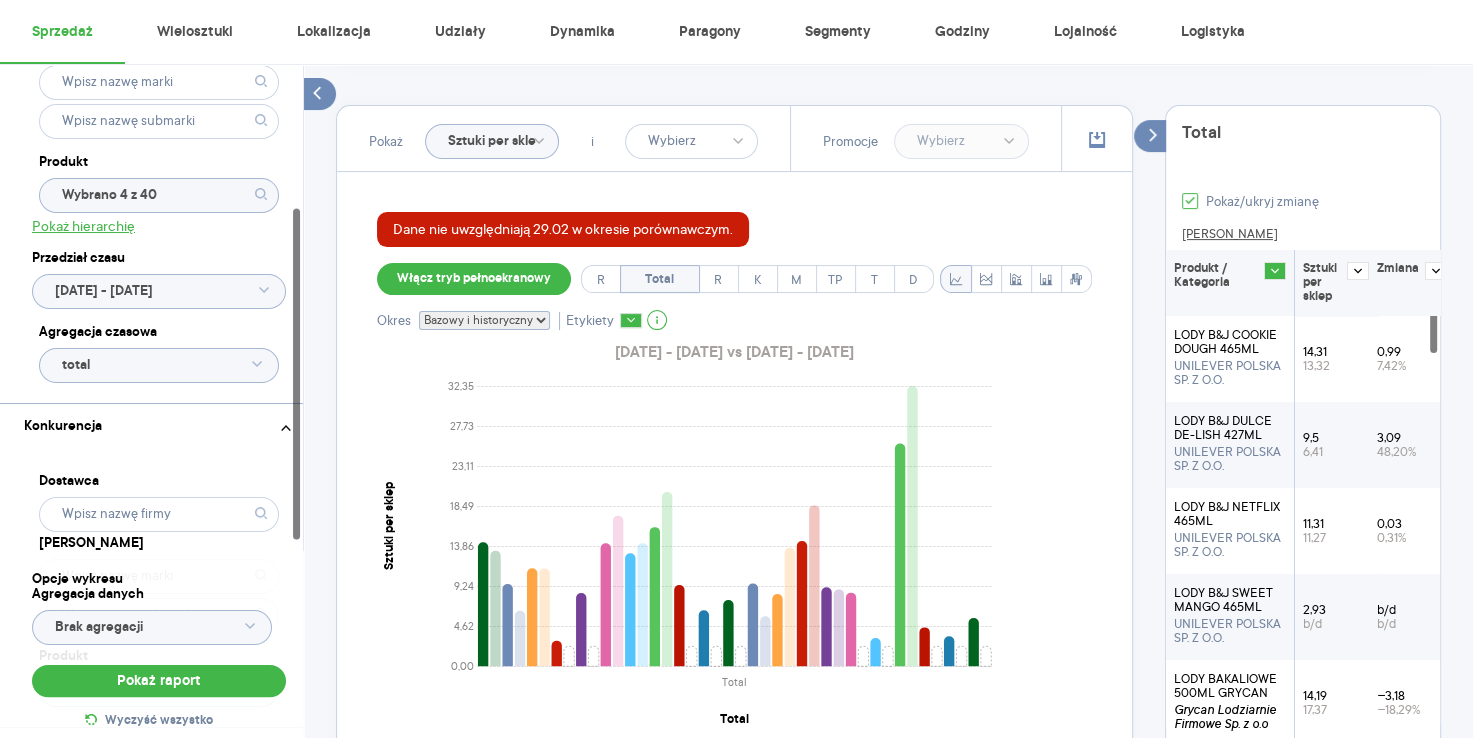 click 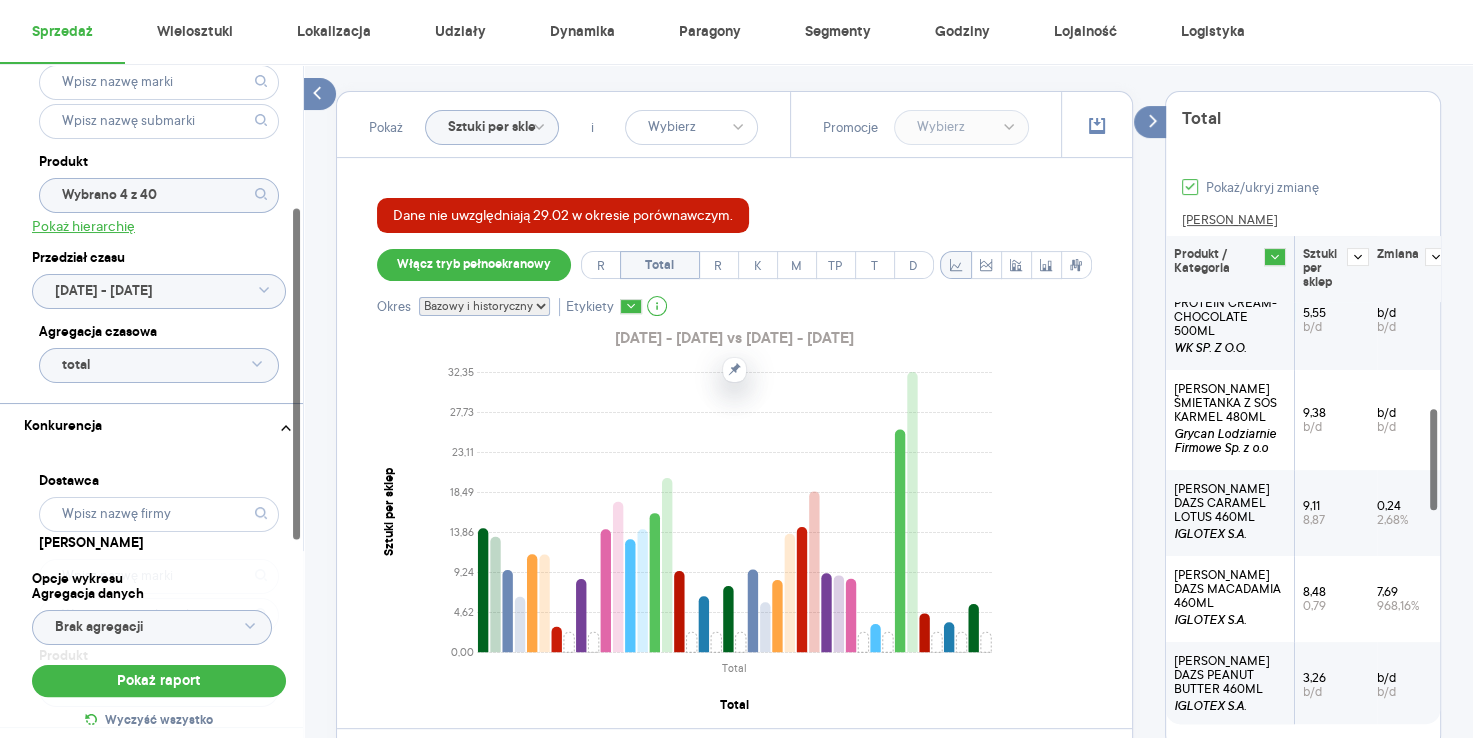 scroll, scrollTop: 947, scrollLeft: 0, axis: vertical 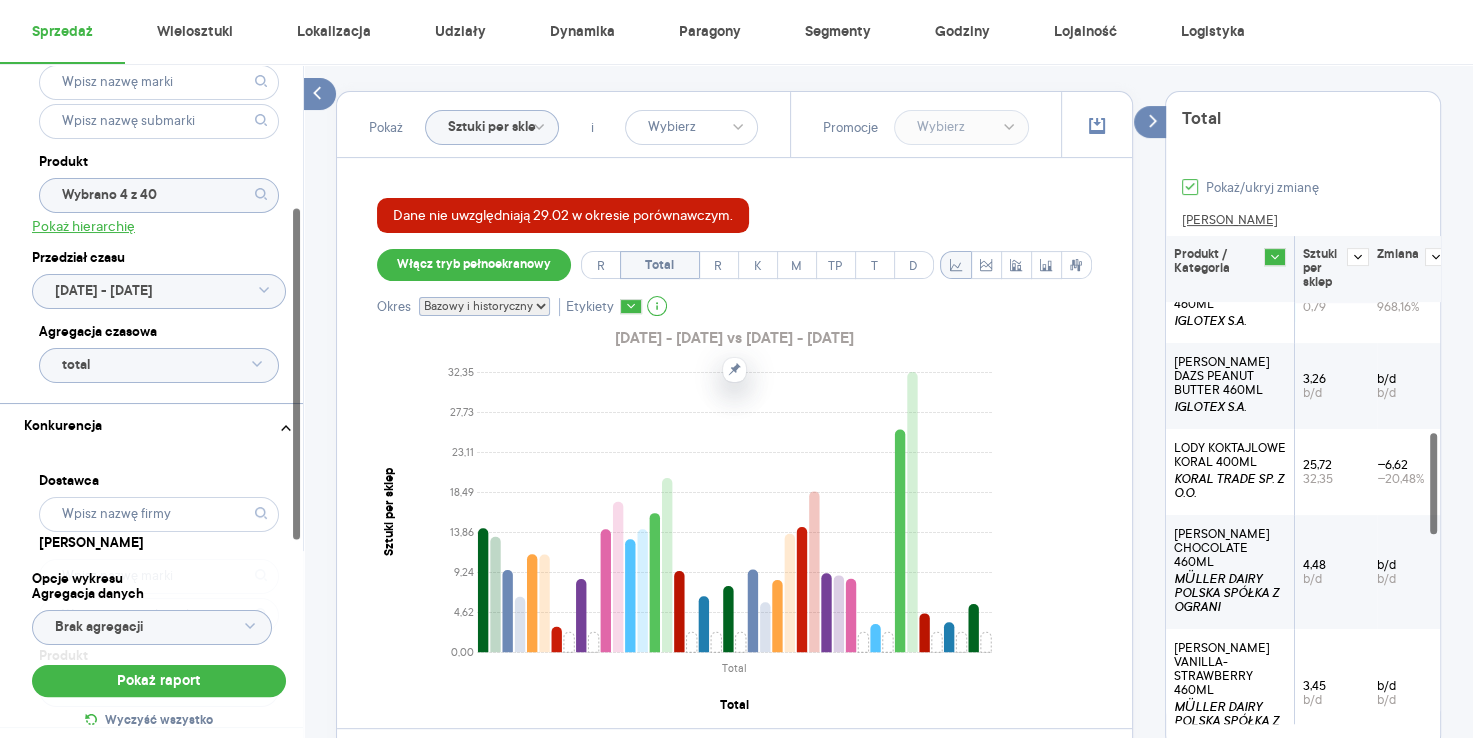click on "Bazowy i historyczny Bazowy Historyczny" at bounding box center [484, 306] 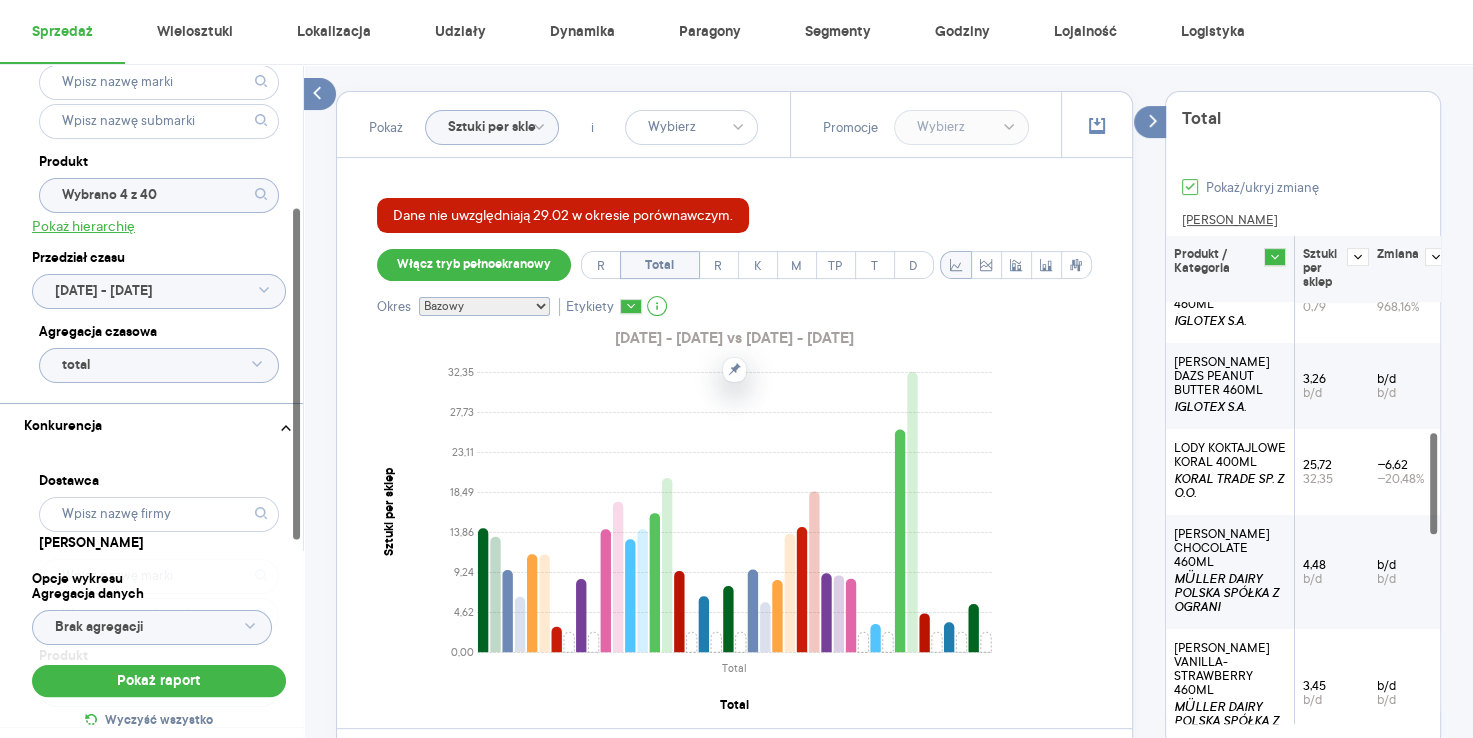 click on "Bazowy i historyczny Bazowy Historyczny" at bounding box center (484, 306) 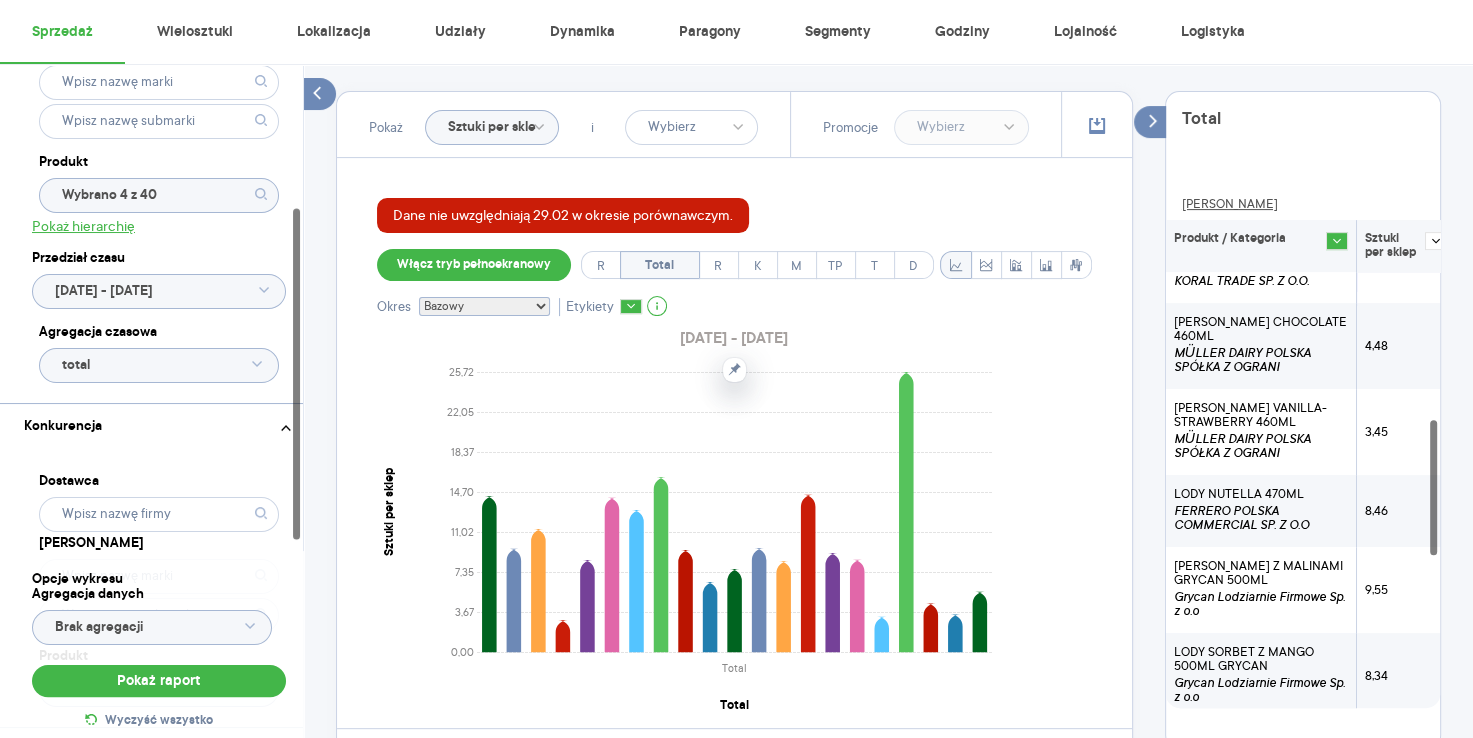 scroll, scrollTop: 723, scrollLeft: 0, axis: vertical 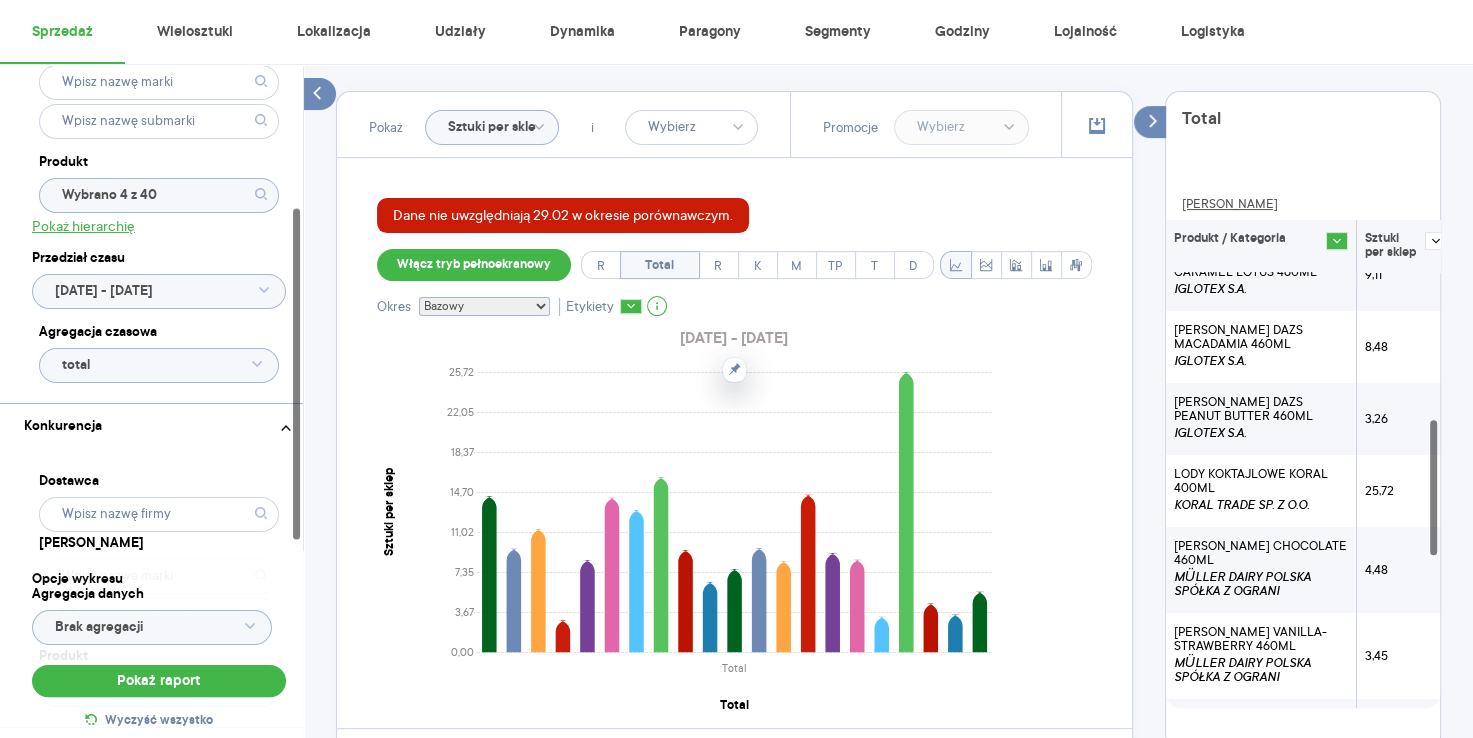 click 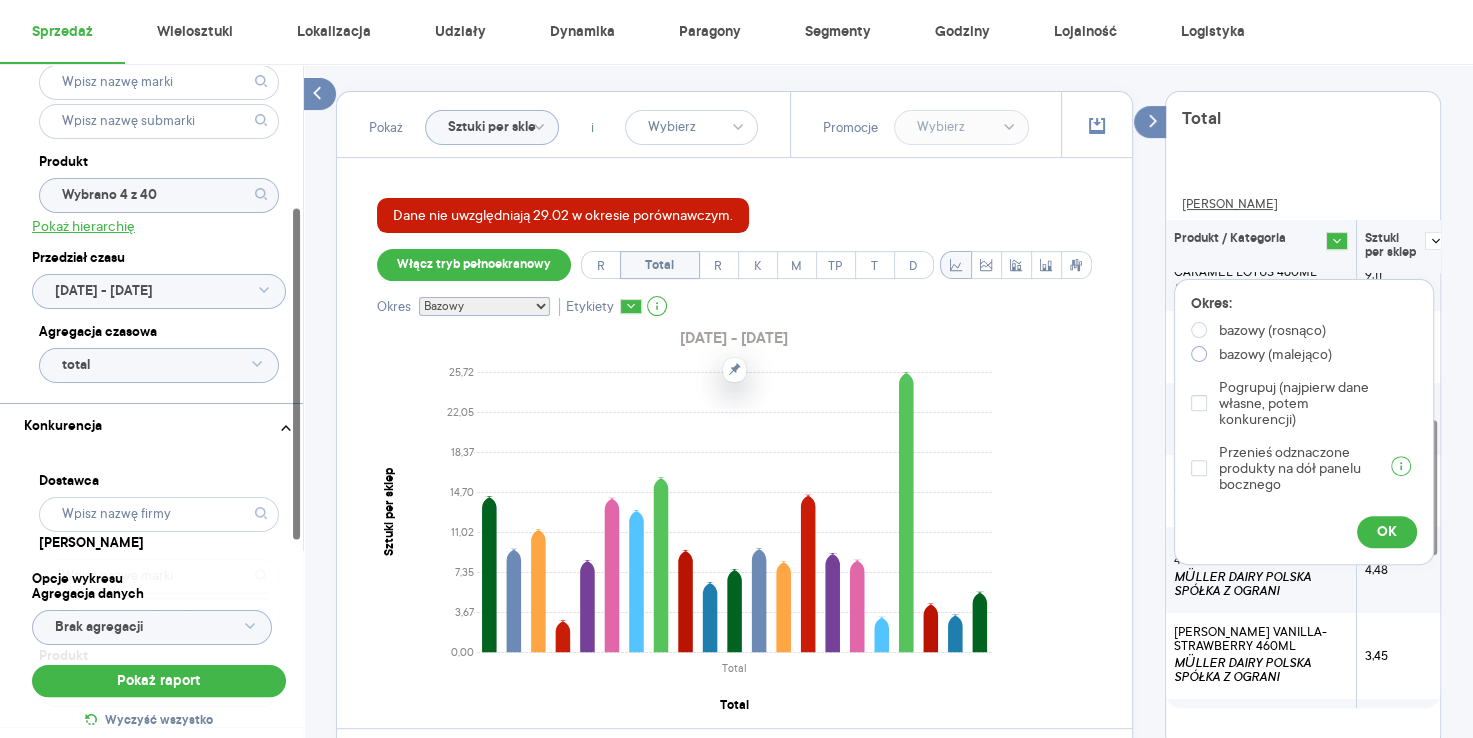 click on "bazowy (malejąco)" at bounding box center (1261, 354) 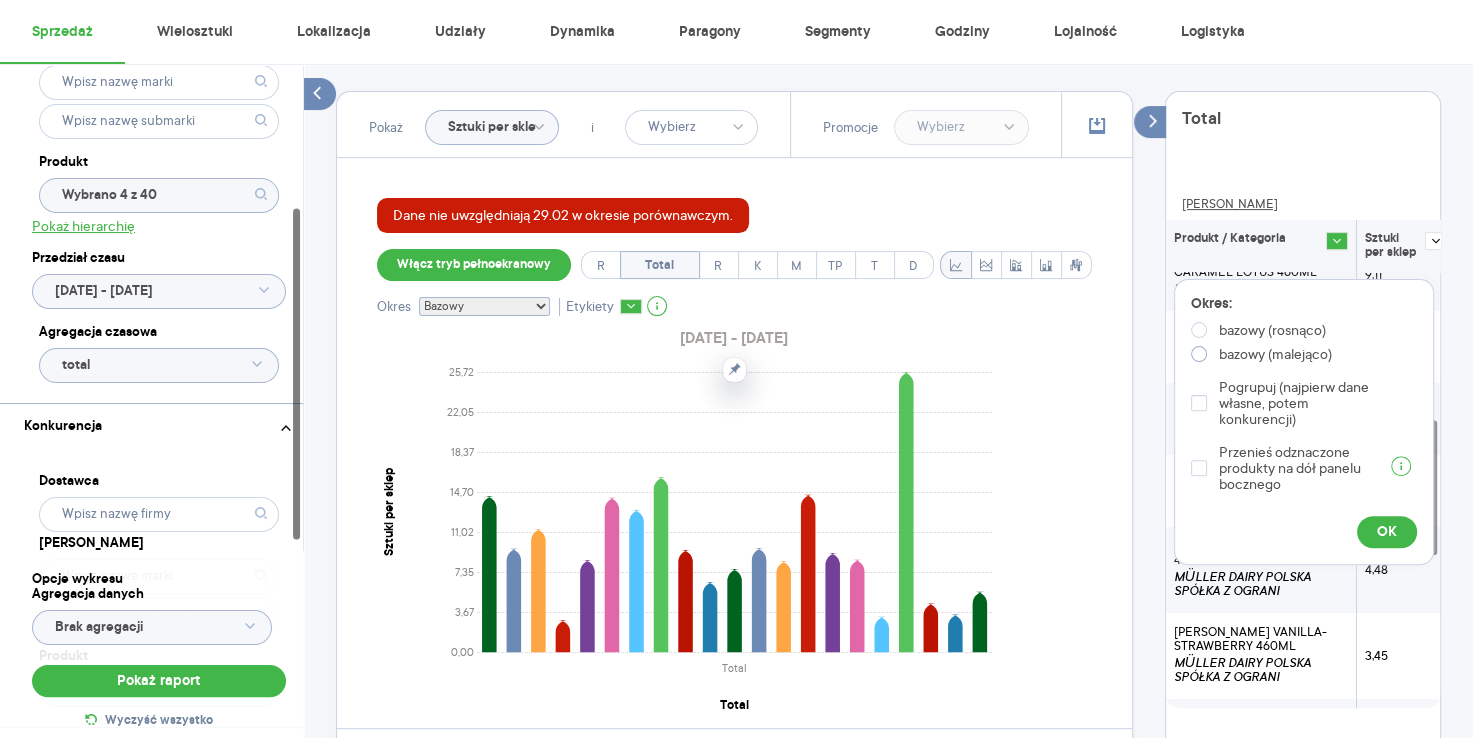 click on "bazowy (malejąco)" at bounding box center (1203, 356) 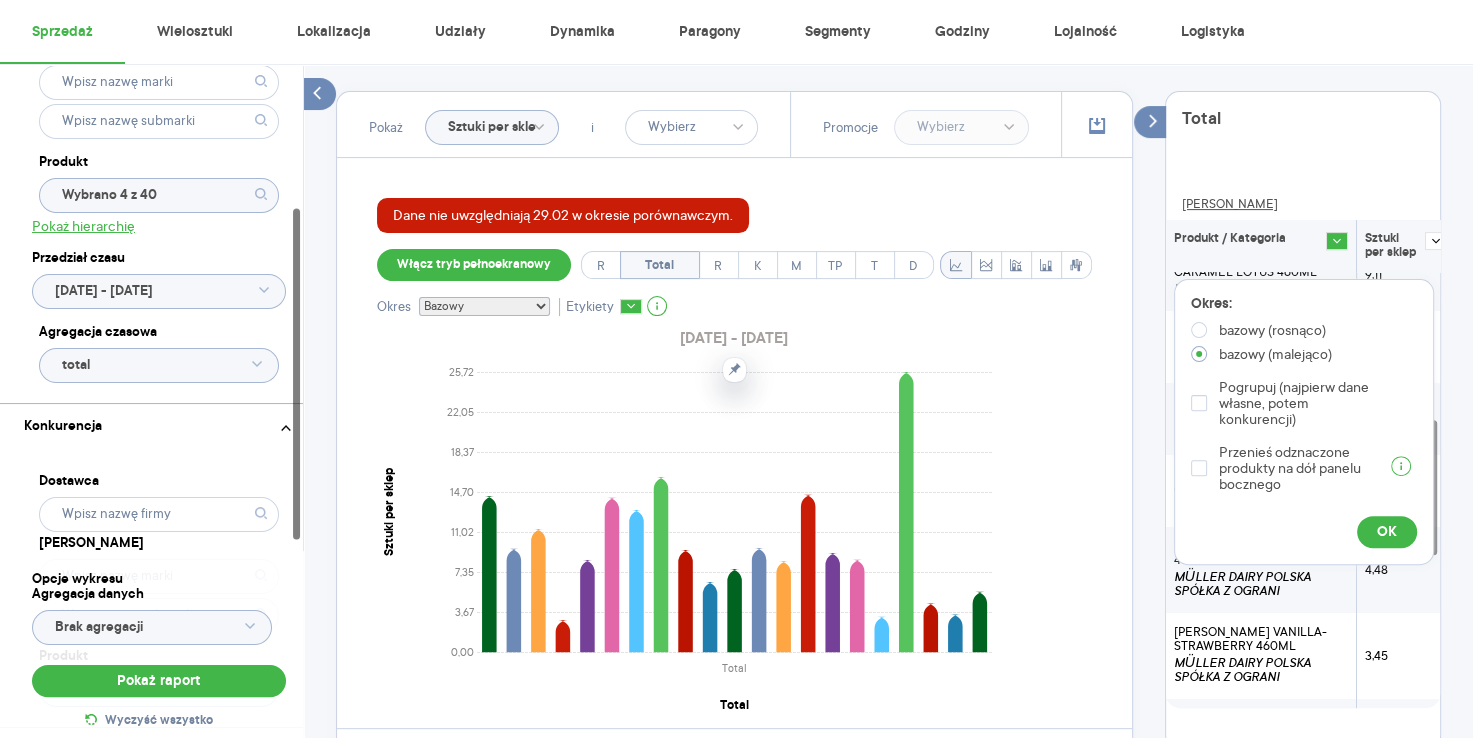 radio on "true" 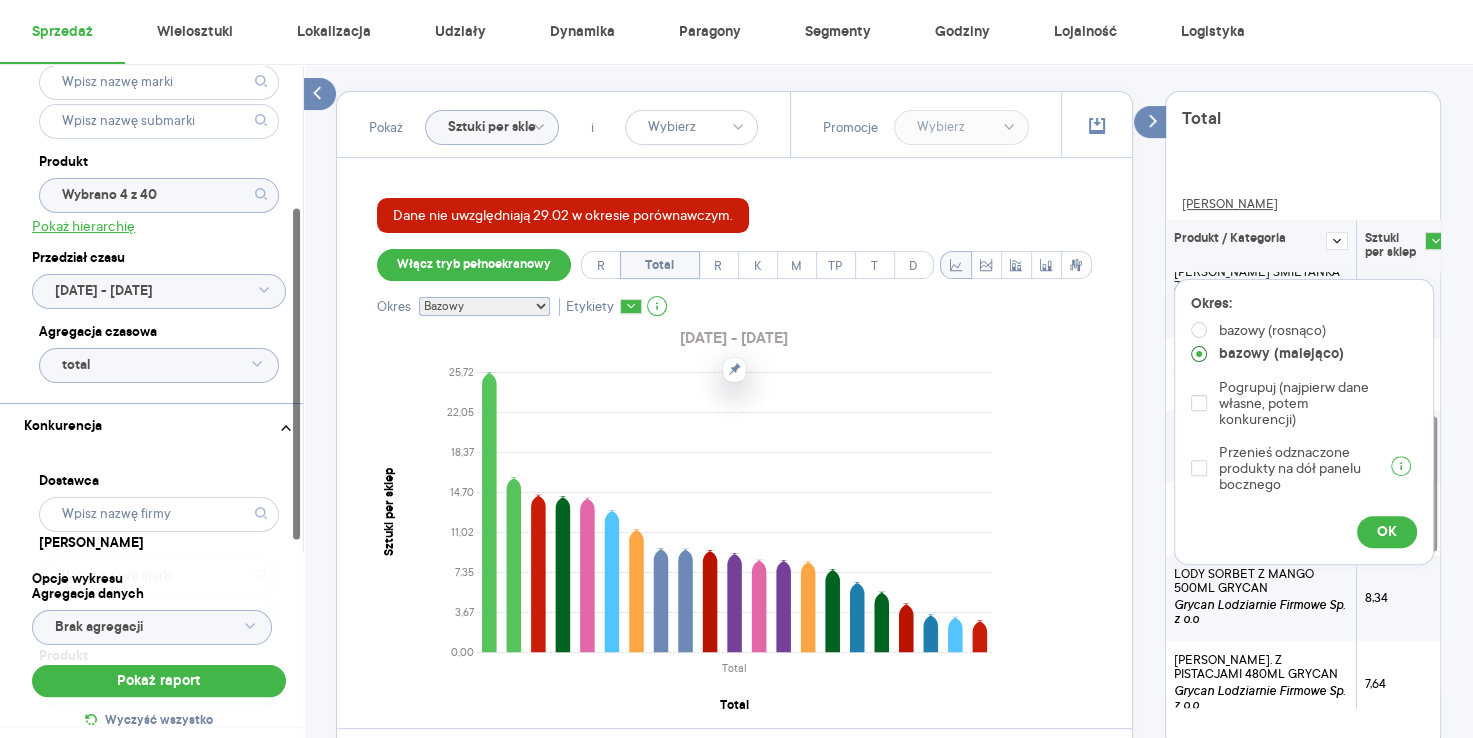 scroll, scrollTop: 709, scrollLeft: 0, axis: vertical 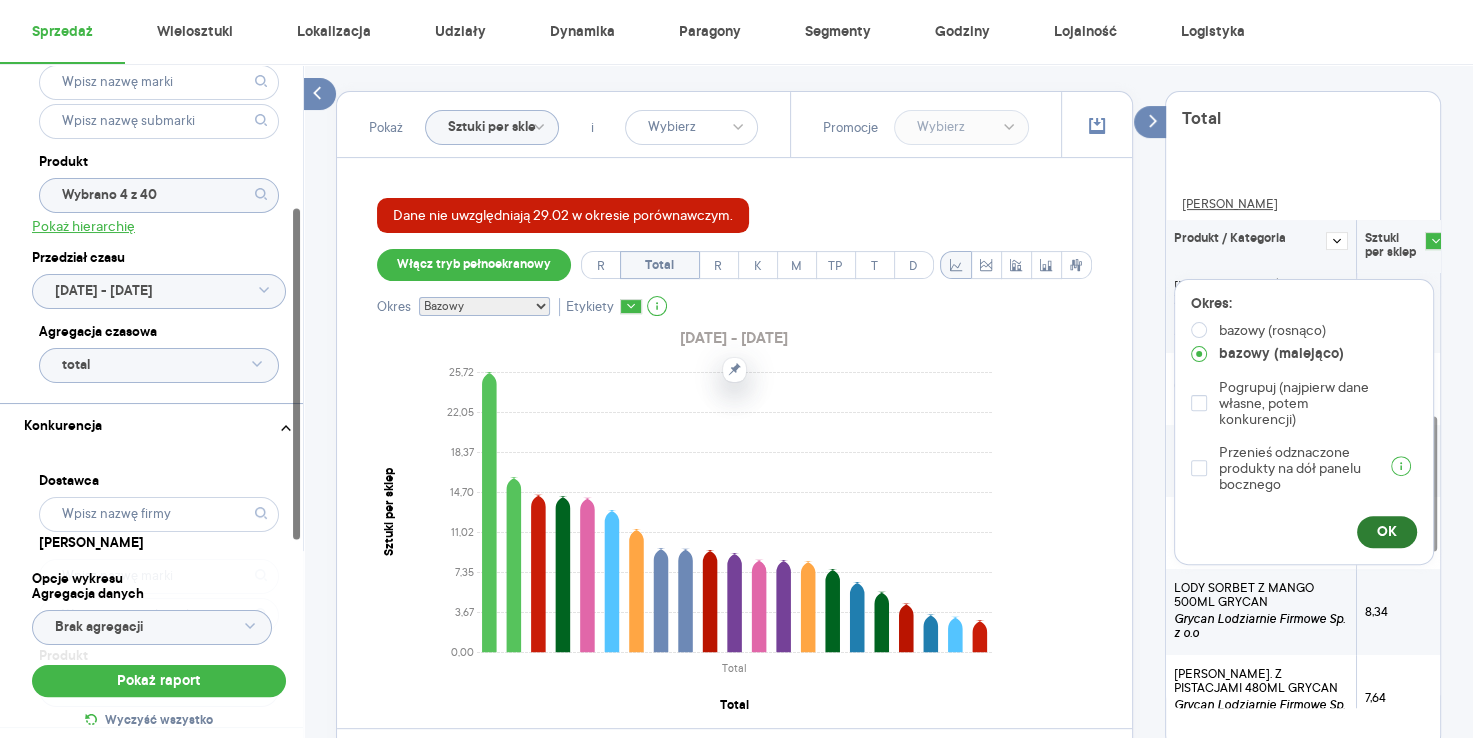 click on "OK" at bounding box center (1387, 532) 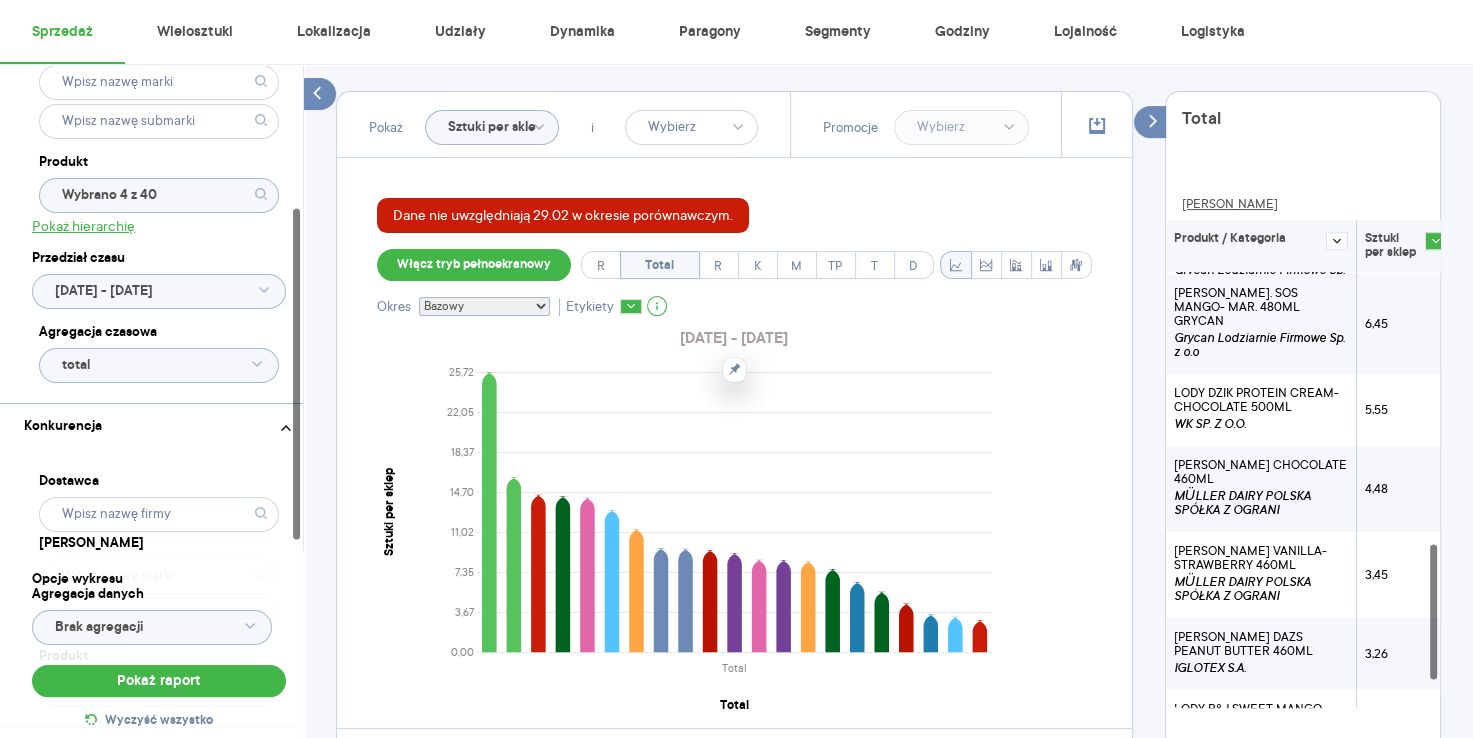 scroll, scrollTop: 1285, scrollLeft: 0, axis: vertical 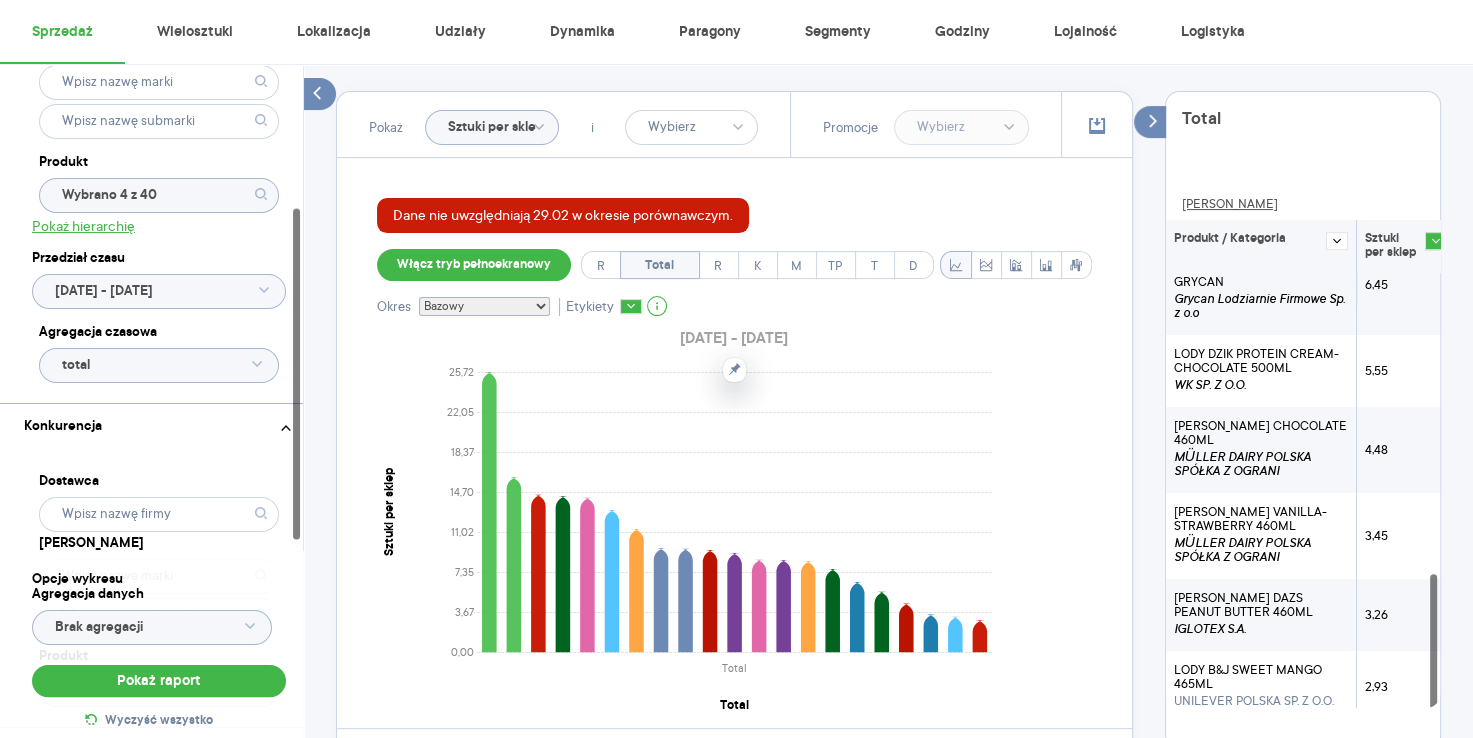 drag, startPoint x: 1433, startPoint y: 510, endPoint x: 1453, endPoint y: 697, distance: 188.06648 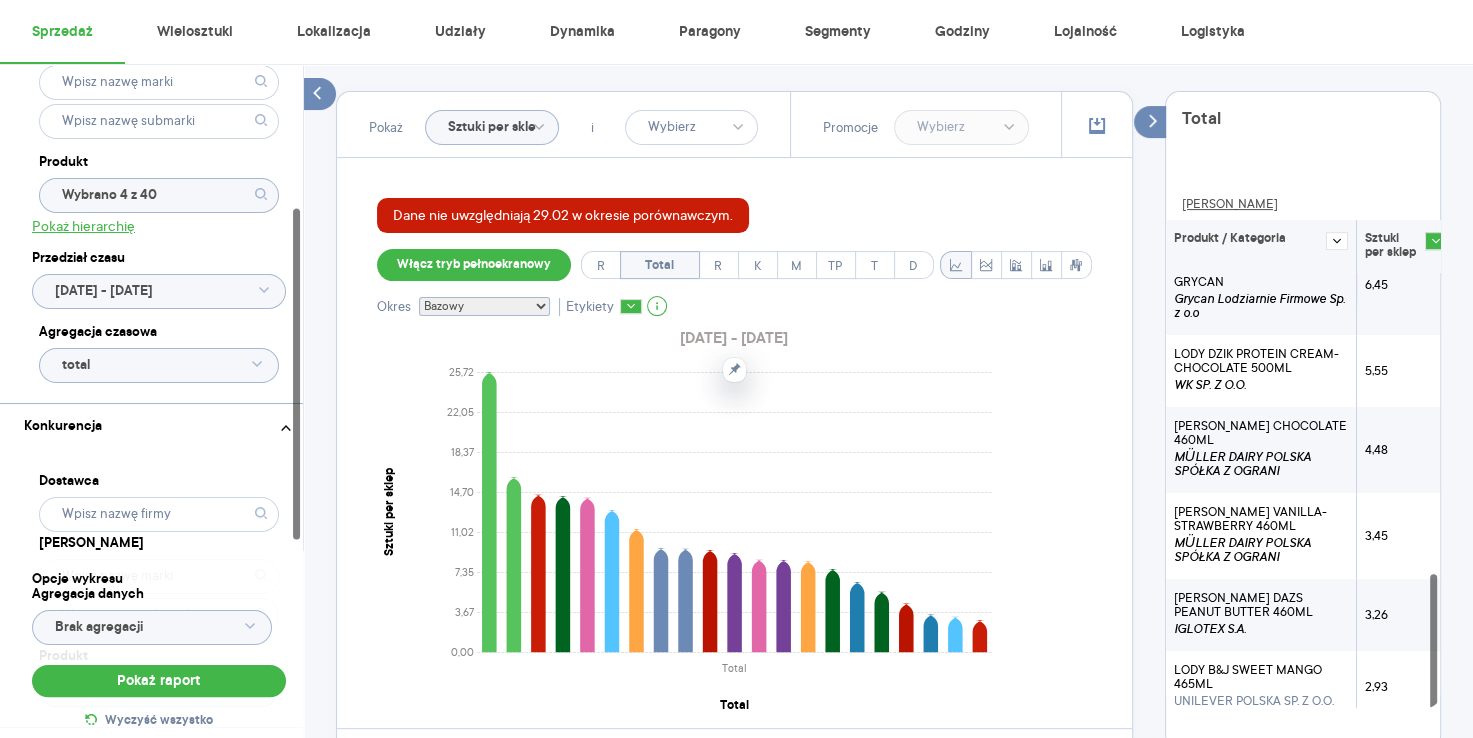 click on "Kategoria * Lody Wybrano 1 z 13 Atrybuty Pokaż atrybuty Marka Produkt Wybrano 4 z 40 Pokaż hierarchię Przedział czasu 2025.01.01 - 2025.05.31 Agregacja czasowa total Konkurencja Dostawca Marka Produkt Wybrano 17 z 82 Kategorie referencyjne Region Rodzaje sklepów Rodzaje transakcji Wszystkie Like For Like Uwzględnij LFL Opcje wykresu Agregacja danych Brak agregacji Pokaż raport Wyczyść wszystko Sprzedaż Podsumowanie - dane własne  (Unilever) Dane nie uwzględniają 29.02 w okresie porównawczym. Pokaż: Dane total Dane per sklep Dystrybucja Jednostki naturalne Dane własne Wartość sprzedaży (brutto) 11 392 264,51 37,46% 8 287 800,71 Liczba sztuk 382 161 31,06% 291 591 Średnia cena (brutto) 29,81 4,88% 28,42 Średnia sprzedaż dziennie (brutto) 75 445,46 38,37% 54 525,00 Okres porównawczy (2024.01.01 - 2024.05.31) Pokaż Sztuki per sklep i Promocje Dane nie uwzględniają 29.02 w okresie porównawczym. Włącz tryb pełnoekranowy R Total R K M TP T D Okres Bazowy i historyczny Bazowy Historyczny" at bounding box center (888, 594) 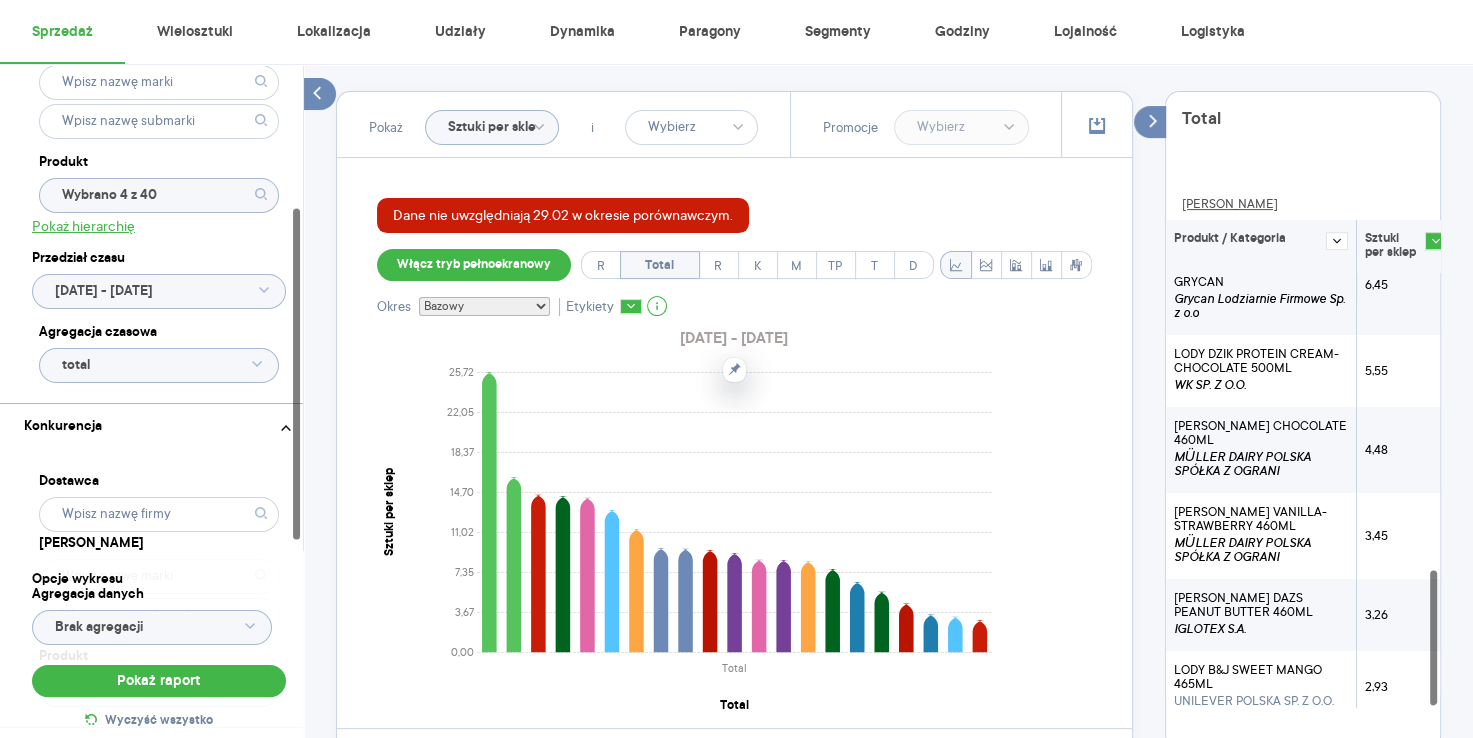 scroll, scrollTop: 1272, scrollLeft: 0, axis: vertical 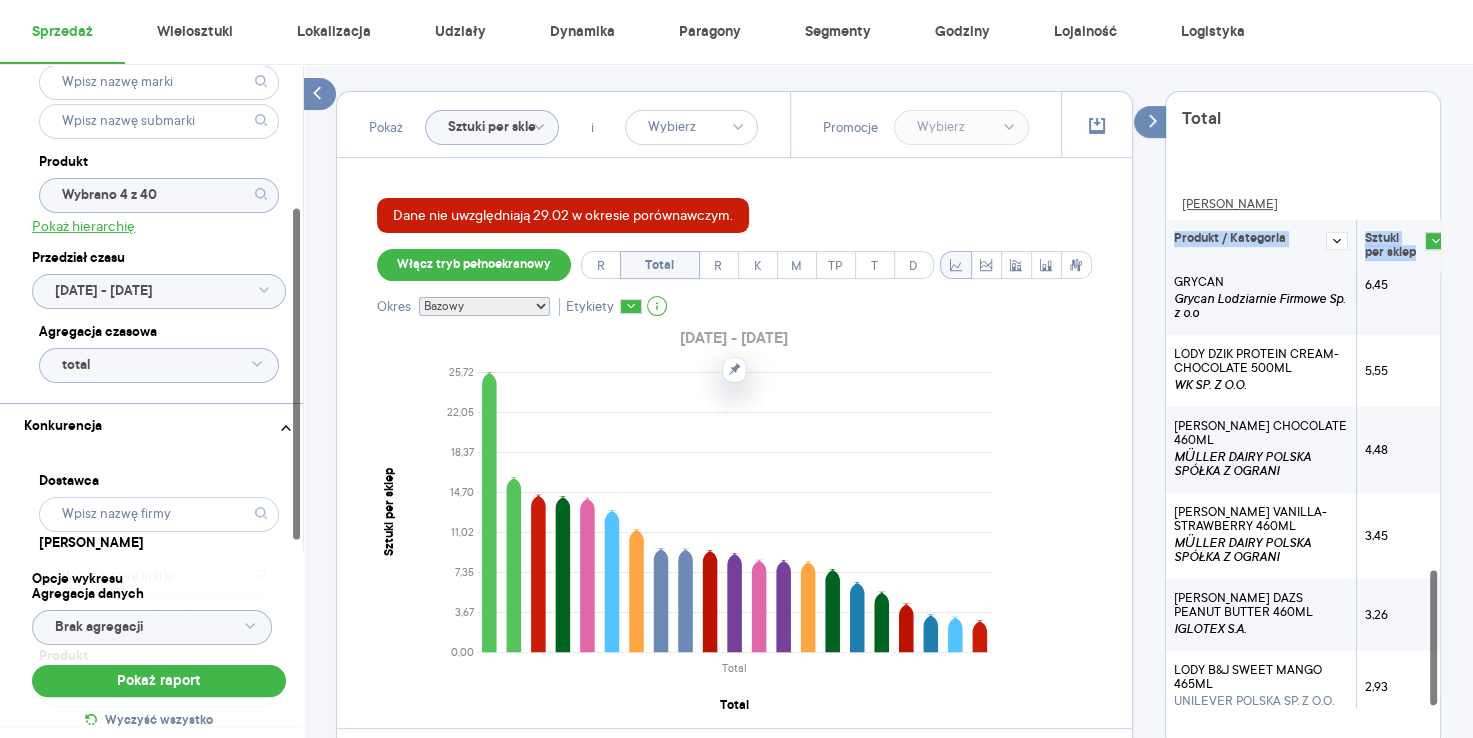 drag, startPoint x: 1170, startPoint y: 246, endPoint x: 1400, endPoint y: 278, distance: 232.21542 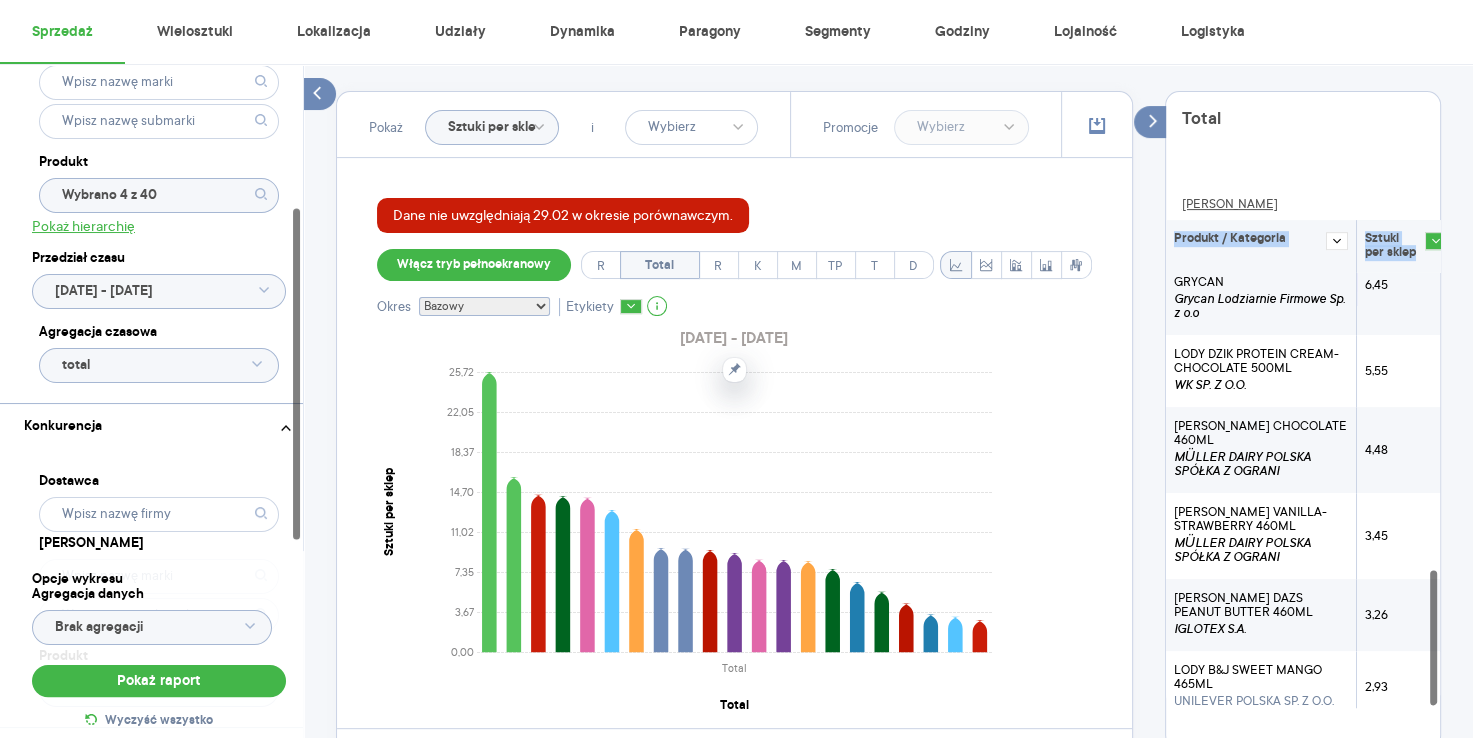 click on "Produkt / Kategoria Sztuki per sklep" at bounding box center [1310, -969] 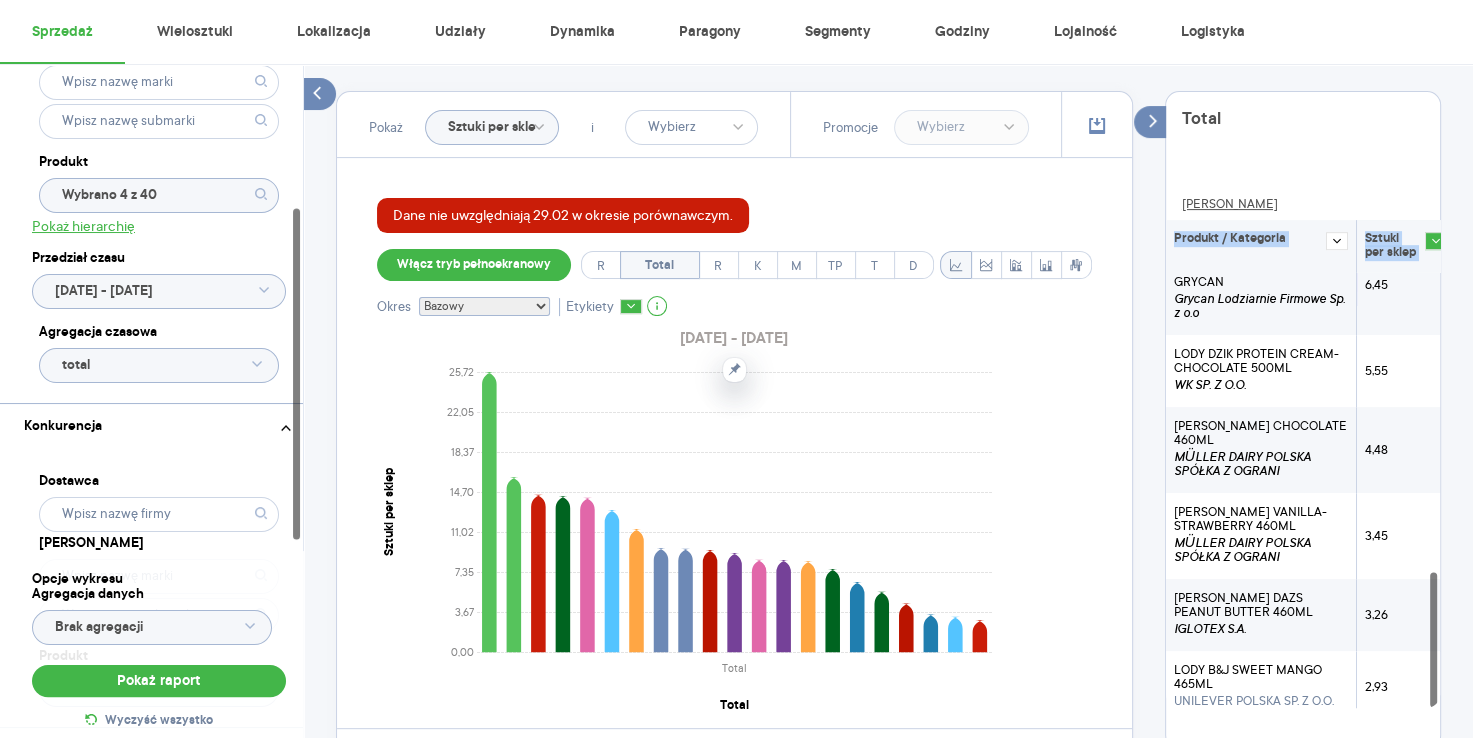 scroll, scrollTop: 1279, scrollLeft: 0, axis: vertical 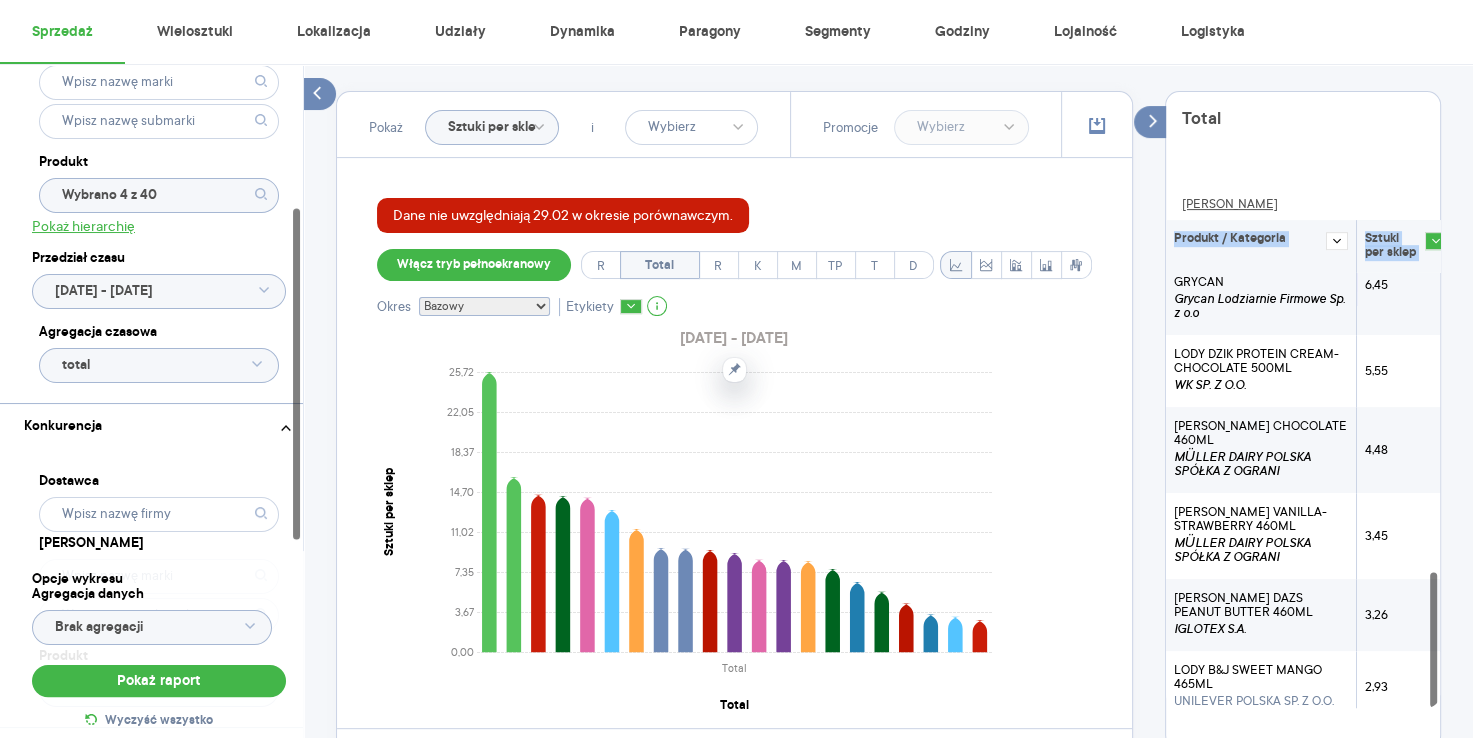 copy on "Produkt / Kategoria Sztuki per sklep LODY KOKTAJLOWE KORAL 400ML KORAL TRADE SP. Z O.O. 25,72 LODY CZEKOLADOWE 500ML GRYCAN Grycan Lodziarnie Firmowe Sp. z o.o 16,06 LODY WANILIOWE 500ML GRYCAN Grycan Lodziarnie Firmowe Sp. z o.o 14,46 LODY B&J COOKIE DOUGH 465ML UNILEVER POLSKA SP. Z O.O. 14,31 LODY BAKALIOWE 500ML GRYCAN Grycan Lodziarnie Firmowe Sp. z o.o 14,19 LODY CAFFE LATTE 500ML GRYCAN Grycan Lodziarnie Firmowe Sp. z o.o 13,05 LODY B&J NETFLIX 465ML UNILEVER POLSKA SP. Z O.O. 11,31 LODY SORBET Z MALINAMI GRYCAN 500ML Grycan Lodziarnie Firmowe Sp. z o.o 9,55 LODY B&J DULCE DE-LISH 427ML UNILEVER POLSKA SP. Z O.O. 9,5 LODY GRYCAN ŚMIETANKA Z SOS KARMEL 480ML Grycan Lodziarnie Firmowe Sp. z o.o 9,38 LODY HAAGEN DAZS CARAMEL LOTUS 460ML IGLOTEX S.A. 9,11 LODY HAAGEN DAZS MACADAMIA 460ML IGLOTEX S.A. 8,48 LODY NUTELLA 470ML FERRERO POLSKA COMMERCIAL SP. Z O.O 8,46 LODY SORBET Z MANGO 500ML GRYCAN Grycan Lodziarnie Firmowe Sp. z o.o 8,34 LODY ŚMIET. Z PISTACJAMI 480ML GRYCAN Grycan Lodziarnie Firmowe Sp...." 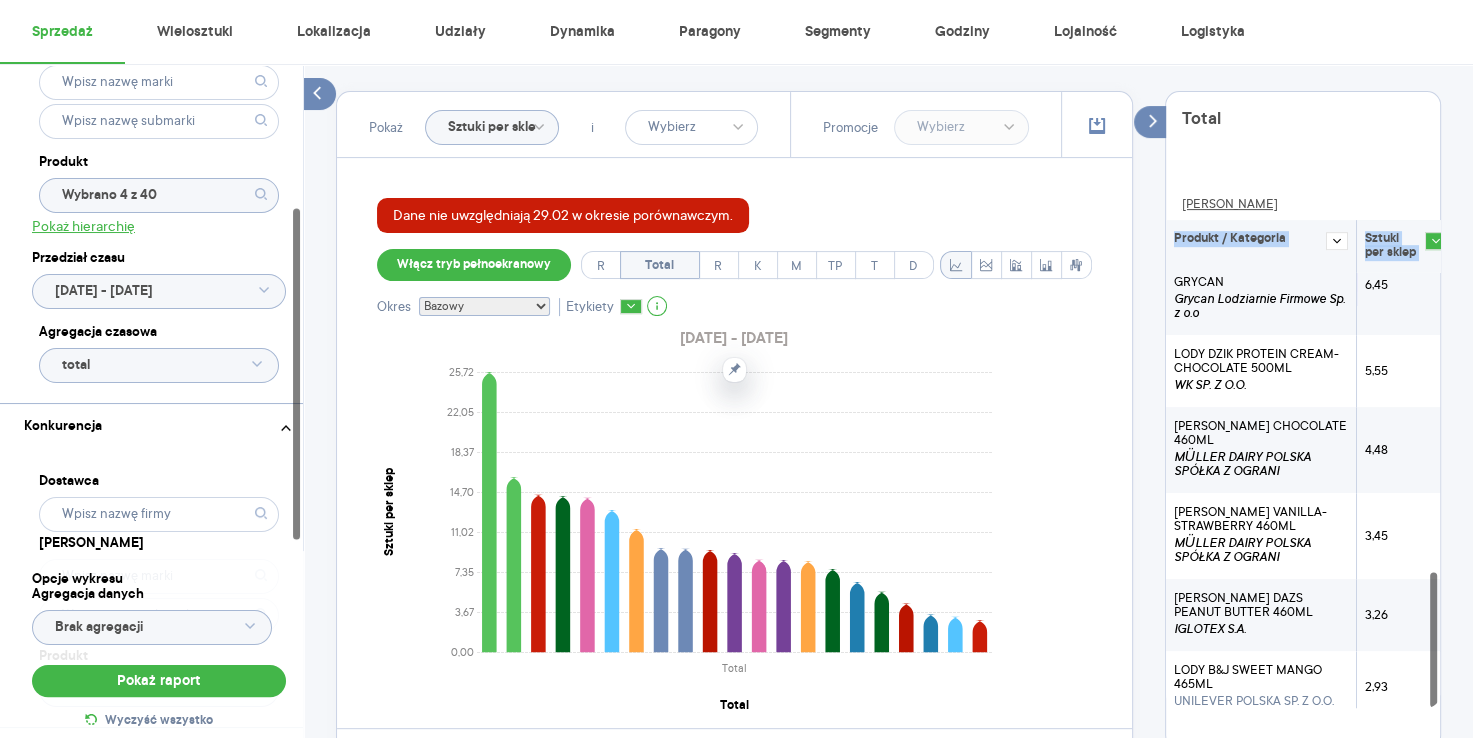 click on "Produkt / Kategoria" at bounding box center (1261, 246) 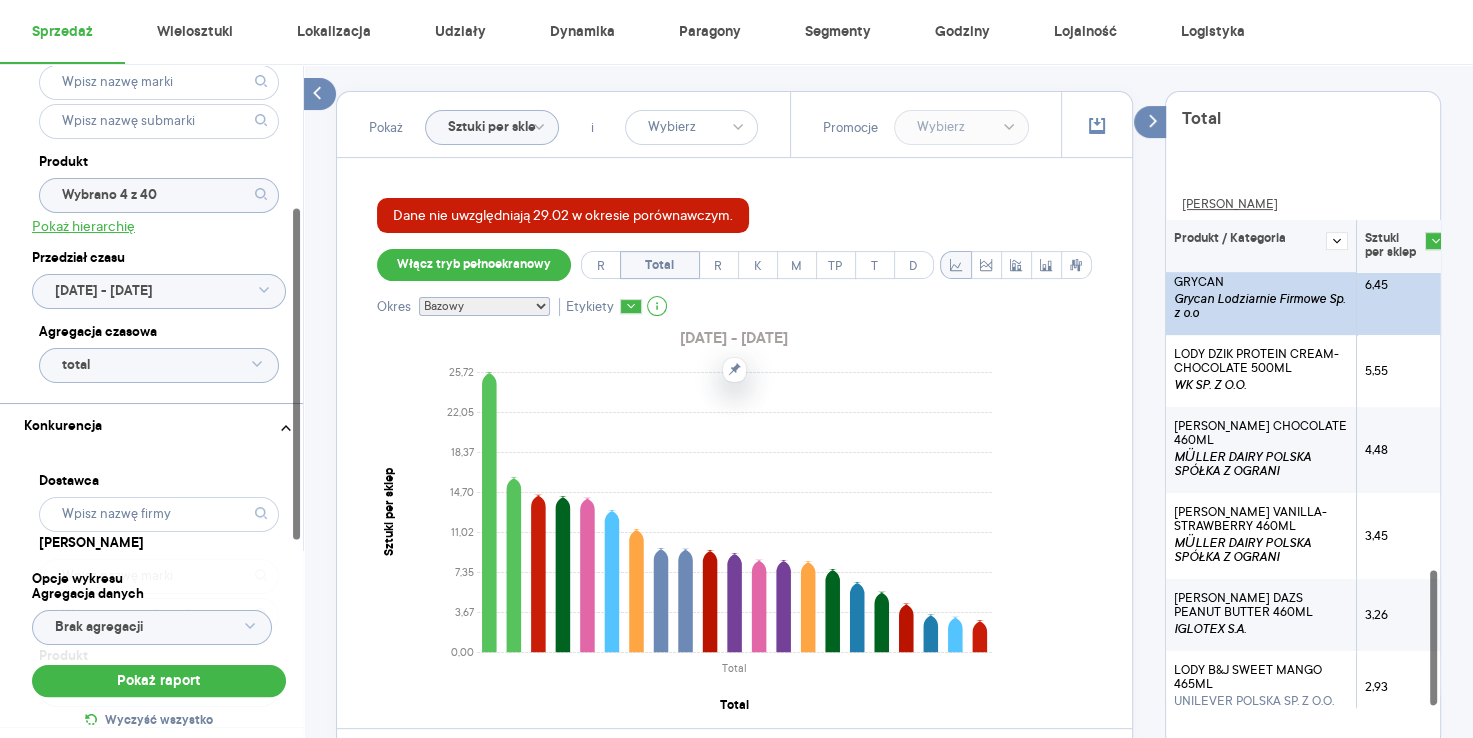 scroll, scrollTop: 1272, scrollLeft: 0, axis: vertical 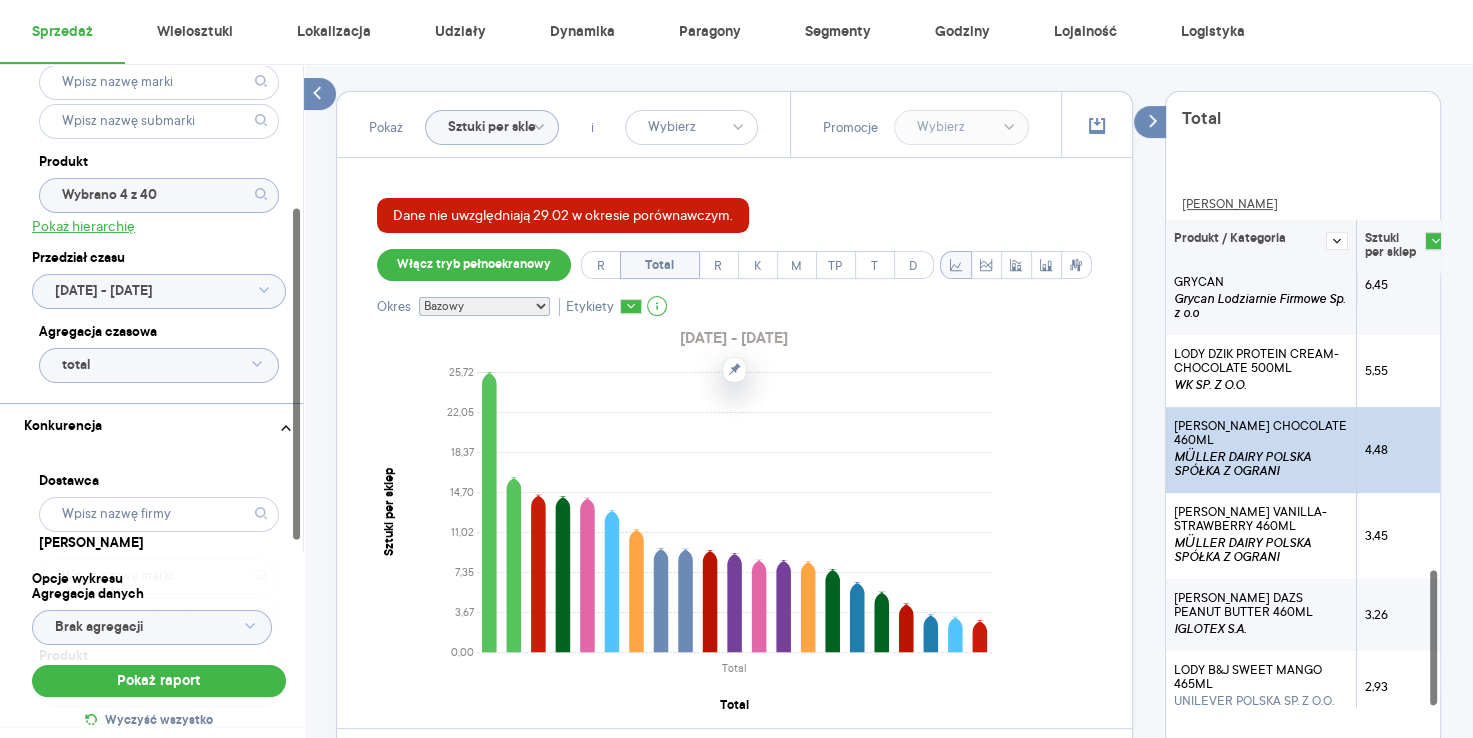 drag, startPoint x: 1176, startPoint y: 248, endPoint x: 1409, endPoint y: 441, distance: 302.55246 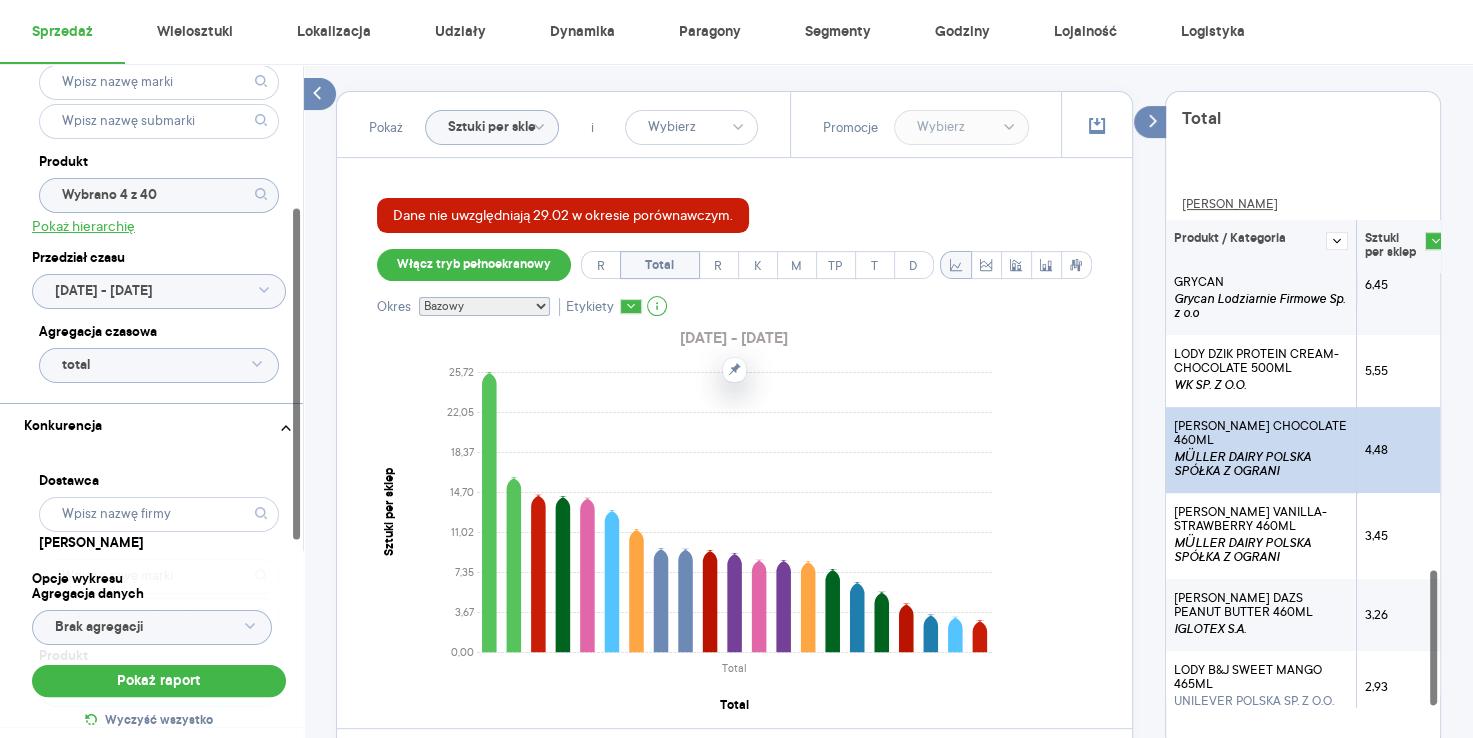 click on "Produkt / Kategoria Sztuki per sklep LODY KOKTAJLOWE KORAL 400ML KORAL TRADE SP. Z O.O. 25,72 LODY CZEKOLADOWE 500ML GRYCAN Grycan Lodziarnie Firmowe Sp. z o.o 16,06 LODY WANILIOWE 500ML GRYCAN Grycan Lodziarnie Firmowe Sp. z o.o 14,46 LODY B&J COOKIE DOUGH 465ML UNILEVER POLSKA SP. Z O.O. 14,31 LODY BAKALIOWE 500ML GRYCAN Grycan Lodziarnie Firmowe Sp. z o.o 14,19 LODY CAFFE LATTE 500ML GRYCAN Grycan Lodziarnie Firmowe Sp. z o.o 13,05 LODY B&J NETFLIX 465ML UNILEVER POLSKA SP. Z O.O. 11,31 LODY SORBET Z MALINAMI GRYCAN 500ML Grycan Lodziarnie Firmowe Sp. z o.o 9,55 LODY B&J DULCE DE-LISH 427ML UNILEVER POLSKA SP. Z O.O. 9,5 LODY GRYCAN ŚMIETANKA Z SOS KARMEL 480ML Grycan Lodziarnie Firmowe Sp. z o.o 9,38 LODY HAAGEN DAZS CARAMEL LOTUS 460ML IGLOTEX S.A. 9,11 LODY HAAGEN DAZS MACADAMIA 460ML IGLOTEX S.A. 8,48 LODY NUTELLA 470ML FERRERO POLSKA COMMERCIAL SP. Z O.O 8,46 LODY SORBET Z MANGO 500ML GRYCAN Grycan Lodziarnie Firmowe Sp. z o.o 8,34 LODY ŚMIET. Z PISTACJAMI 480ML GRYCAN 7,64 6,45 WK SP. Z O.O. 5,55" at bounding box center (1310, -136) 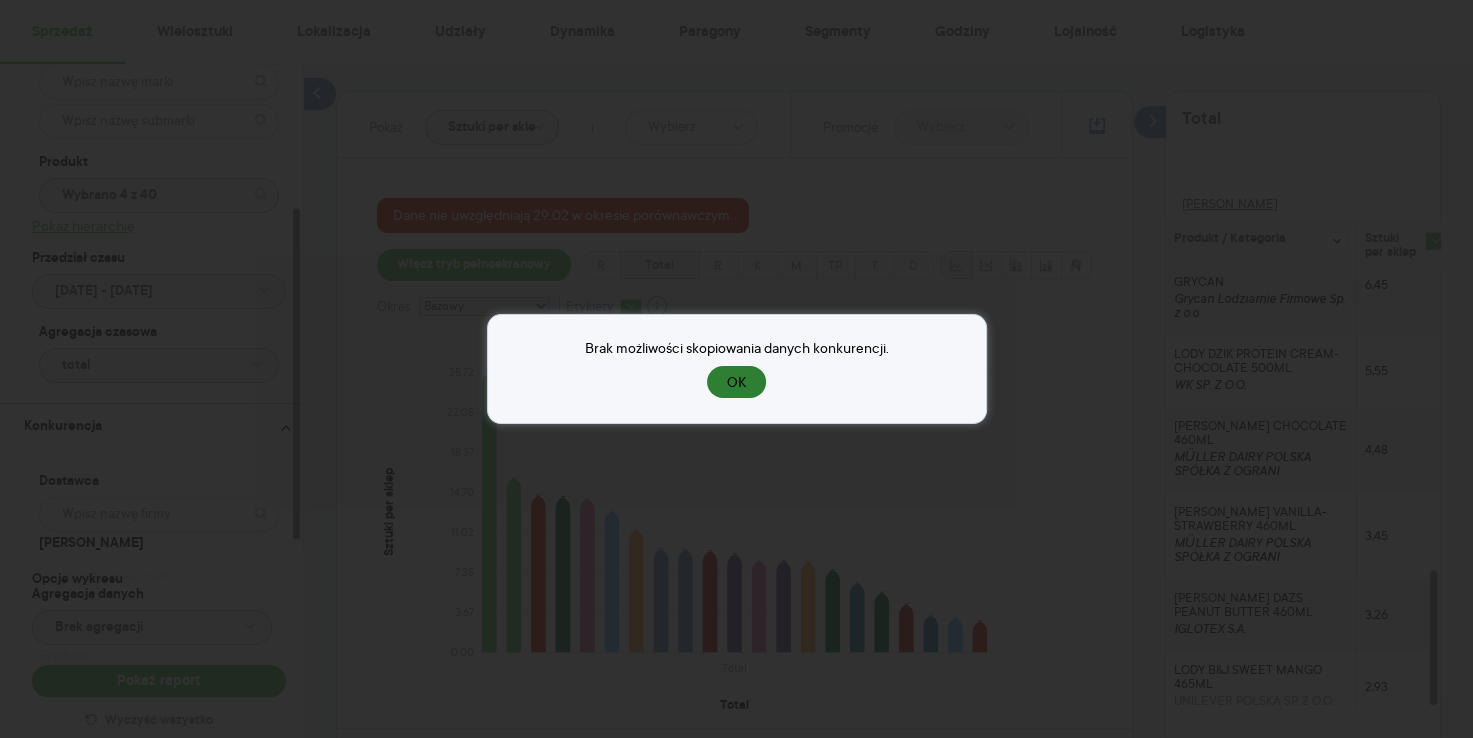 click on "OK" at bounding box center [736, 382] 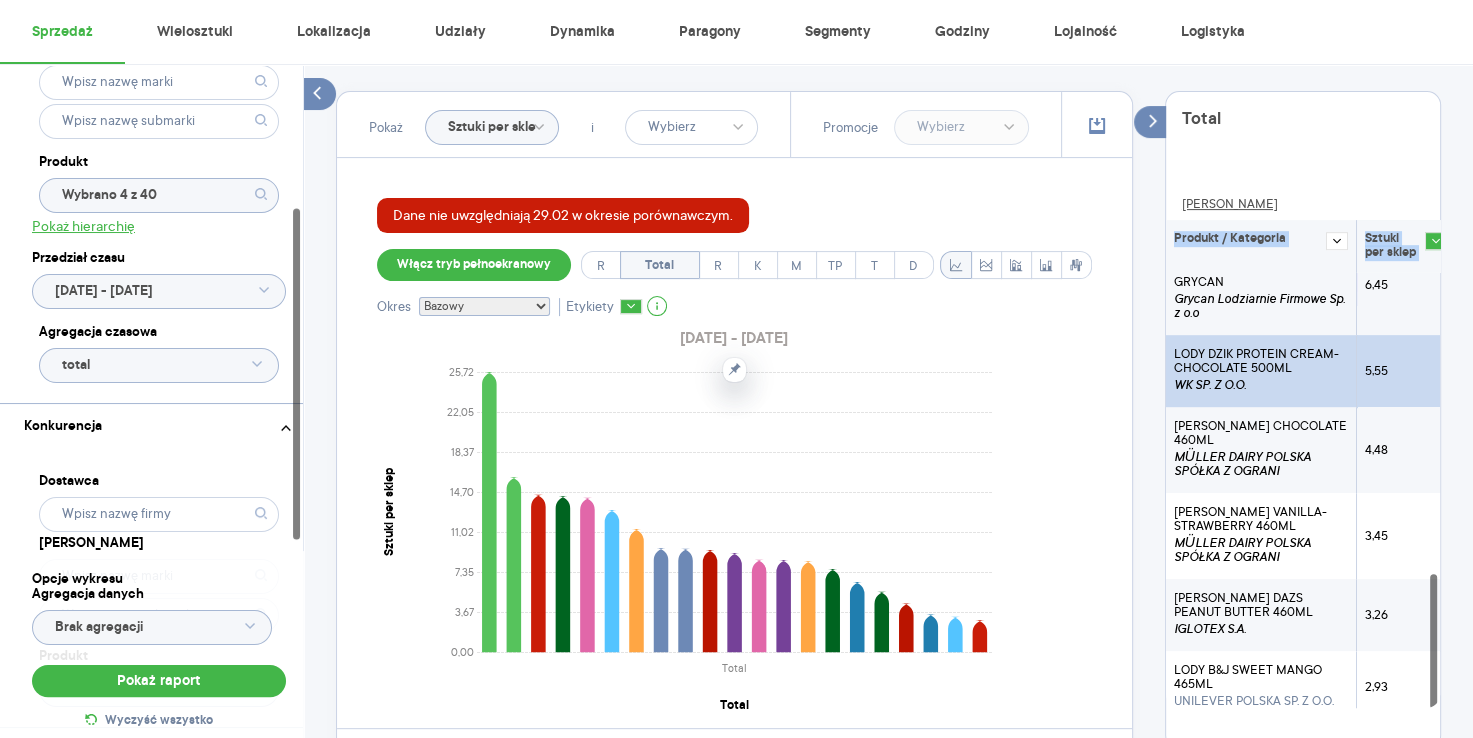 scroll, scrollTop: 1285, scrollLeft: 0, axis: vertical 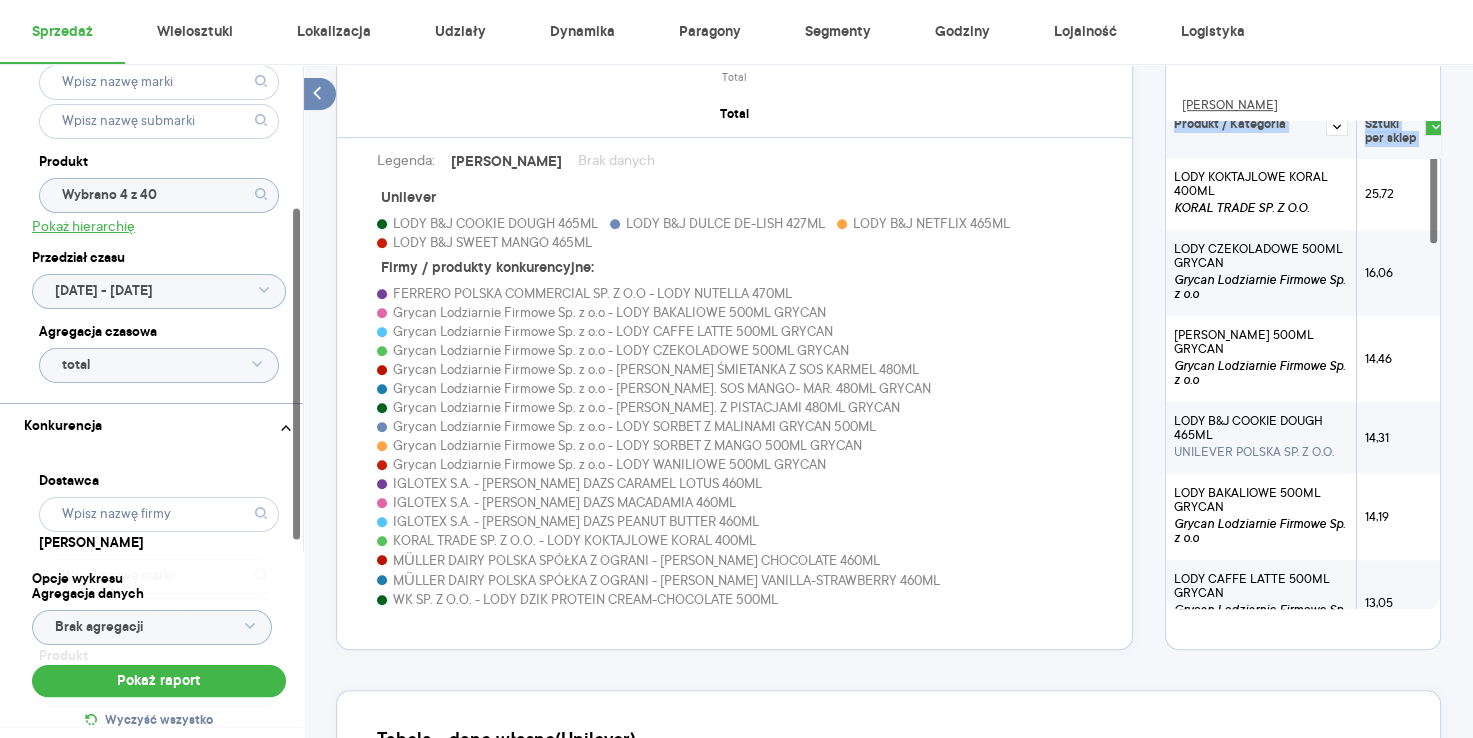 drag, startPoint x: 1434, startPoint y: 558, endPoint x: 1455, endPoint y: 135, distance: 423.52097 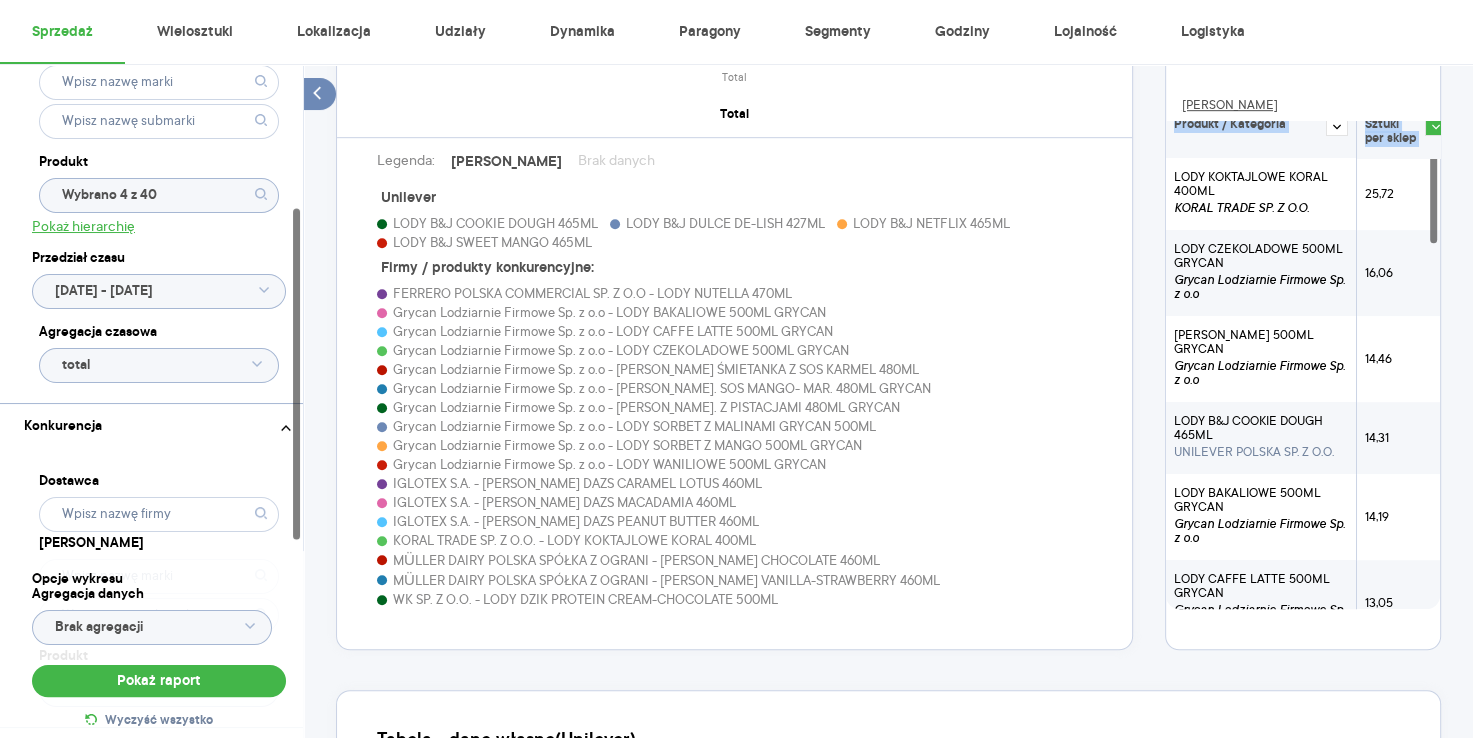 click on "Kategoria * Lody Wybrano 1 z 13 Atrybuty Pokaż atrybuty Marka Produkt Wybrano 4 z 40 Pokaż hierarchię Przedział czasu 2025.01.01 - 2025.05.31 Agregacja czasowa total Konkurencja Dostawca Marka Produkt Wybrano 17 z 82 Kategorie referencyjne Region Rodzaje sklepów Rodzaje transakcji Wszystkie Like For Like Uwzględnij LFL Opcje wykresu Agregacja danych Brak agregacji Pokaż raport Wyczyść wszystko Sprzedaż Podsumowanie - dane własne  (Unilever) Dane nie uwzględniają 29.02 w okresie porównawczym. Pokaż: Dane total Dane per sklep Dystrybucja Jednostki naturalne Dane własne Wartość sprzedaży (brutto) 11 392 264,51 37,46% 8 287 800,71 Liczba sztuk 382 161 31,06% 291 591 Średnia cena (brutto) 29,81 4,88% 28,42 Średnia sprzedaż dziennie (brutto) 75 445,46 38,37% 54 525,00 Okres porównawczy (2024.01.01 - 2024.05.31) Pokaż Sztuki per sklep i Promocje Dane nie uwzględniają 29.02 w okresie porównawczym. Włącz tryb pełnoekranowy R Total R K M TP T D Okres Bazowy i historyczny Bazowy Historyczny" at bounding box center [888, 3] 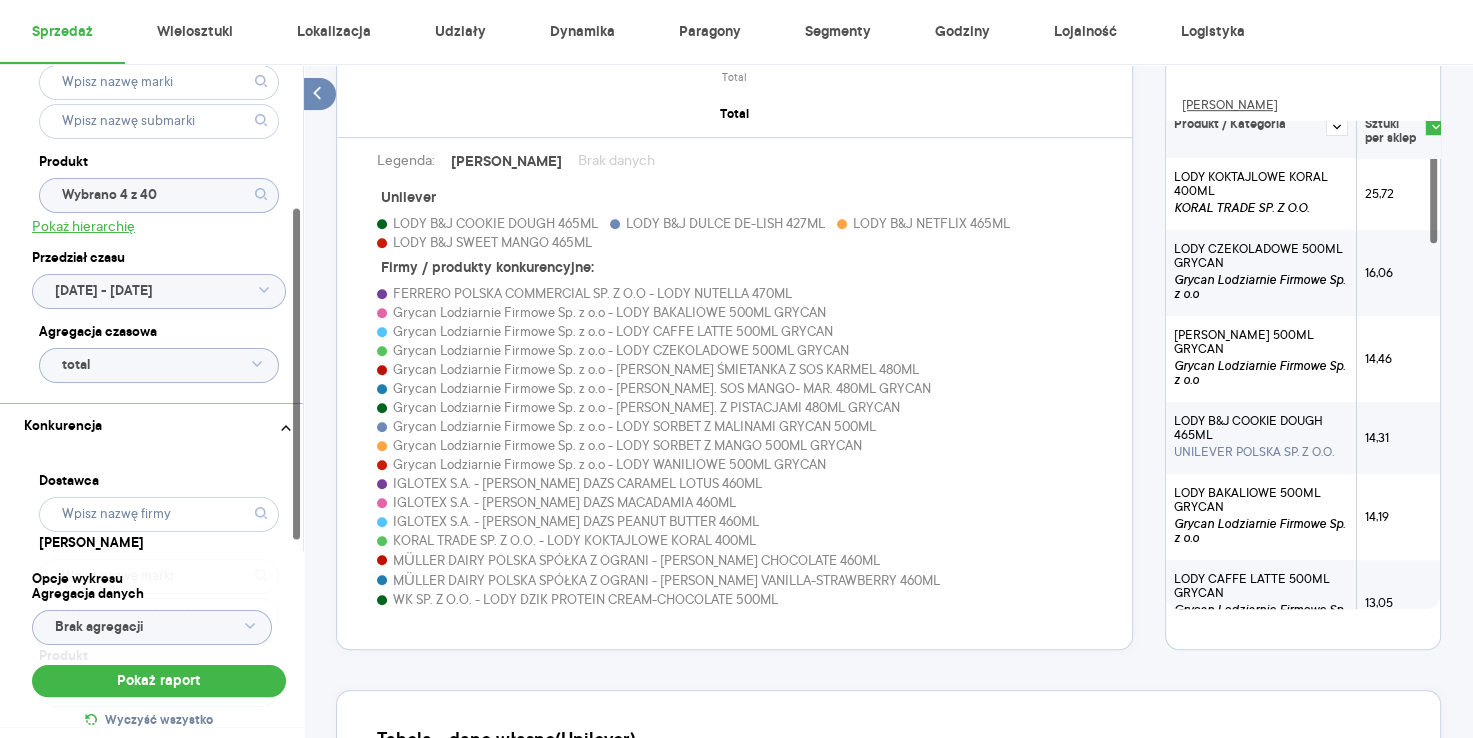 click on "Kategoria * Lody Wybrano 1 z 13 Atrybuty Pokaż atrybuty Marka Produkt Wybrano 4 z 40 Pokaż hierarchię Przedział czasu 2025.01.01 - 2025.05.31 Agregacja czasowa total Konkurencja Dostawca Marka Produkt Wybrano 17 z 82 Kategorie referencyjne Region Rodzaje sklepów Rodzaje transakcji Wszystkie Like For Like Uwzględnij LFL Opcje wykresu Agregacja danych Brak agregacji Pokaż raport Wyczyść wszystko Sprzedaż Podsumowanie - dane własne  (Unilever) Dane nie uwzględniają 29.02 w okresie porównawczym. Pokaż: Dane total Dane per sklep Dystrybucja Jednostki naturalne Dane własne Wartość sprzedaży (brutto) 11 392 264,51 37,46% 8 287 800,71 Liczba sztuk 382 161 31,06% 291 591 Średnia cena (brutto) 29,81 4,88% 28,42 Średnia sprzedaż dziennie (brutto) 75 445,46 38,37% 54 525,00 Okres porównawczy (2024.01.01 - 2024.05.31) Pokaż Sztuki per sklep i Promocje Dane nie uwzględniają 29.02 w okresie porównawczym. Włącz tryb pełnoekranowy R Total R K M TP T D Okres Bazowy i historyczny Bazowy Historyczny" at bounding box center (888, 3) 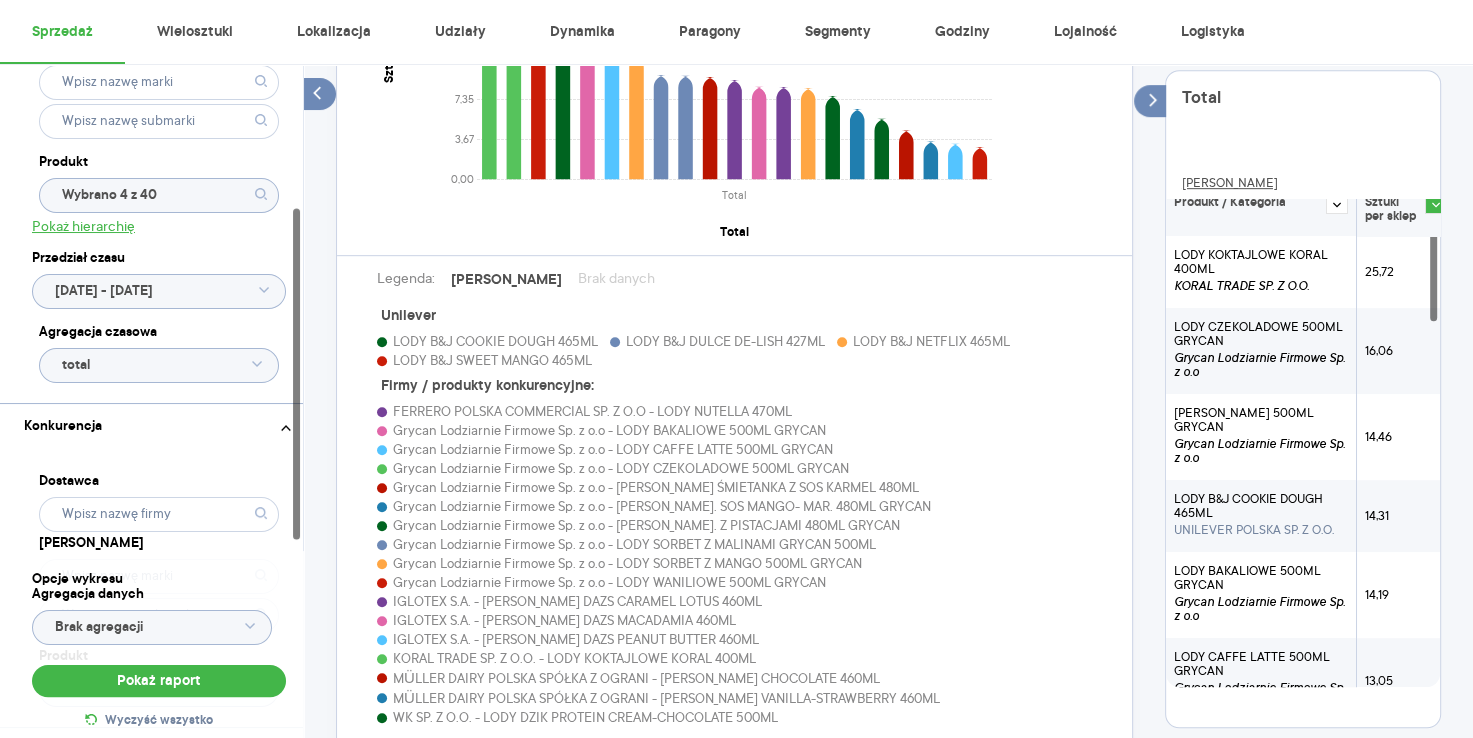 scroll, scrollTop: 990, scrollLeft: 0, axis: vertical 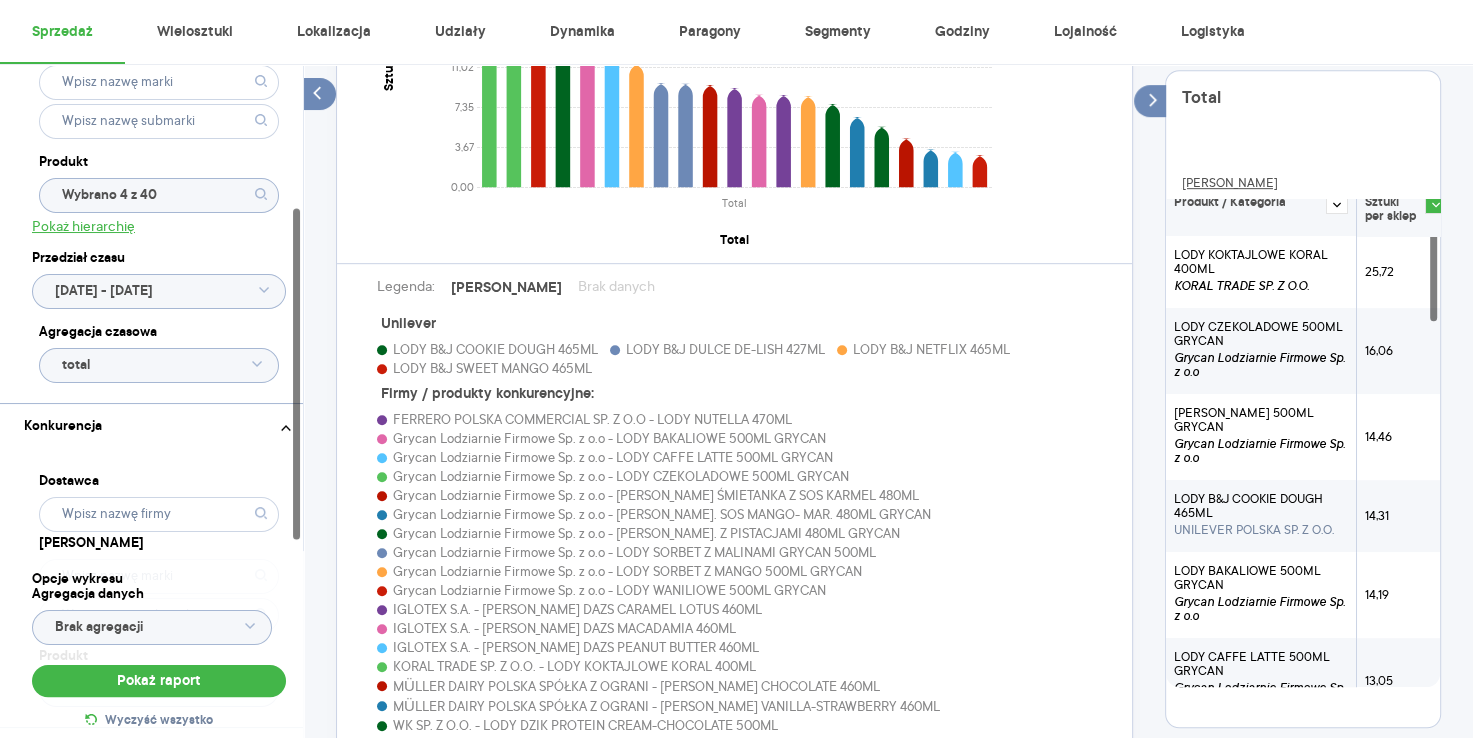 drag, startPoint x: 1171, startPoint y: 204, endPoint x: 1431, endPoint y: 230, distance: 261.29675 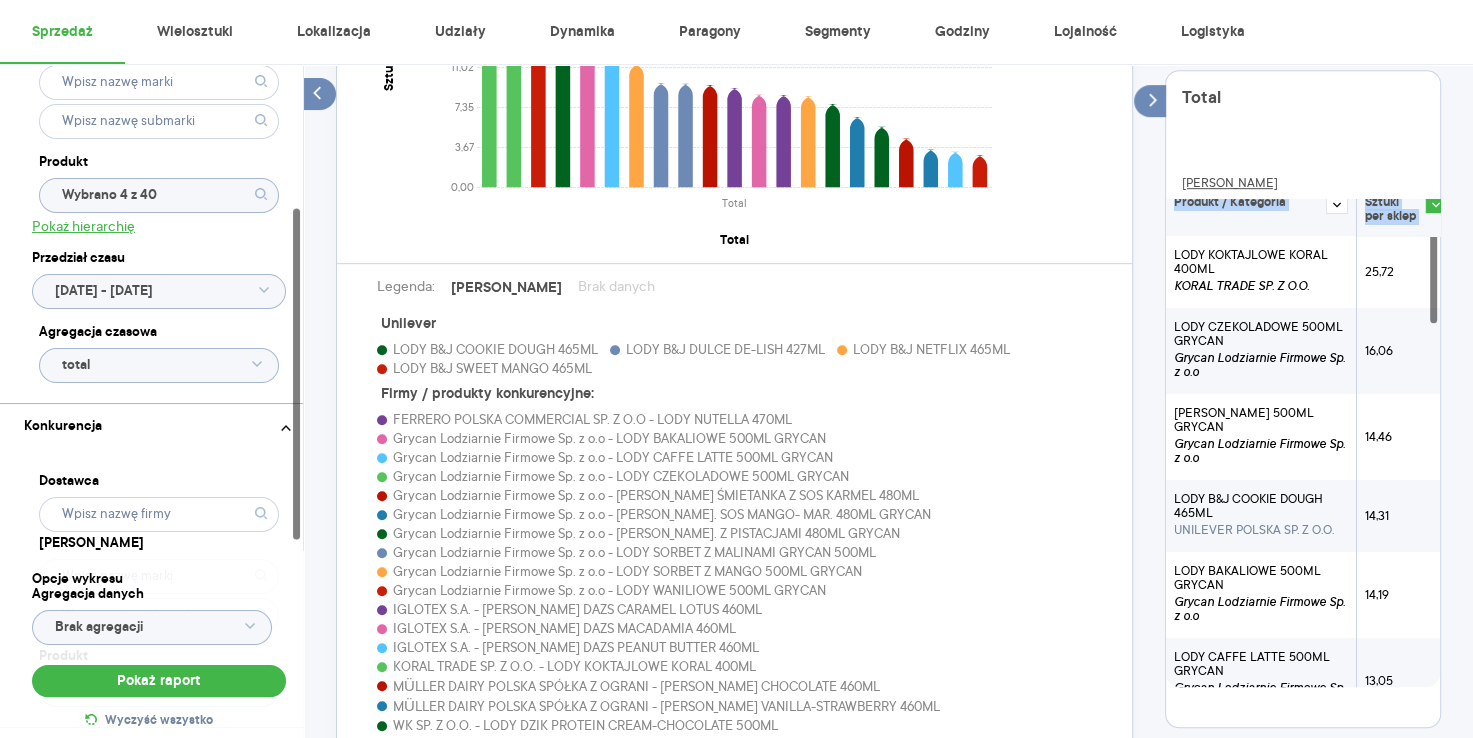 scroll, scrollTop: 7, scrollLeft: 0, axis: vertical 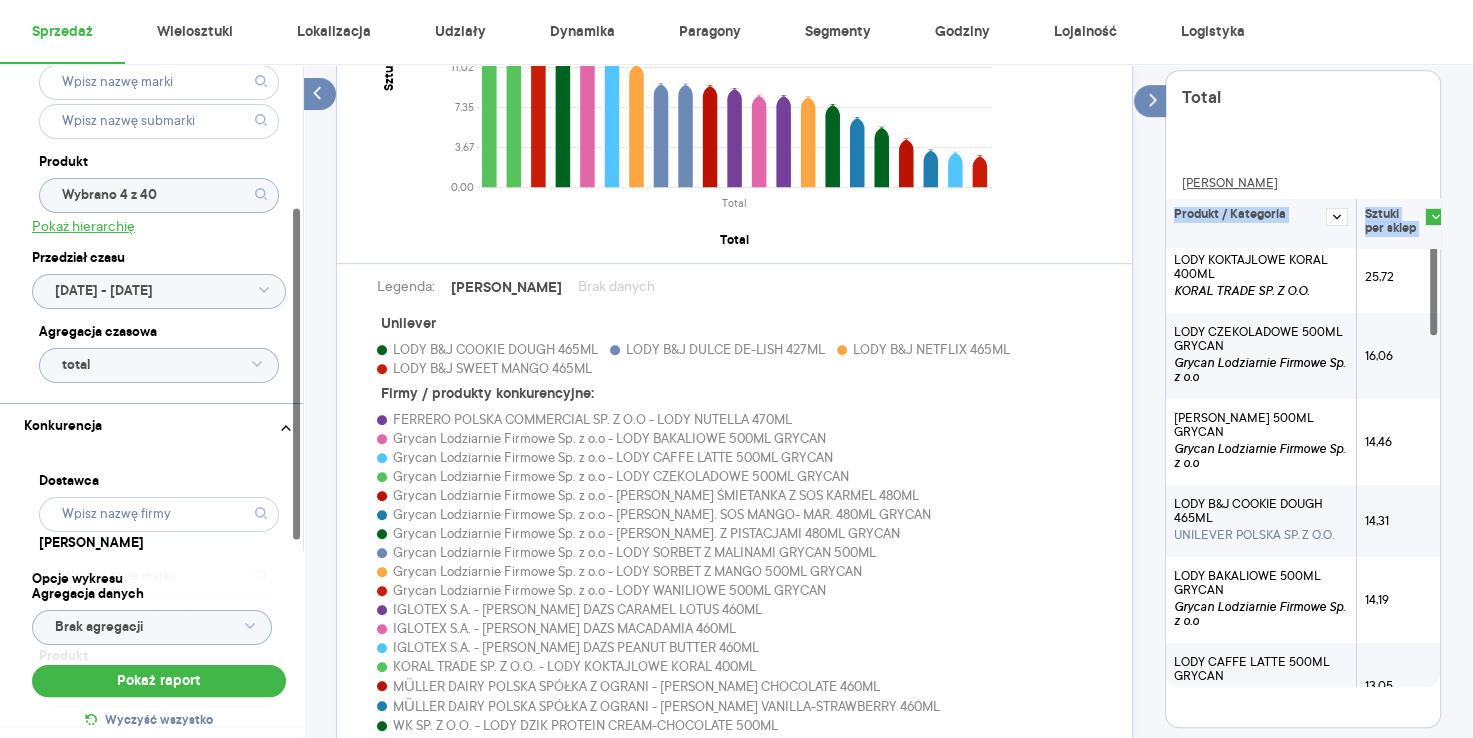 copy on "Produkt / Kategoria Sztuki per sklep LODY KOKTAJLOWE KORAL 400ML KORAL TRADE SP. Z O.O. 25,72 LODY CZEKOLADOWE 500ML GRYCAN Grycan Lodziarnie Firmowe Sp. z o.o 16,06 LODY WANILIOWE 500ML GRYCAN Grycan Lodziarnie Firmowe Sp. z o.o 14,46 LODY B&J COOKIE DOUGH 465ML UNILEVER POLSKA SP. Z O.O. 14,31 LODY BAKALIOWE 500ML GRYCAN Grycan Lodziarnie Firmowe Sp. z o.o 14,19 LODY CAFFE LATTE 500ML GRYCAN Grycan Lodziarnie Firmowe Sp. z o.o 13,05 LODY B&J NETFLIX 465ML UNILEVER POLSKA SP. Z O.O. 11,31 LODY SORBET Z MALINAMI GRYCAN 500ML Grycan Lodziarnie Firmowe Sp. z o.o 9,55 LODY B&J DULCE DE-LISH 427ML UNILEVER POLSKA SP. Z O.O. 9,5 LODY GRYCAN ŚMIETANKA Z SOS KARMEL 480ML Grycan Lodziarnie Firmowe Sp. z o.o 9,38 LODY HAAGEN DAZS CARAMEL LOTUS 460ML IGLOTEX S.A. 9,11 LODY HAAGEN DAZS MACADAMIA 460ML IGLOTEX S.A. 8,48 LODY NUTELLA 470ML FERRERO POLSKA COMMERCIAL SP. Z O.O 8,46 LODY SORBET Z MANGO 500ML GRYCAN Grycan Lodziarnie Firmowe Sp. z o.o 8,34 LODY ŚMIET. Z PISTACJAMI 480ML GRYCAN Grycan Lodziarnie Firmowe Sp...." 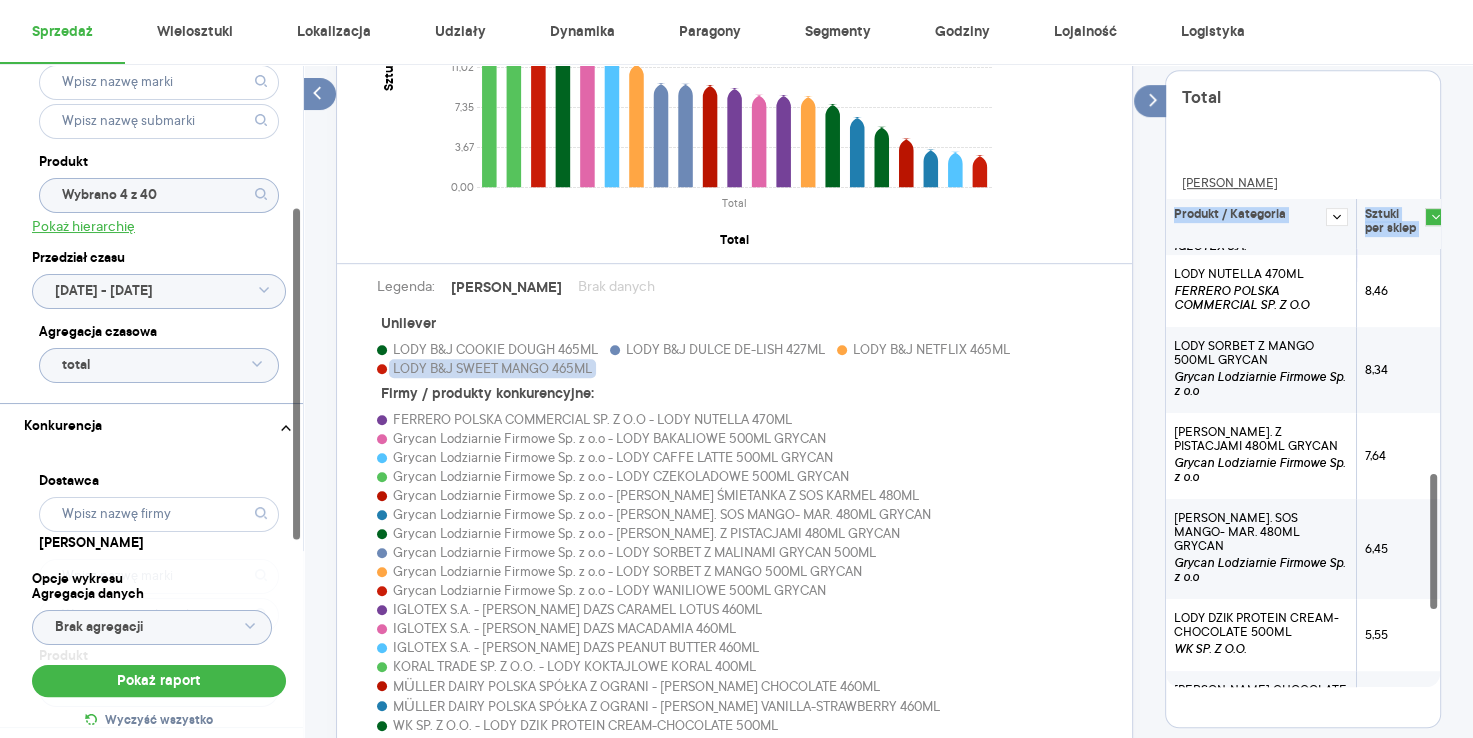 scroll, scrollTop: 1116, scrollLeft: 0, axis: vertical 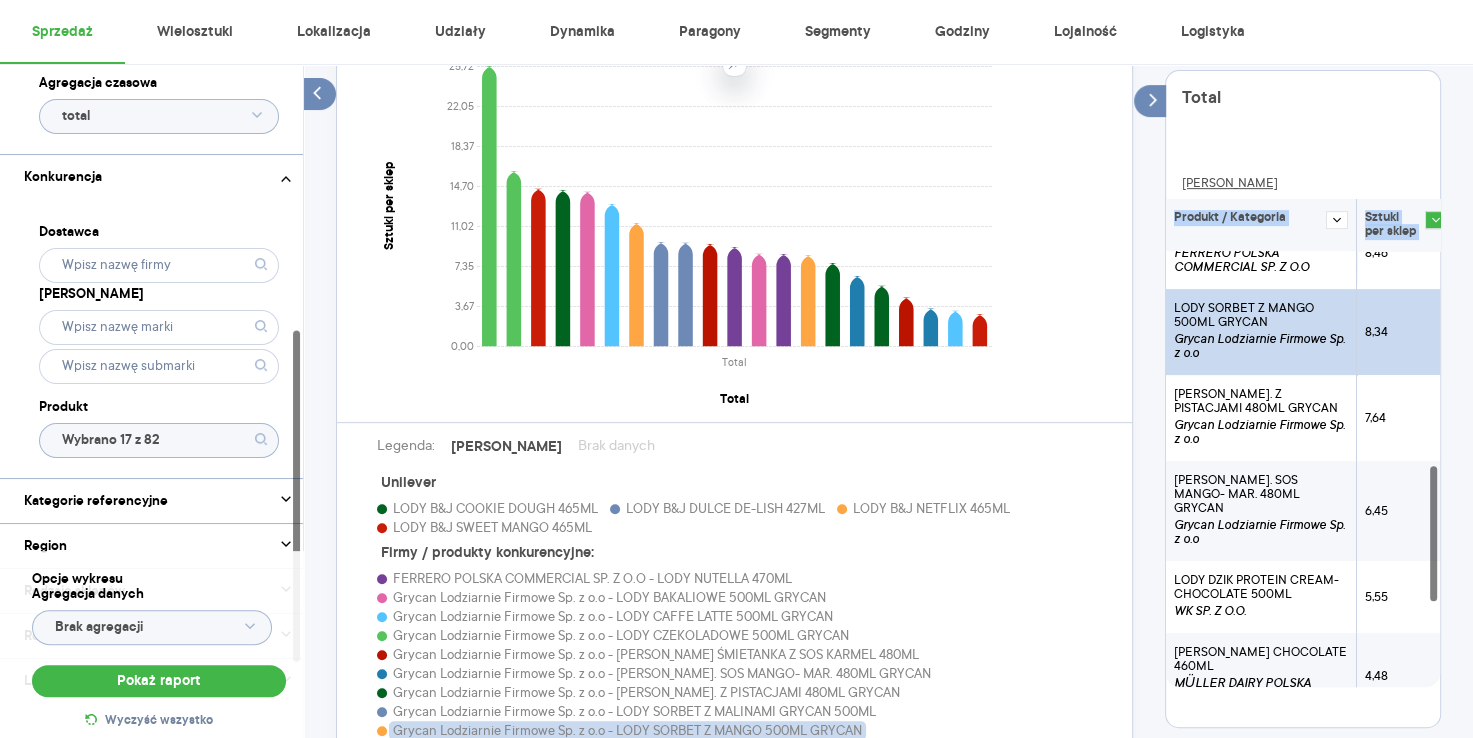 click on "LODY SORBET Z MANGO 500ML GRYCAN" at bounding box center (1261, 315) 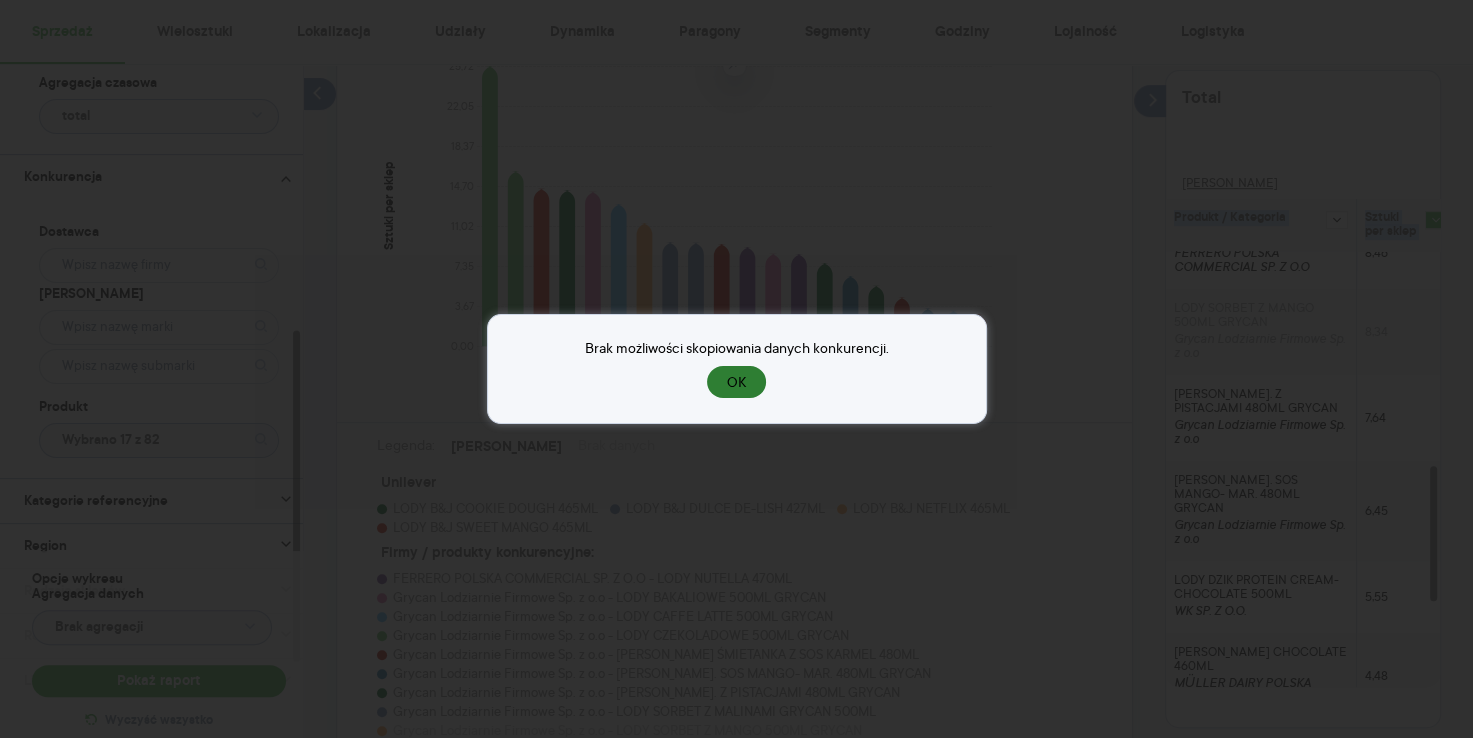 click on "OK" at bounding box center (736, 382) 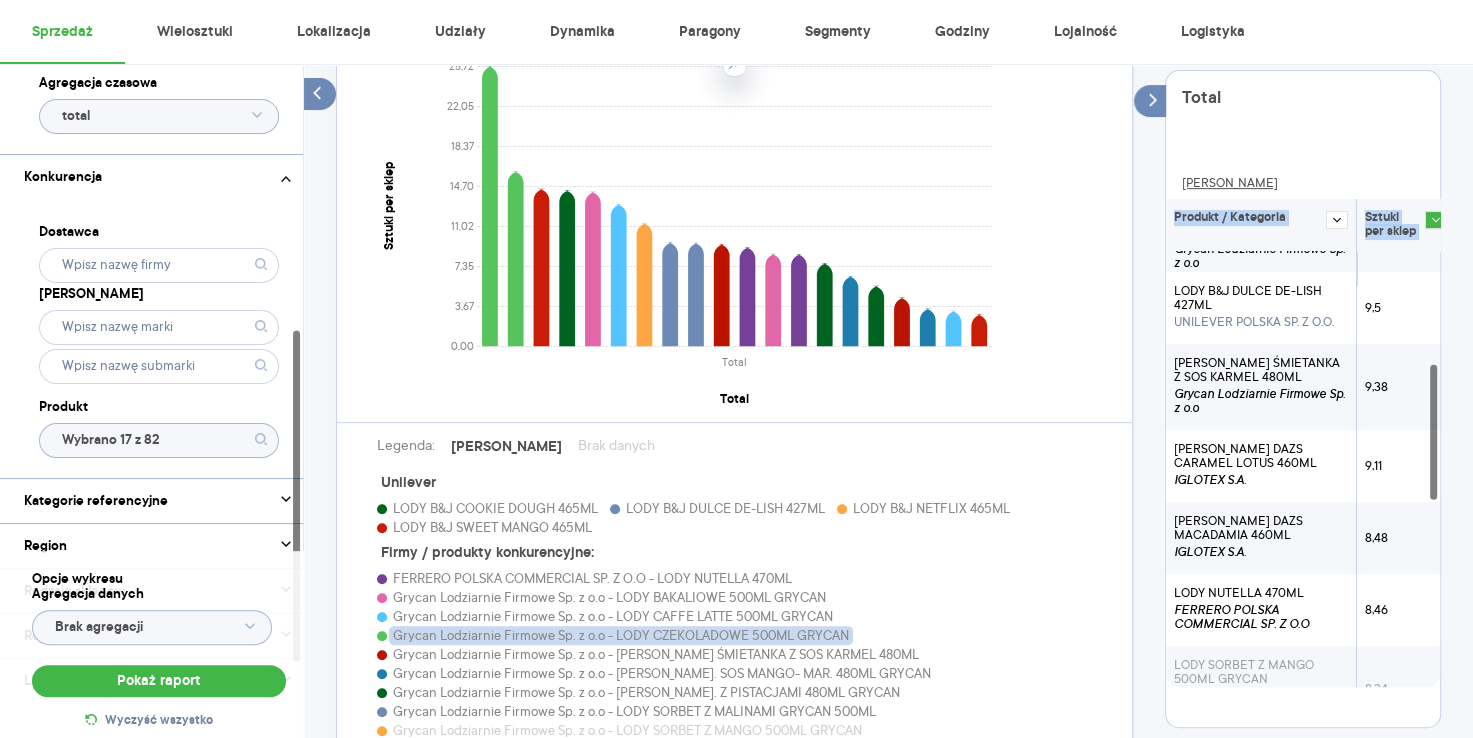 scroll, scrollTop: 344, scrollLeft: 0, axis: vertical 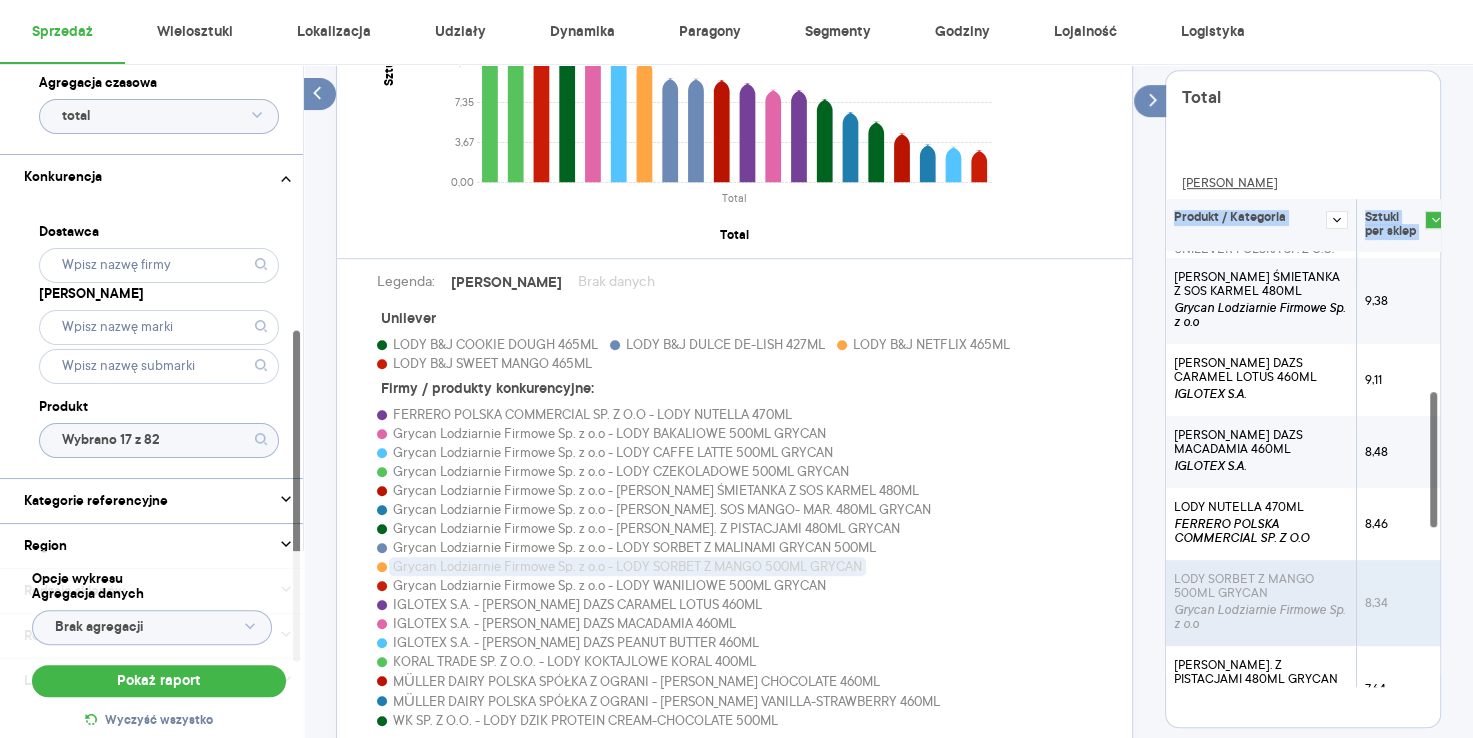 click on "Grycan Lodziarnie Firmowe Sp. z o.o - LODY SORBET Z MANGO 500ML GRYCAN" at bounding box center [627, 566] 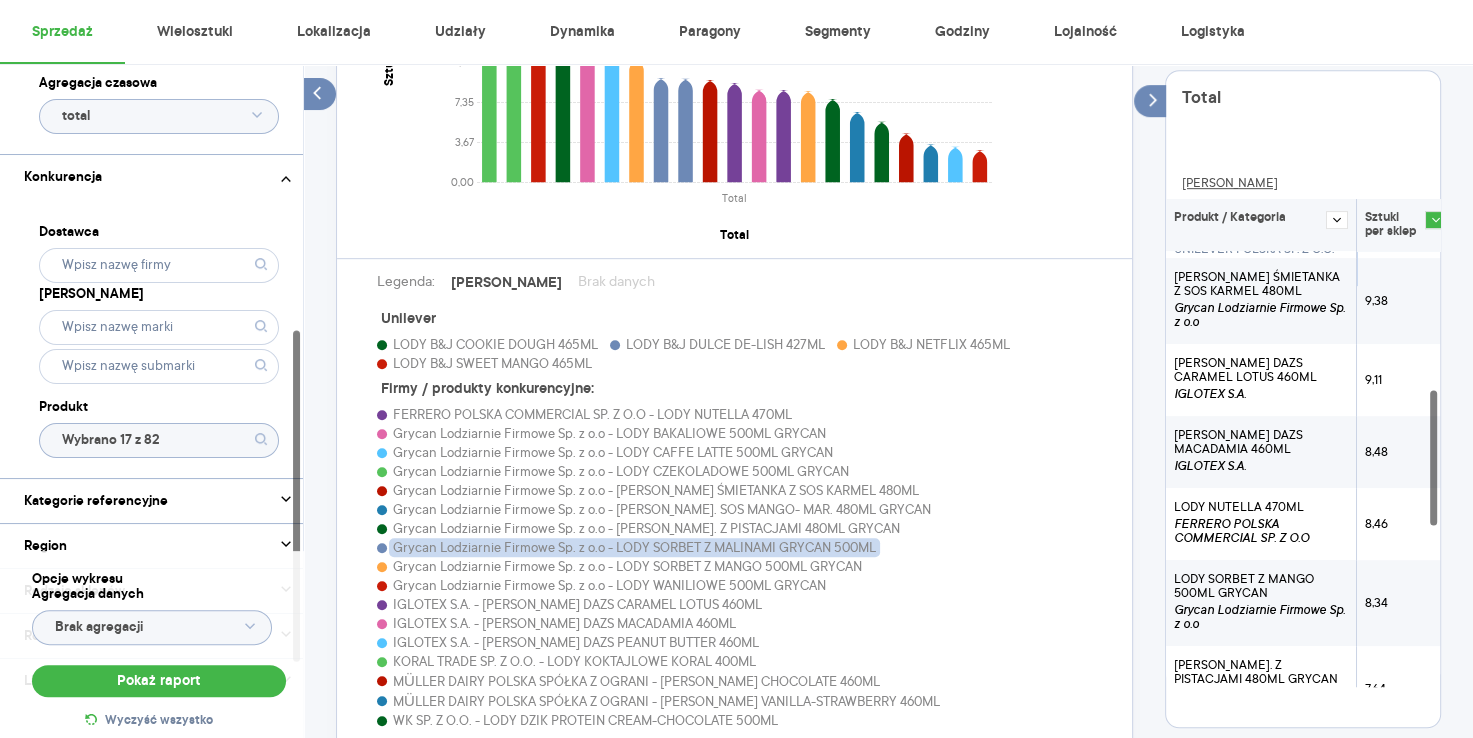 scroll, scrollTop: 626, scrollLeft: 0, axis: vertical 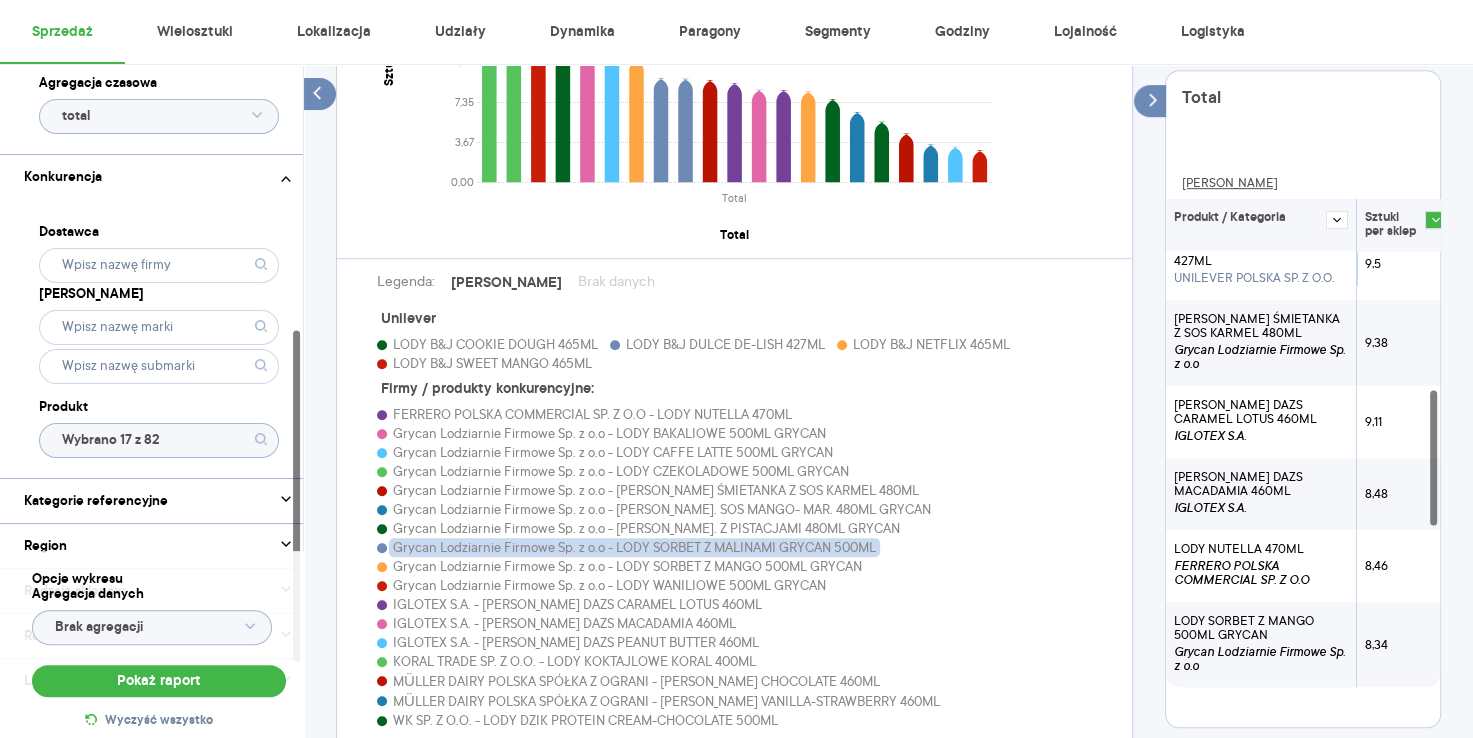 click on "FERRERO POLSKA COMMERCIAL SP. Z O.O - LODY NUTELLA 470ML Grycan Lodziarnie Firmowe Sp. z o.o - LODY BAKALIOWE 500ML GRYCAN Grycan Lodziarnie Firmowe Sp. z o.o - LODY CAFFE LATTE 500ML GRYCAN Grycan Lodziarnie Firmowe Sp. z o.o - LODY CZEKOLADOWE 500ML GRYCAN Grycan Lodziarnie Firmowe Sp. z o.o - LODY GRYCAN ŚMIETANKA Z SOS KARMEL 480ML Grycan Lodziarnie Firmowe Sp. z o.o - LODY ŚMIET. SOS MANGO- MAR. 480ML GRYCAN Grycan Lodziarnie Firmowe Sp. z o.o - LODY ŚMIET. Z PISTACJAMI 480ML GRYCAN Grycan Lodziarnie Firmowe Sp. z o.o - LODY SORBET Z MALINAMI GRYCAN 500ML Grycan Lodziarnie Firmowe Sp. z o.o - LODY SORBET Z MANGO 500ML GRYCAN Grycan Lodziarnie Firmowe Sp. z o.o - LODY WANILIOWE 500ML GRYCAN IGLOTEX S.A. - LODY HAAGEN DAZS CARAMEL LOTUS 460ML IGLOTEX S.A. - LODY HAAGEN DAZS MACADAMIA 460ML IGLOTEX S.A. - LODY HAAGEN DAZS PEANUT BUTTER 460ML KORAL TRADE SP. Z O.O. - LODY KOKTAJLOWE KORAL 400ML MÜLLER DAIRY POLSKA SPÓŁKA Z OGRANI - LODY MULLER CHOCOLATE 460ML" at bounding box center [734, 567] 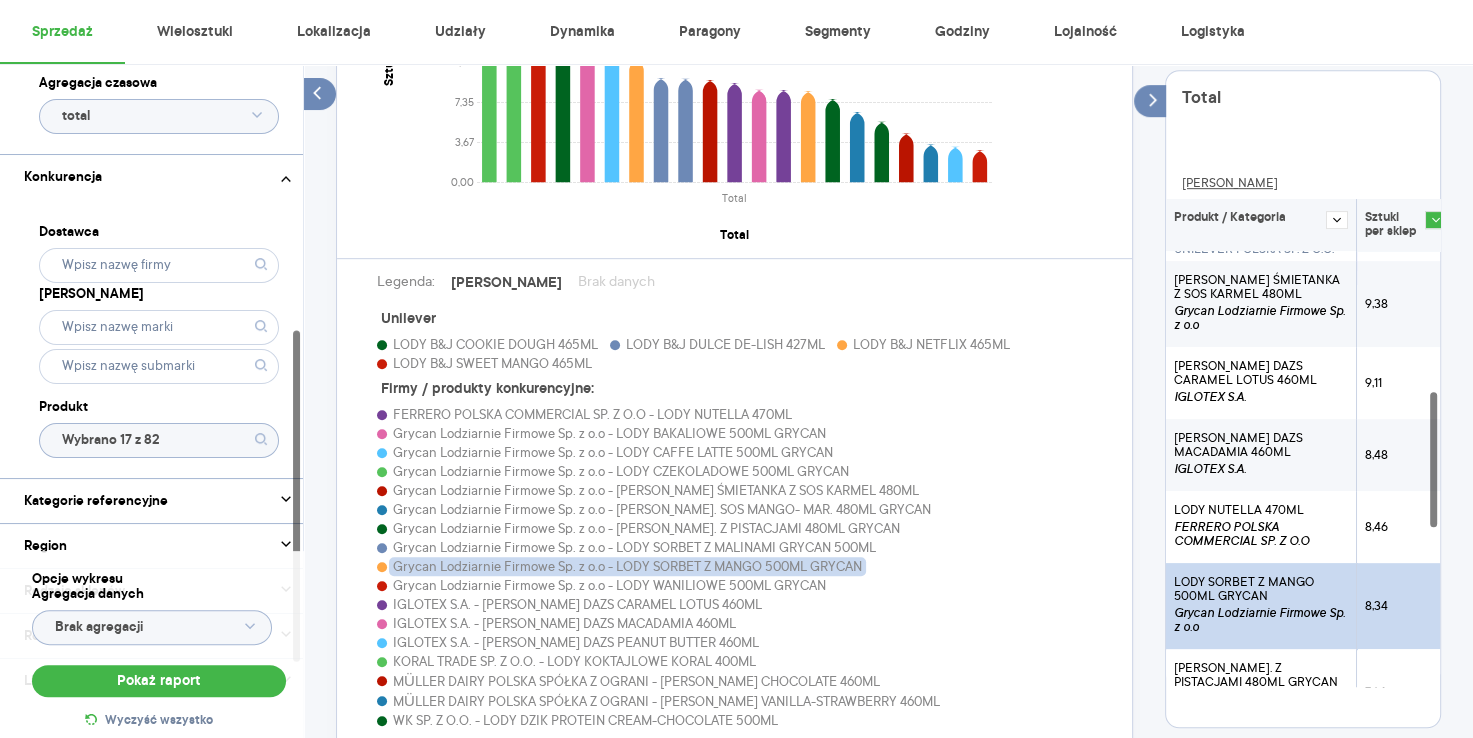 scroll, scrollTop: 697, scrollLeft: 0, axis: vertical 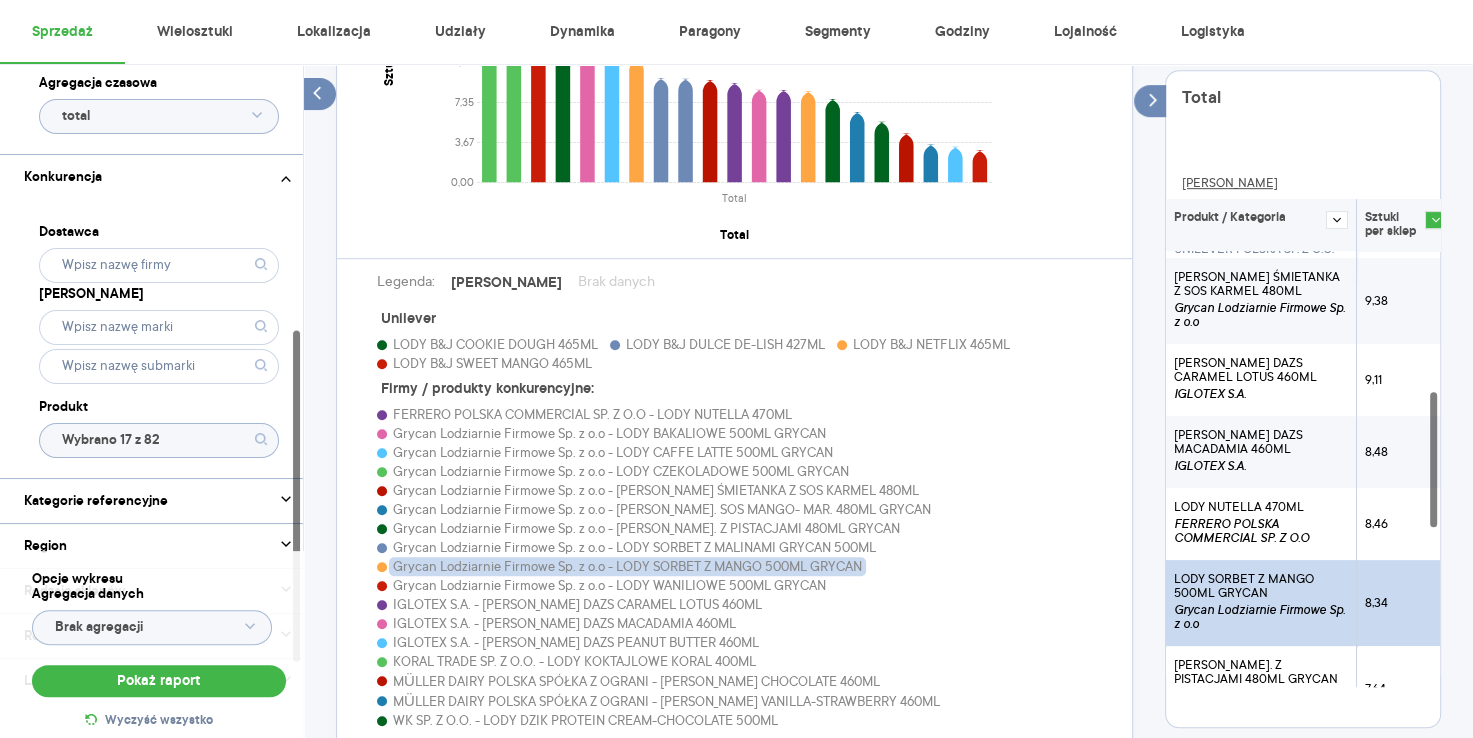 click on "Wybrano 17 z 82" 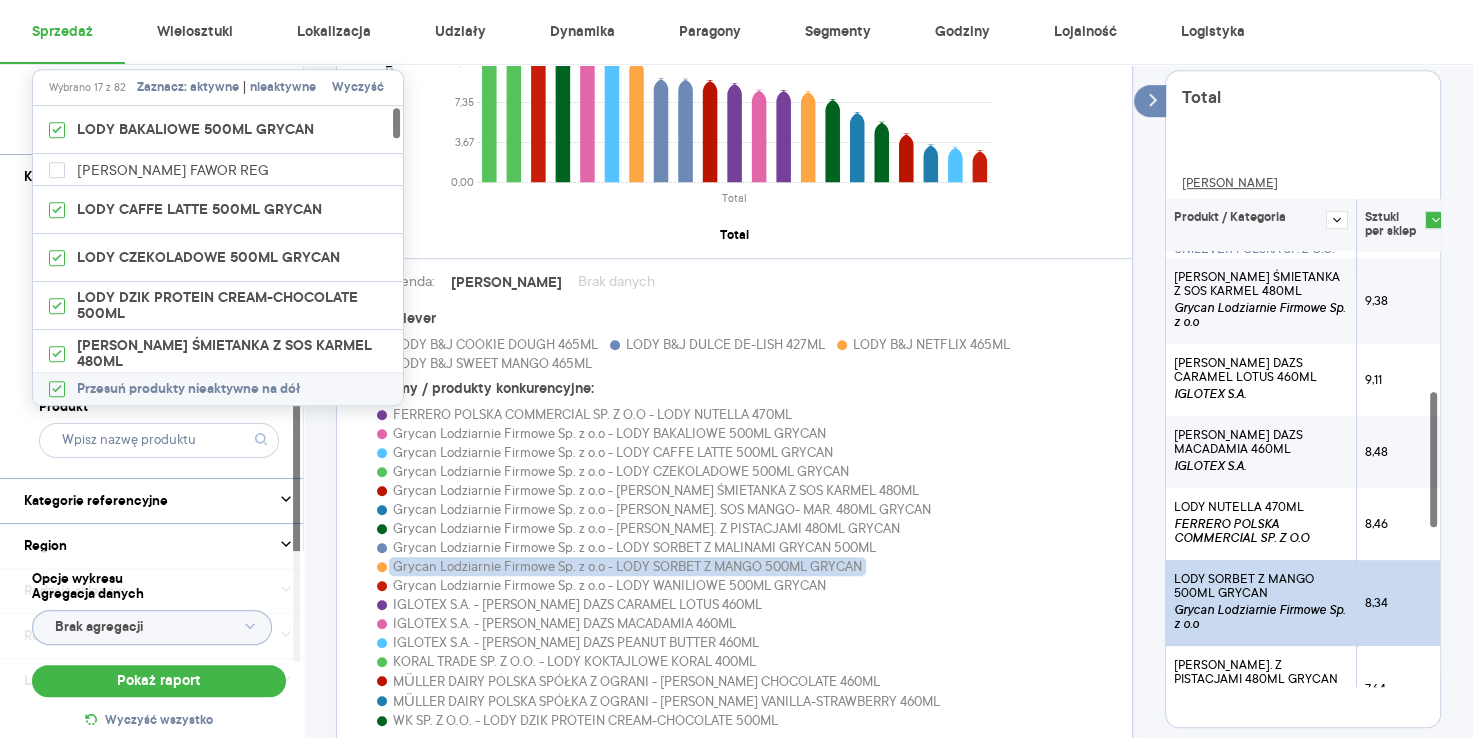 click on "Wyczyść" at bounding box center (358, 88) 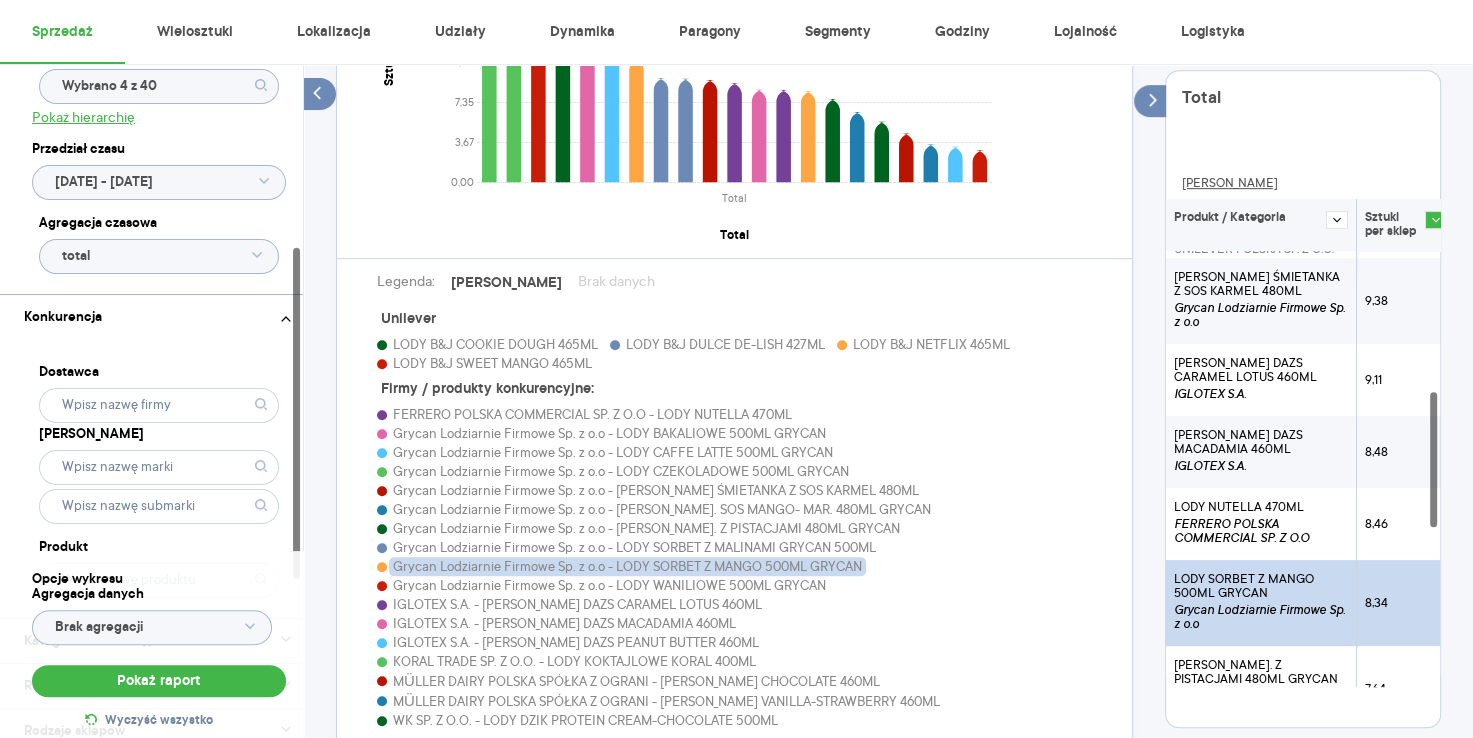 scroll, scrollTop: 367, scrollLeft: 0, axis: vertical 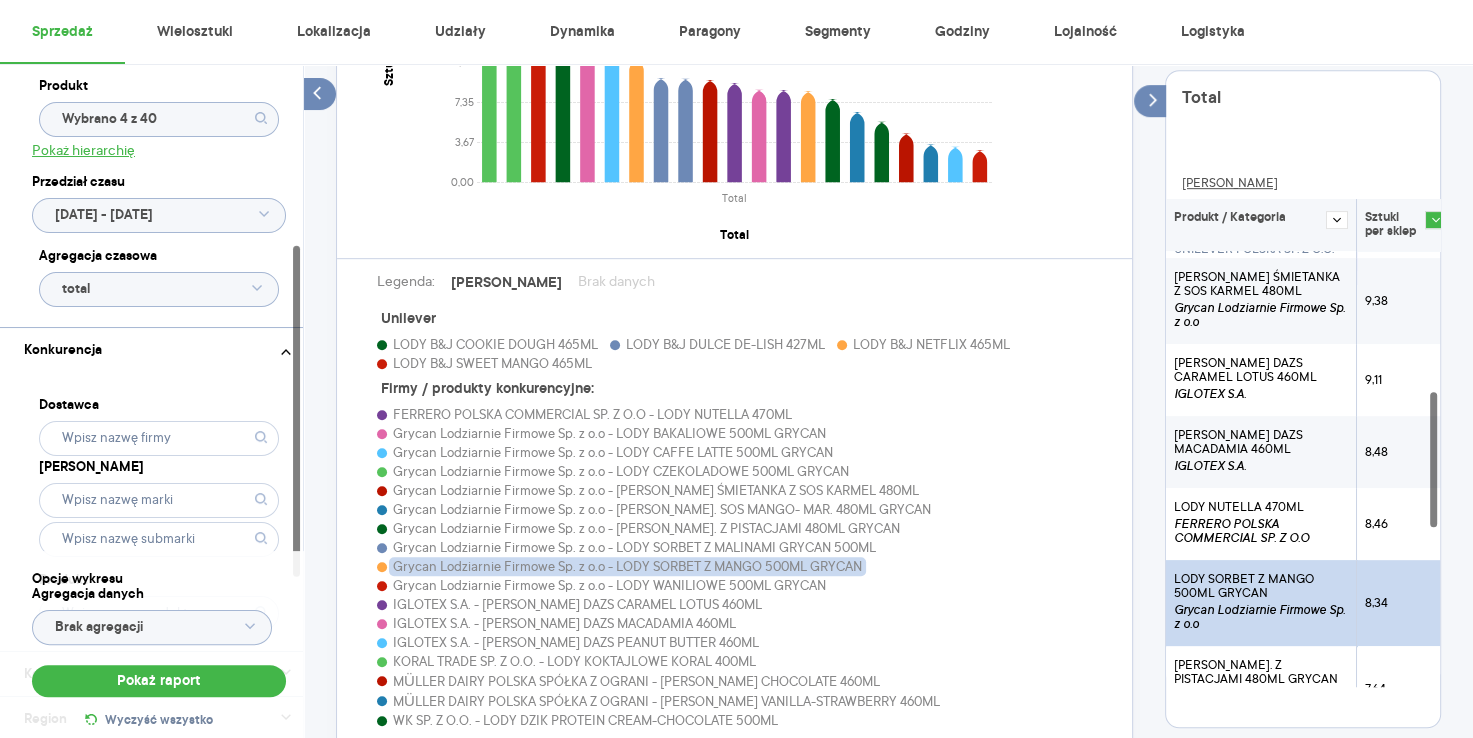 click on "total" 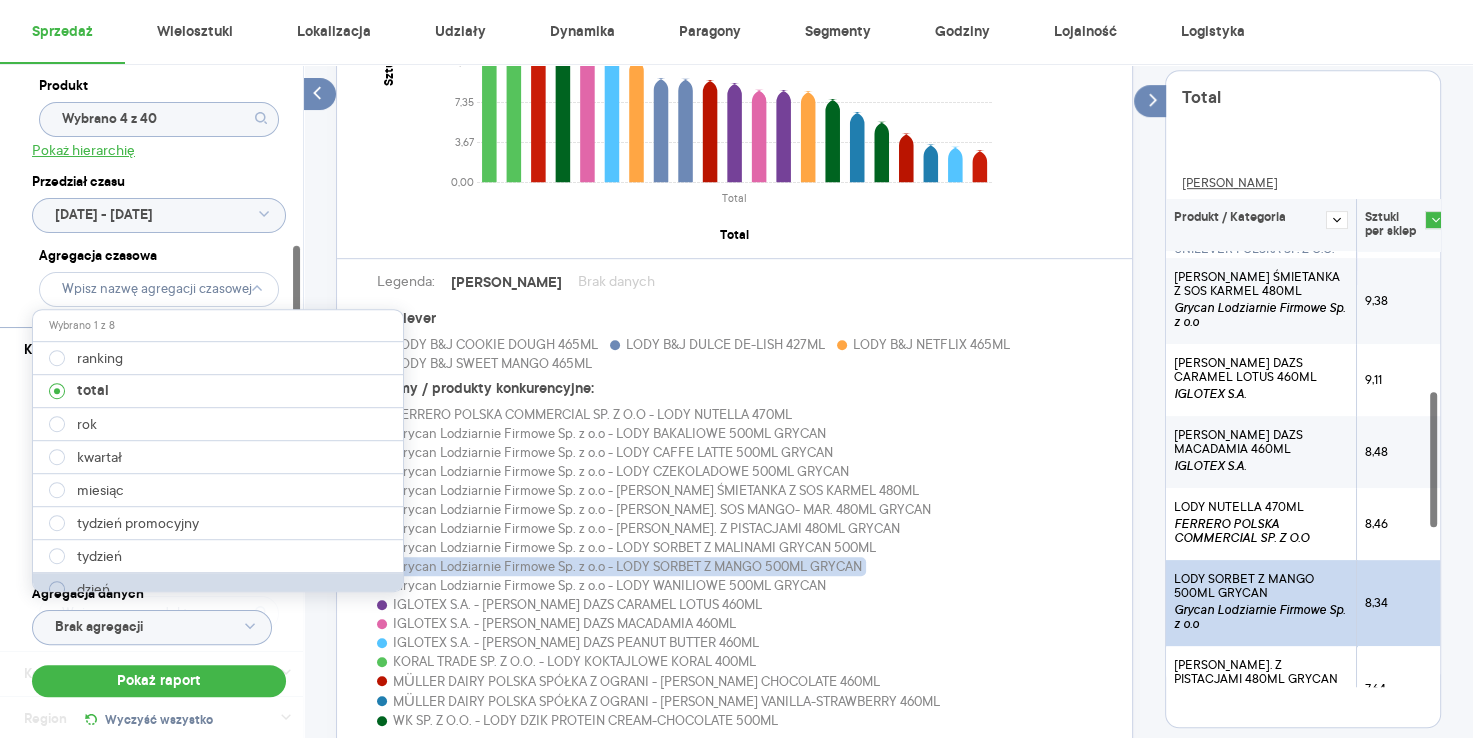 click at bounding box center (57, 589) 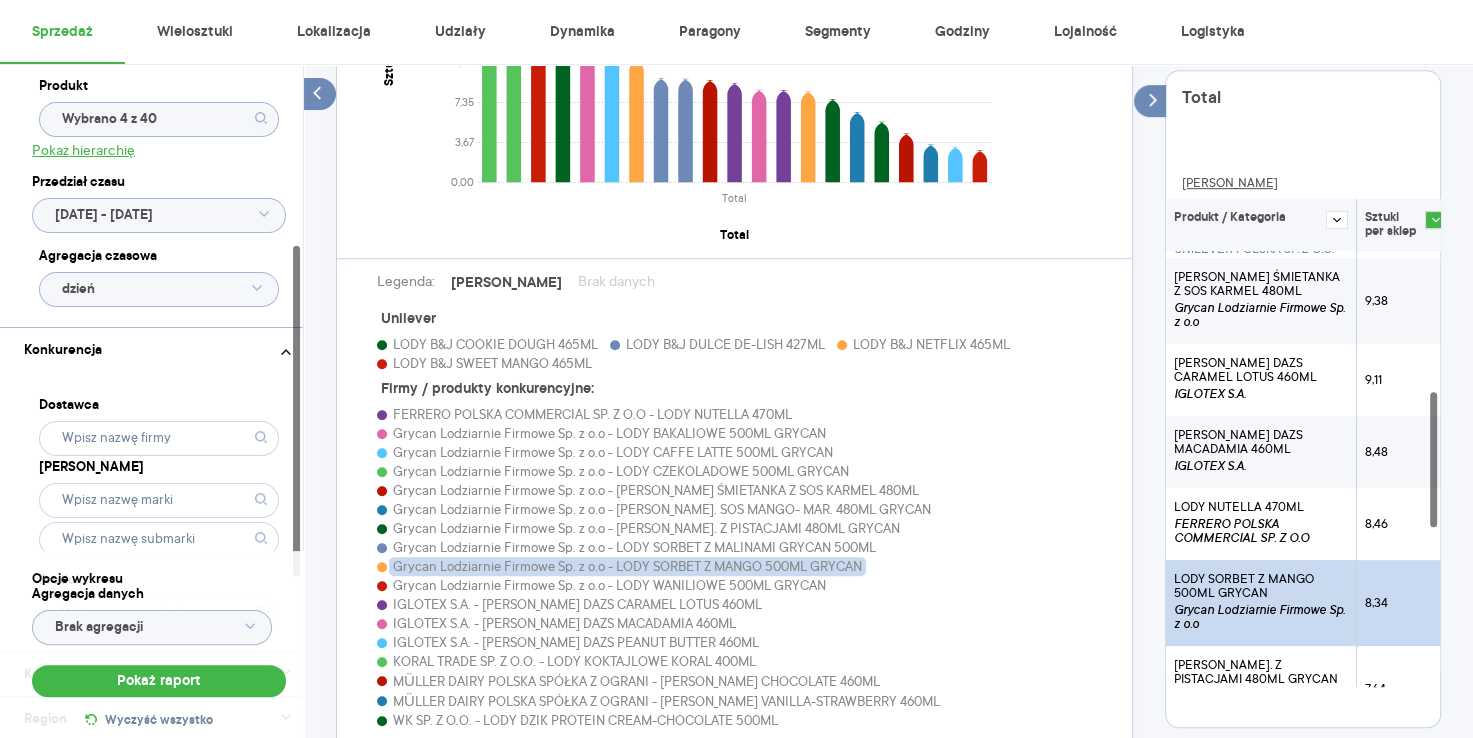 click on "[DATE] - [DATE]" 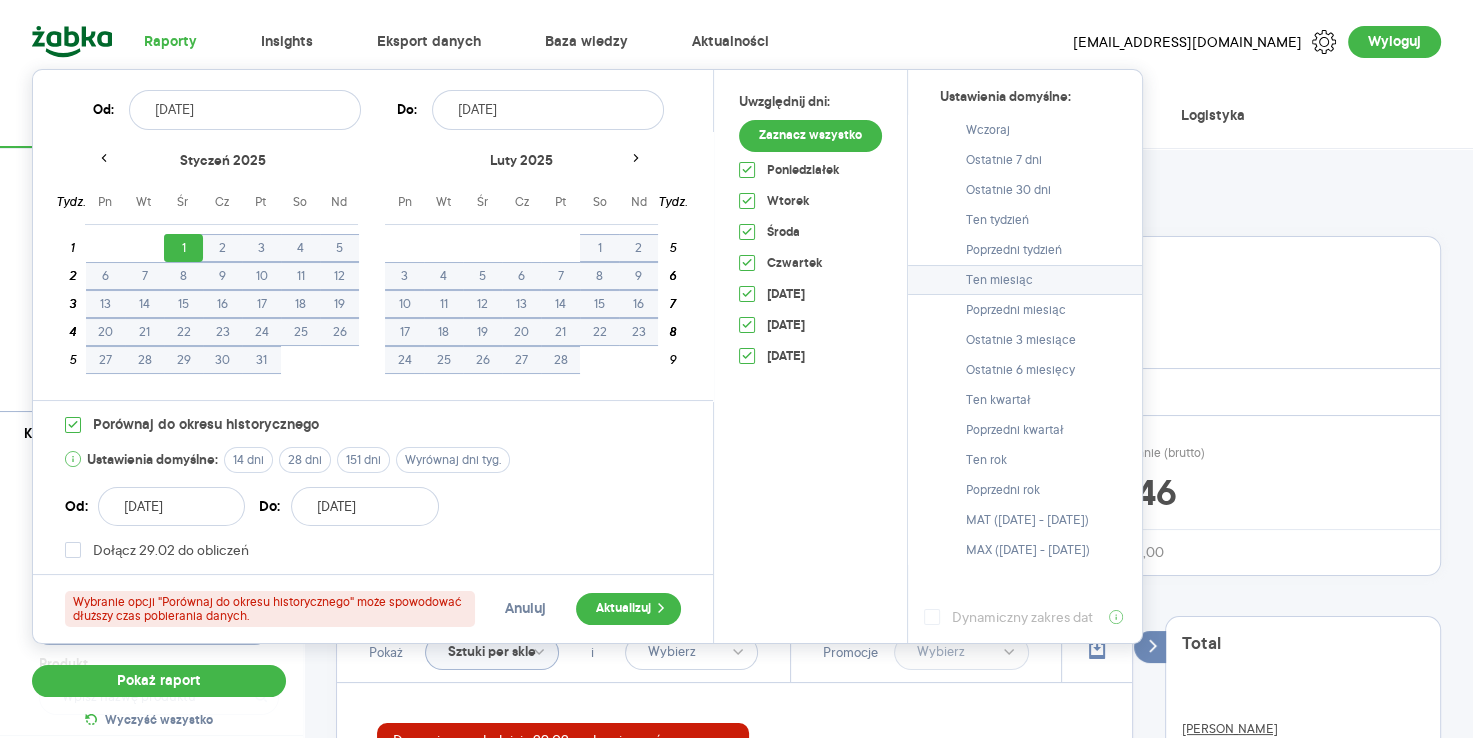 click on "Ten miesiąc" at bounding box center (1025, 280) 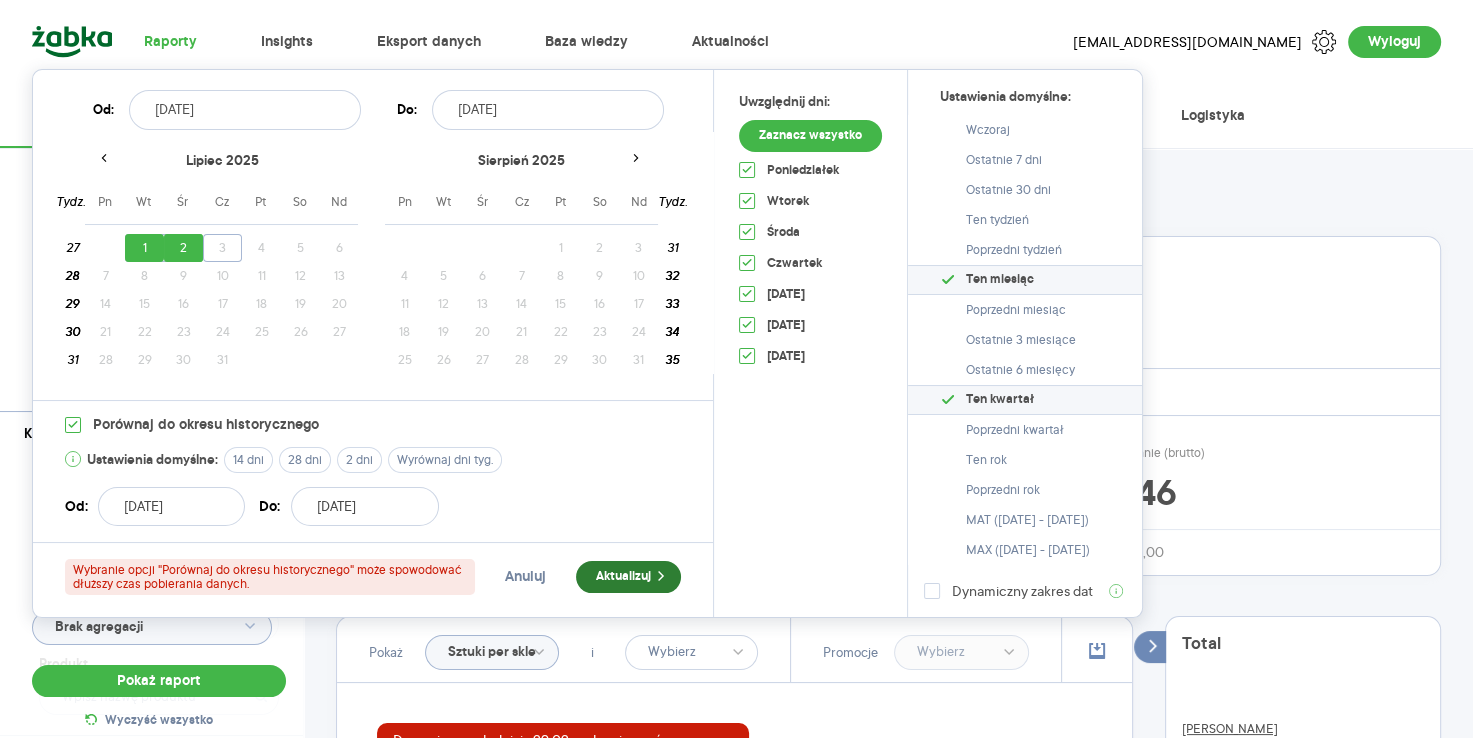 click on "Aktualizuj" at bounding box center [628, 577] 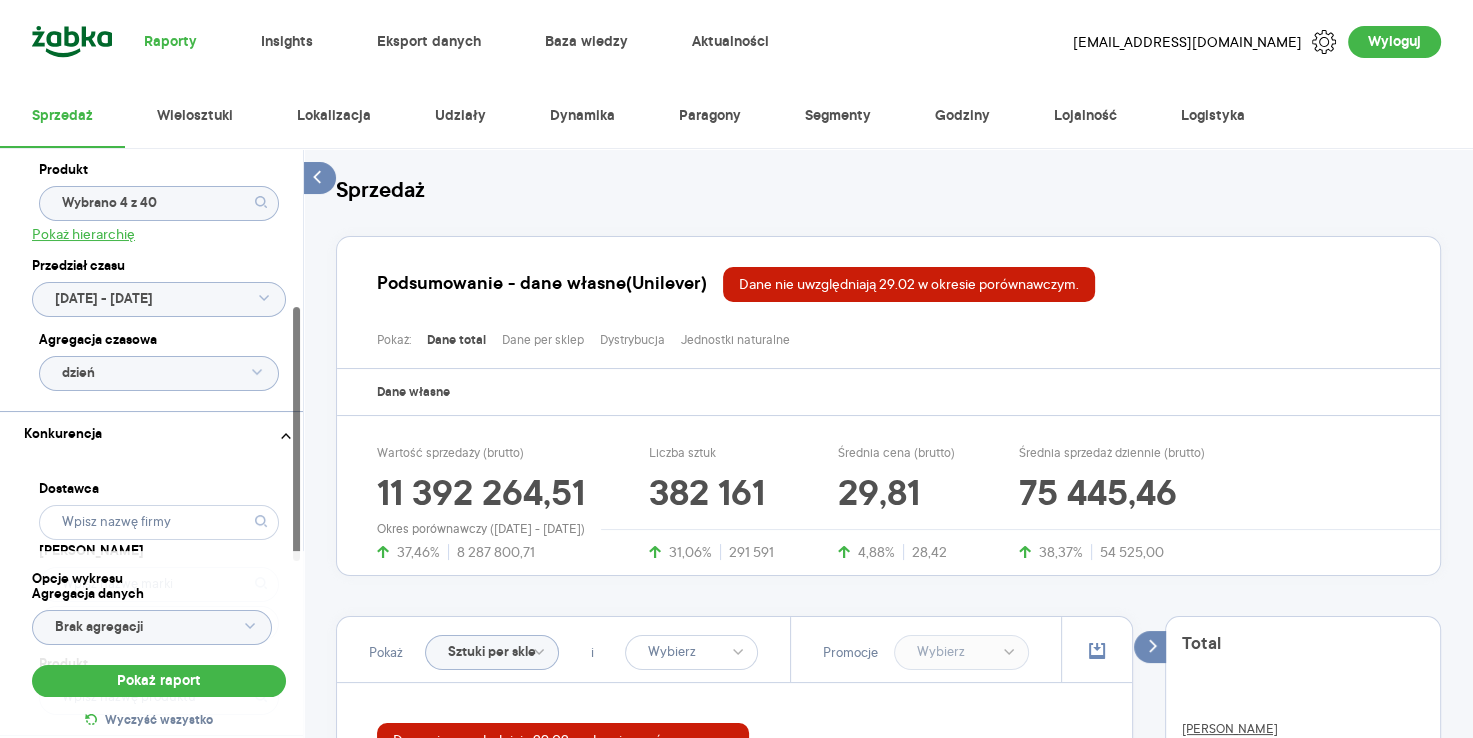 click on "dzień" 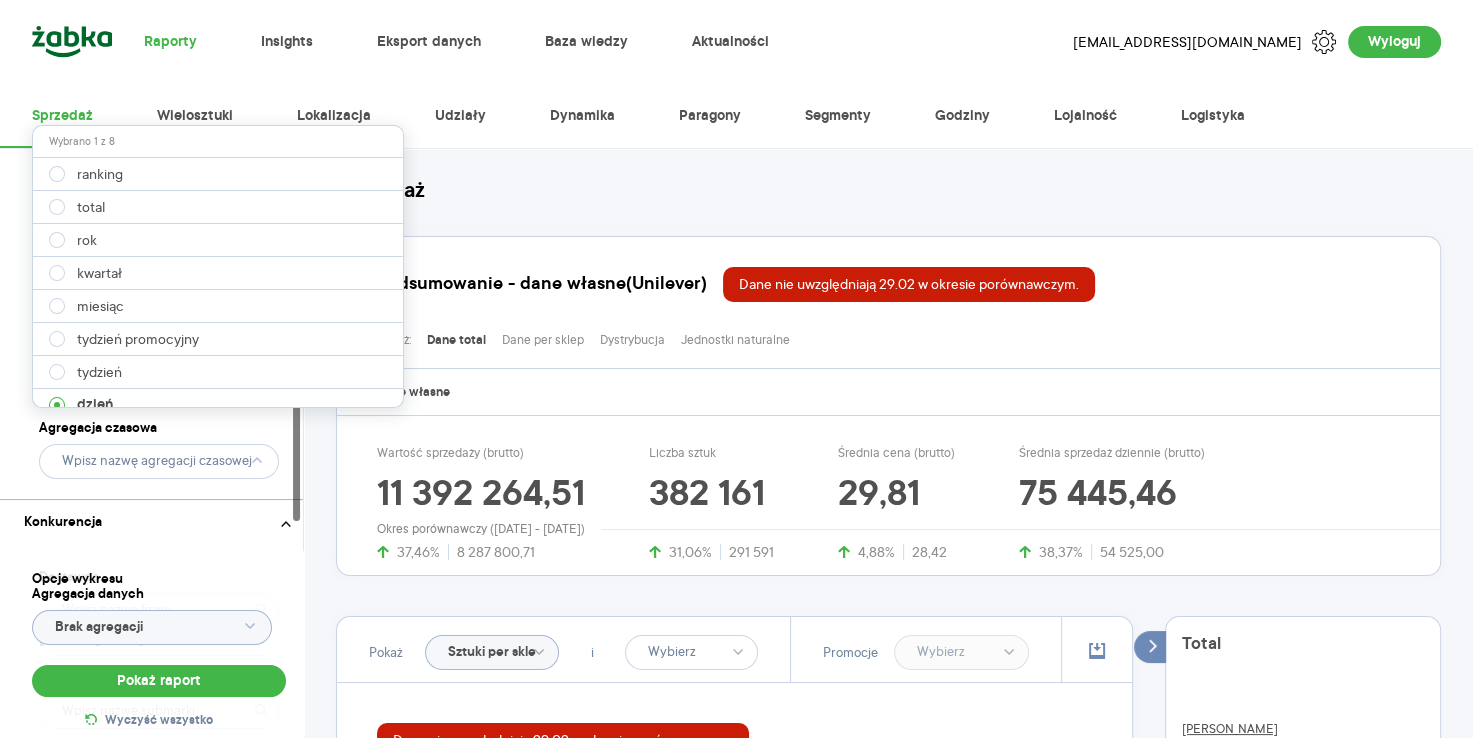 scroll, scrollTop: 273, scrollLeft: 0, axis: vertical 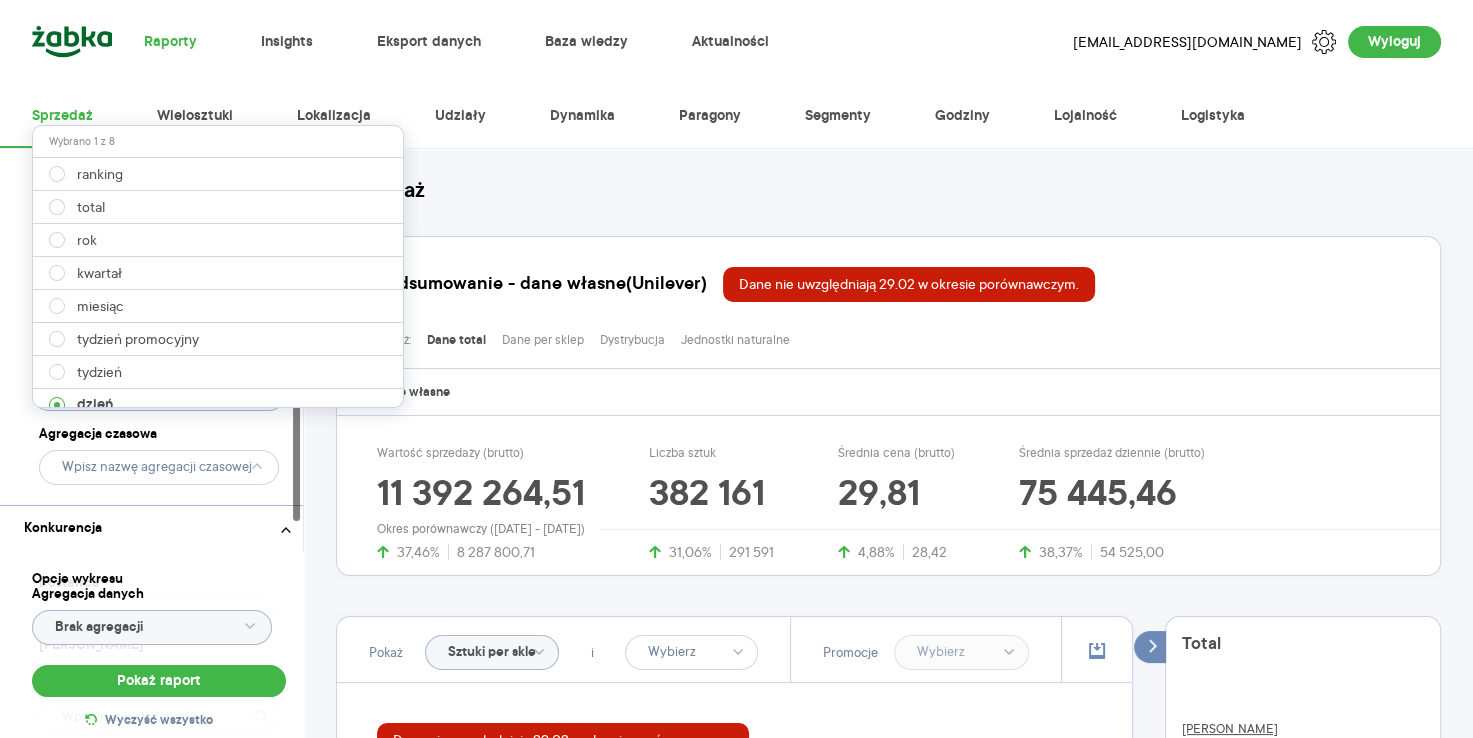 click 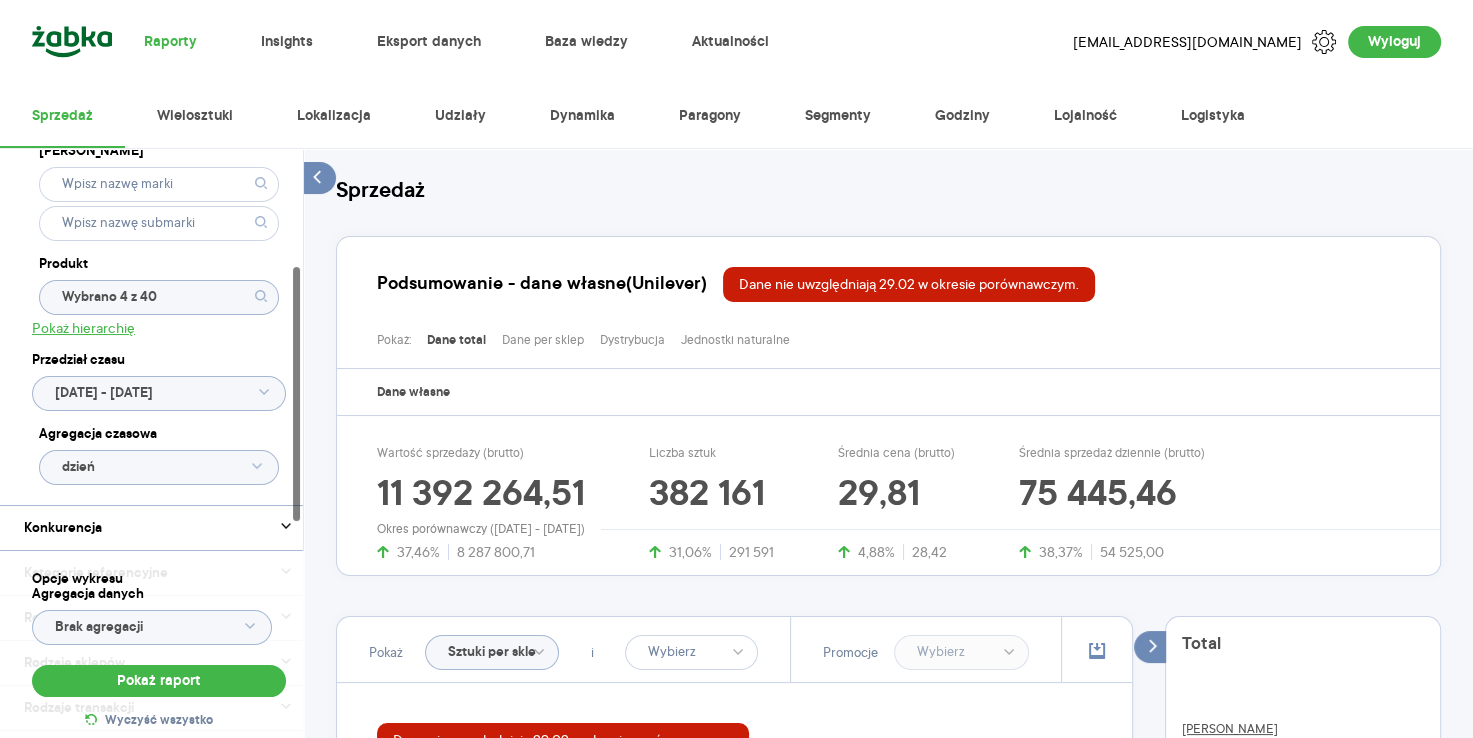 click on "Wybrano 4 z 40" 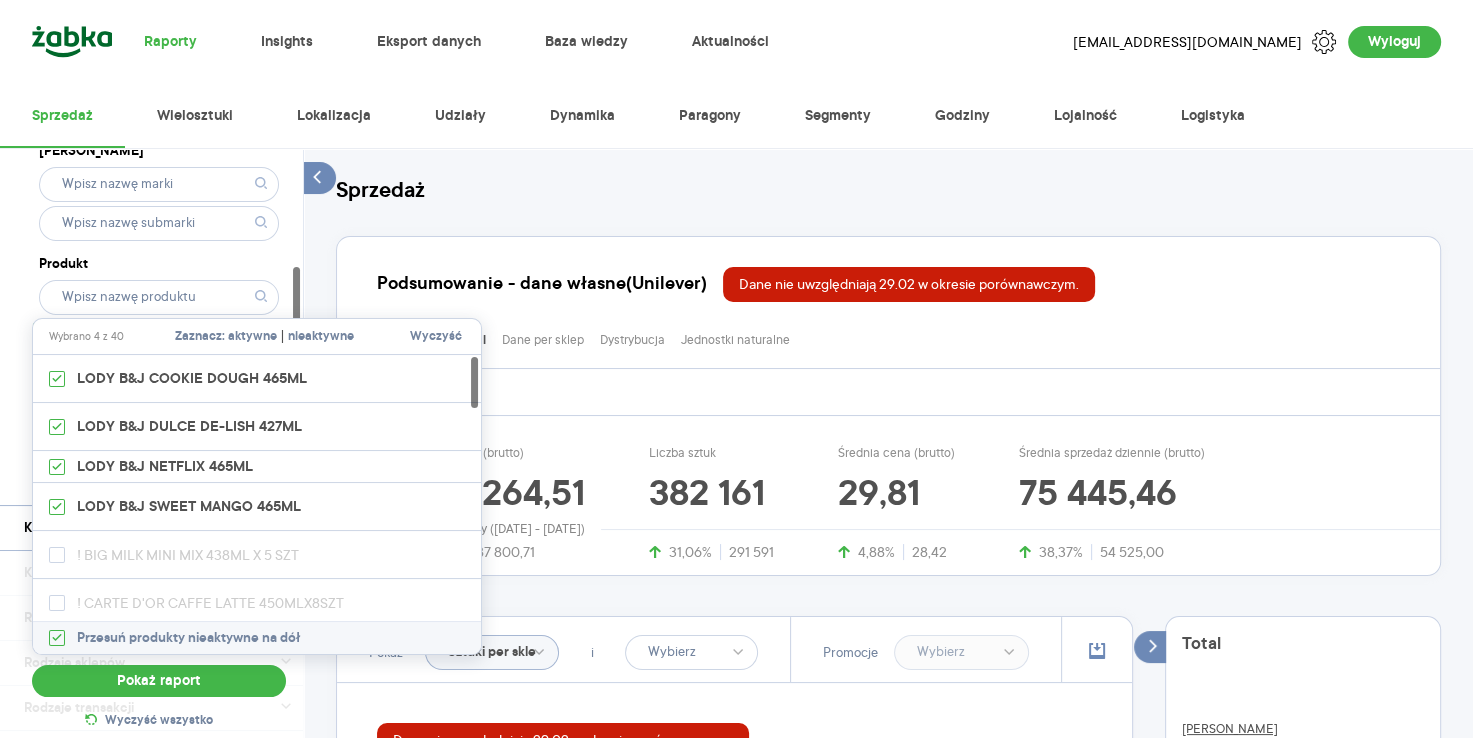 click on "Wyczyść" at bounding box center (436, 337) 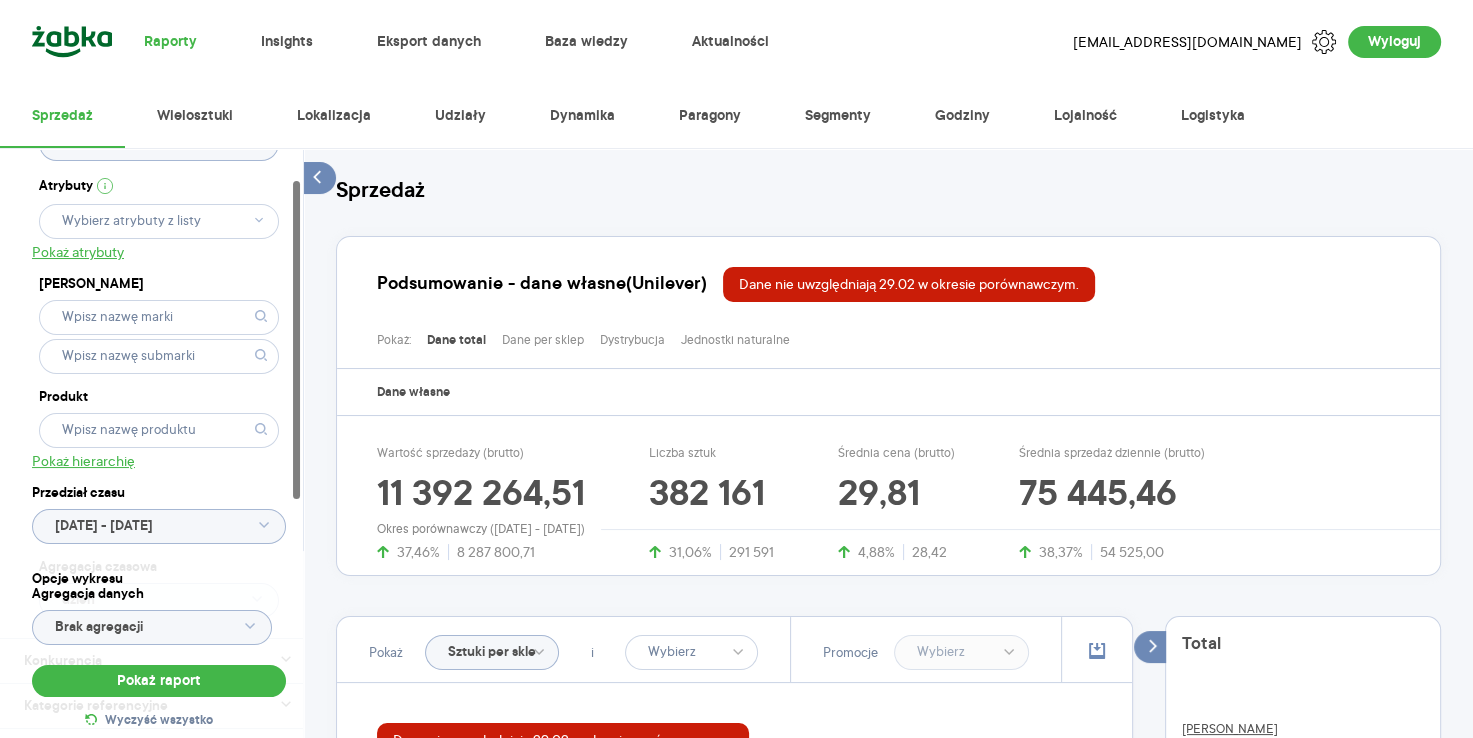 scroll, scrollTop: 55, scrollLeft: 0, axis: vertical 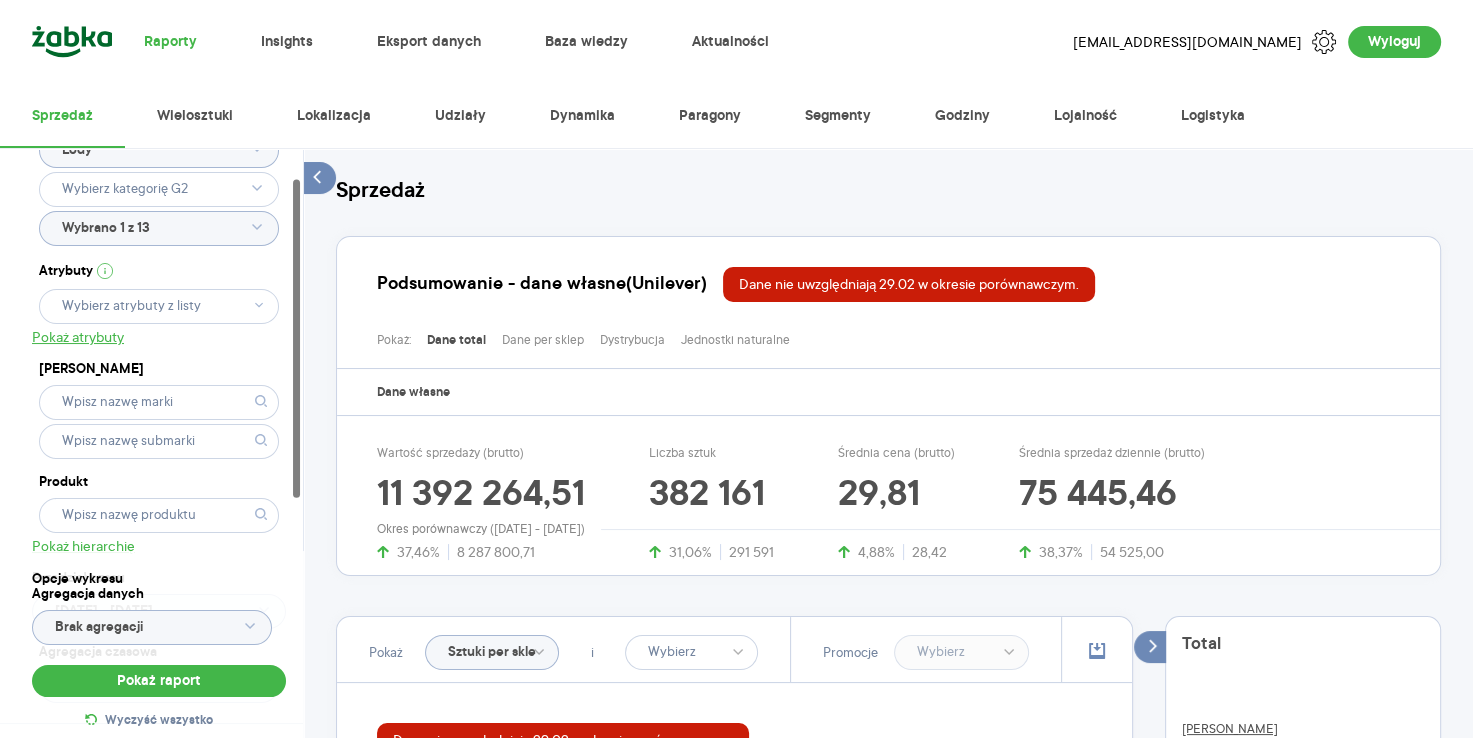 click on "Wybrano 1 z 13" 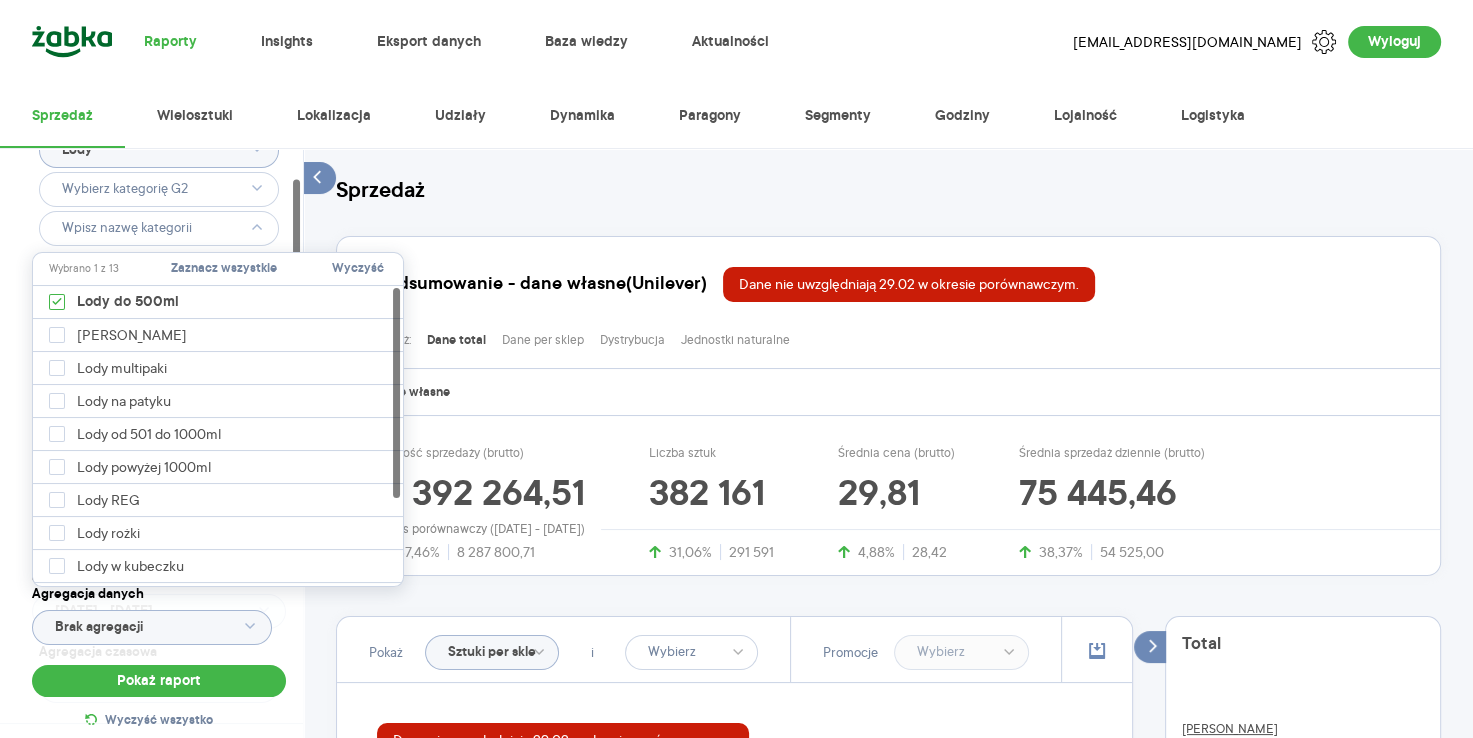 click on "Wyczyść" at bounding box center [358, 269] 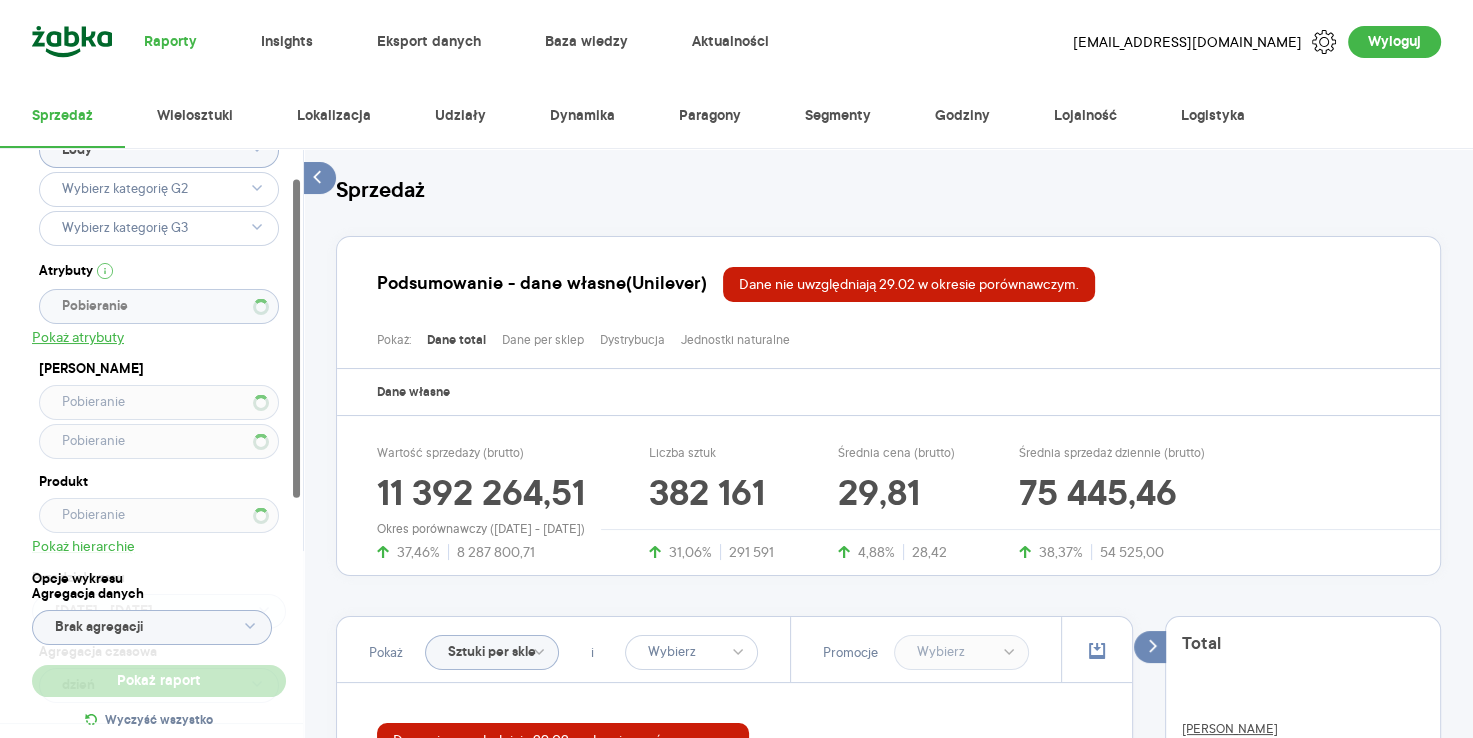type on "Pobieranie" 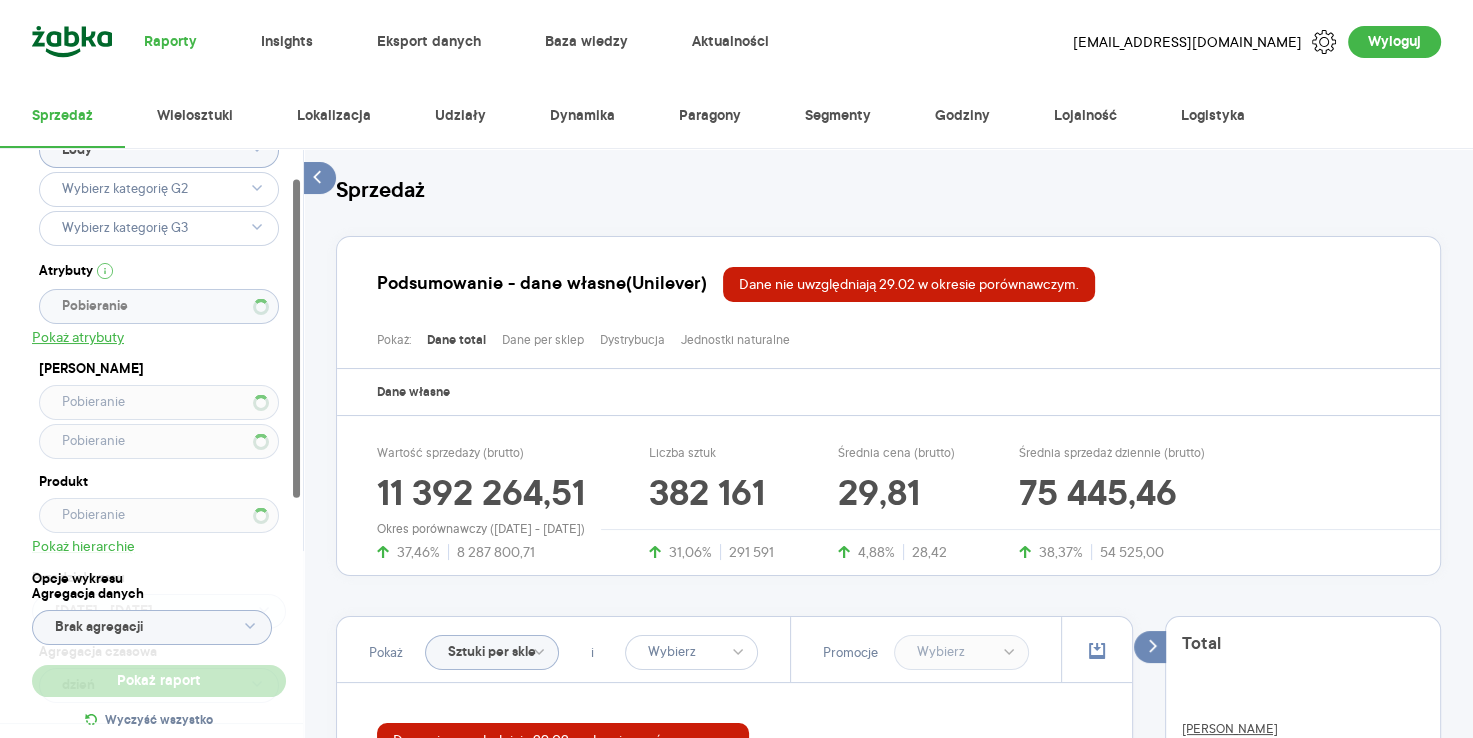 type 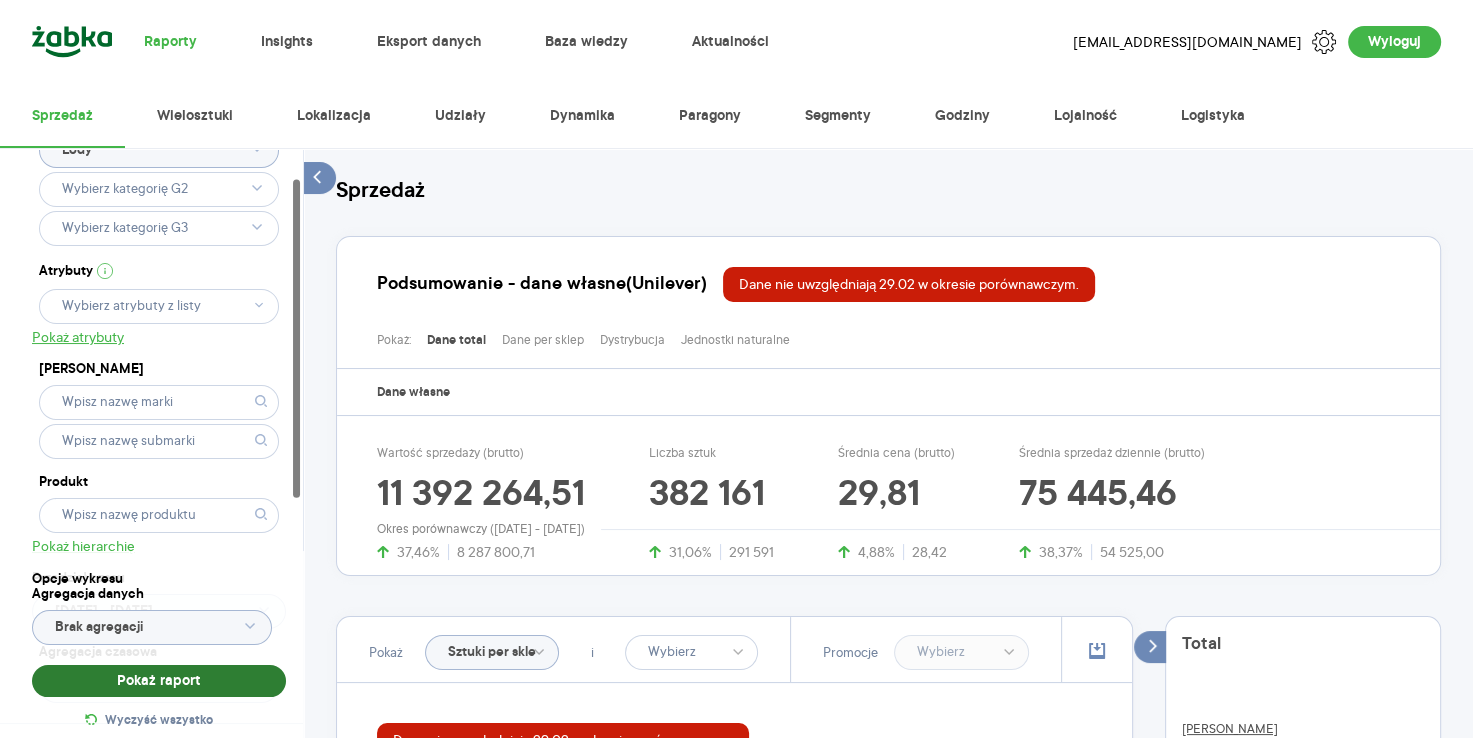 click on "Pokaż raport" at bounding box center [159, 681] 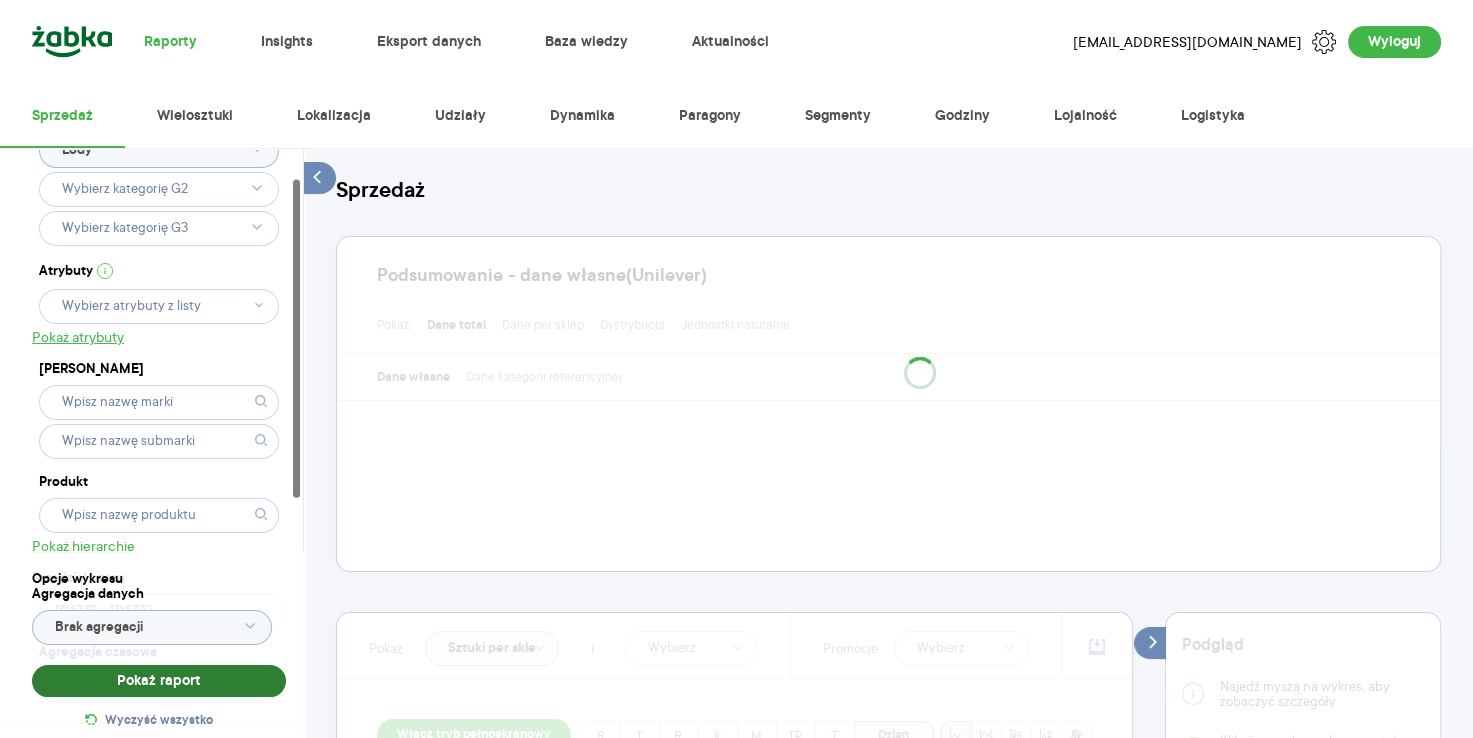 select on "base" 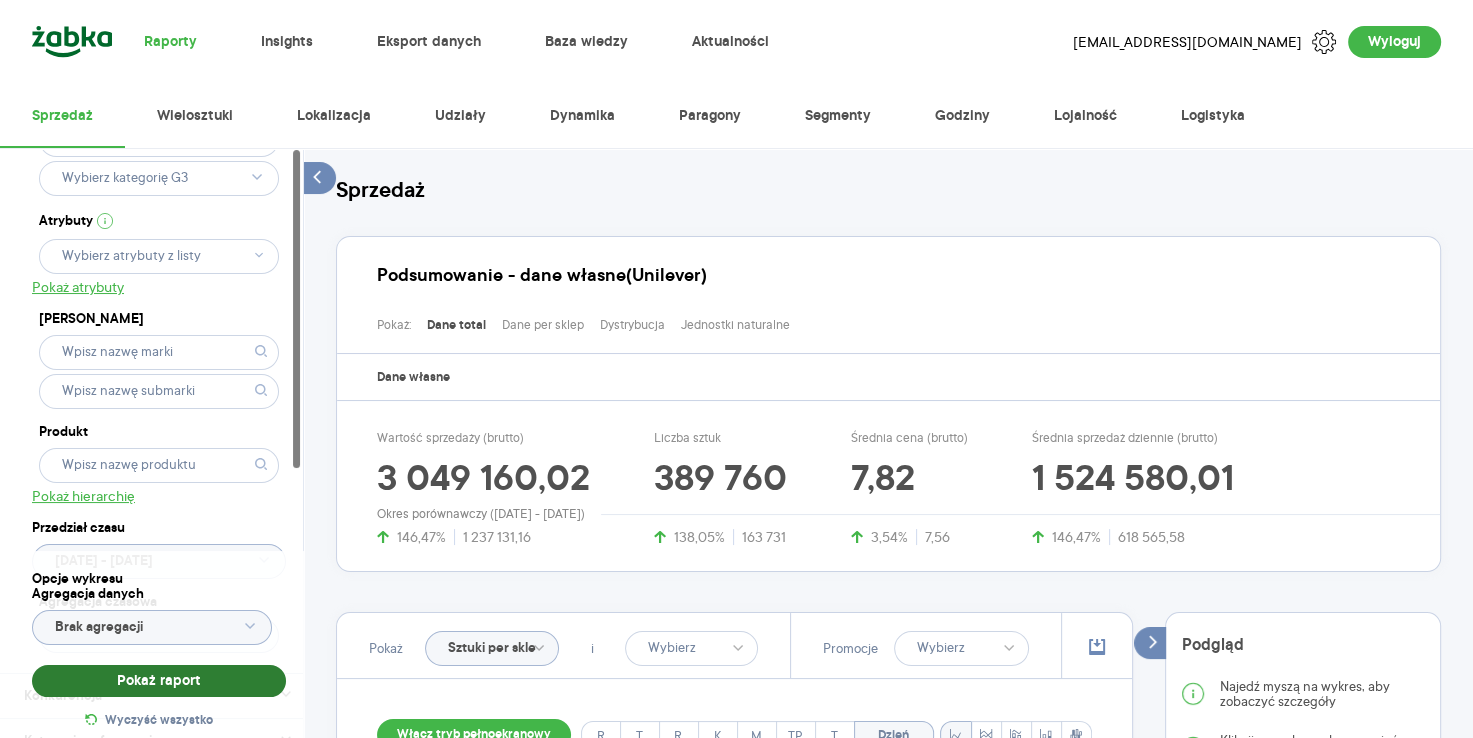 scroll, scrollTop: 0, scrollLeft: 0, axis: both 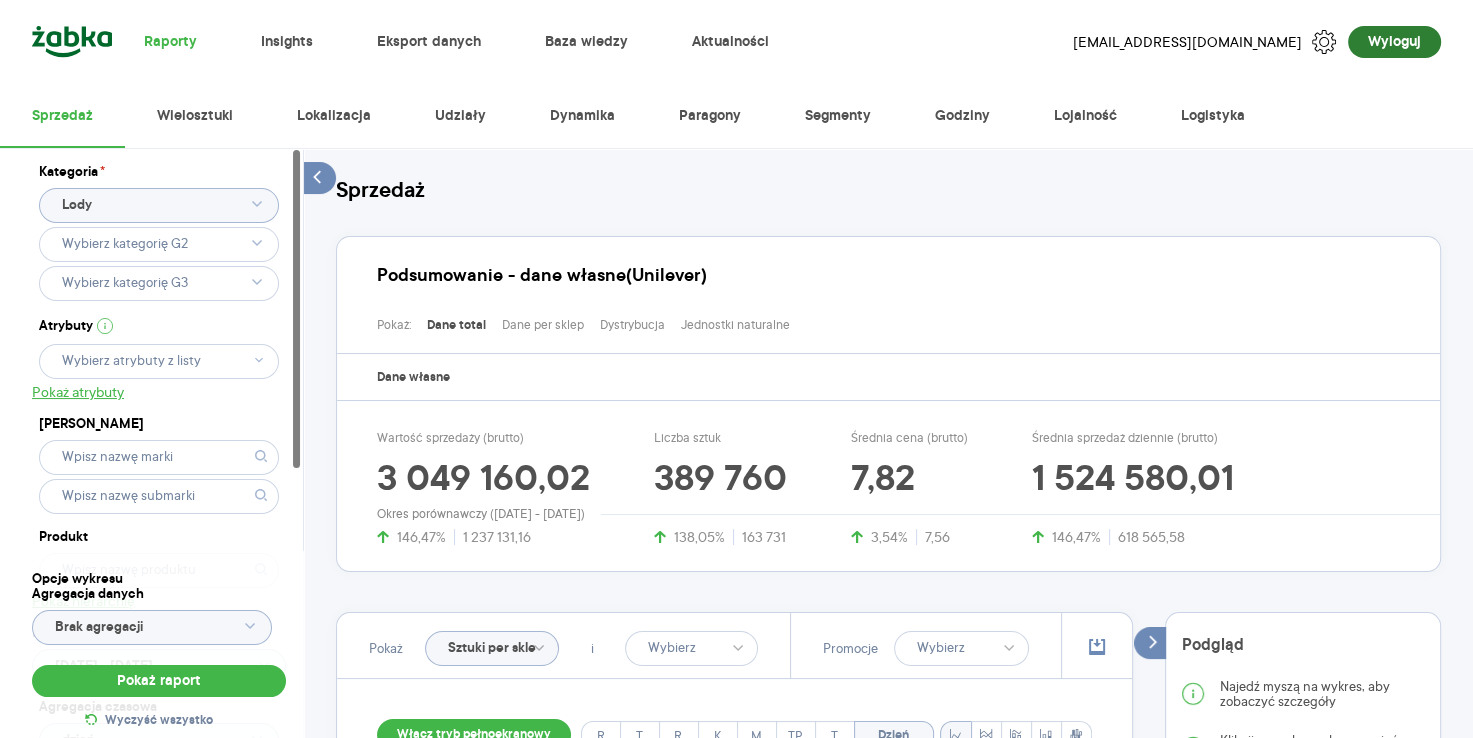 click on "Wyloguj" at bounding box center [1394, 42] 